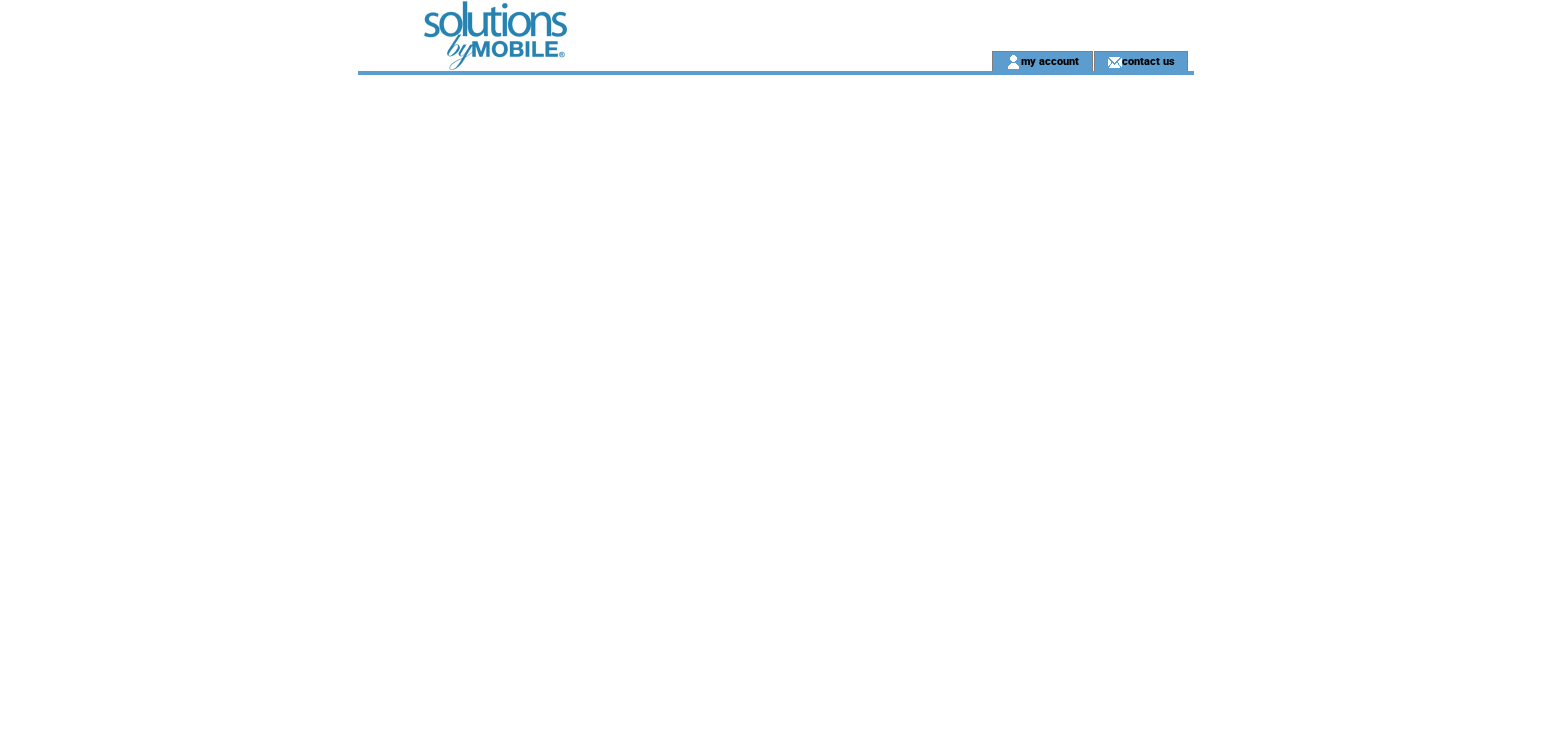 scroll, scrollTop: 0, scrollLeft: 0, axis: both 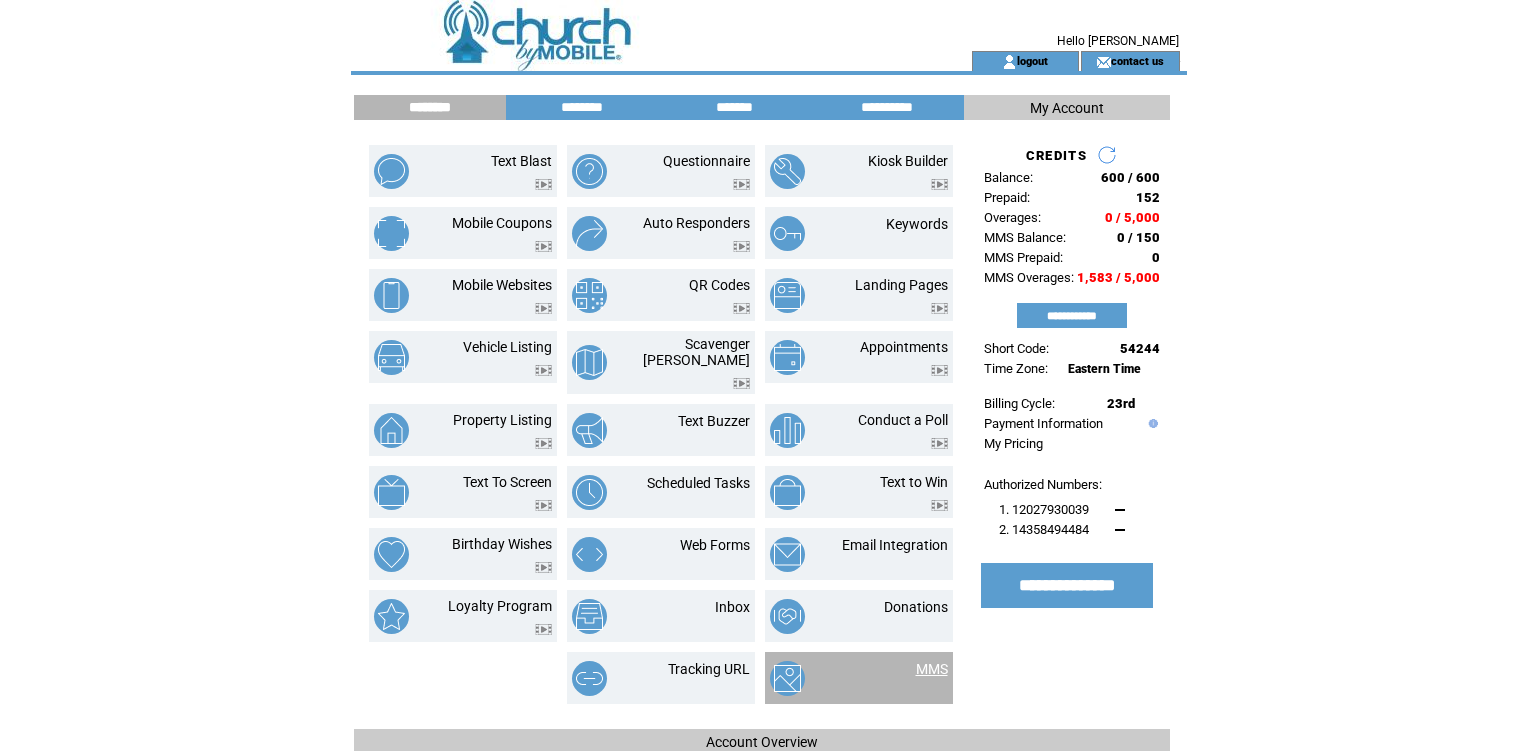 click on "MMS" at bounding box center [932, 669] 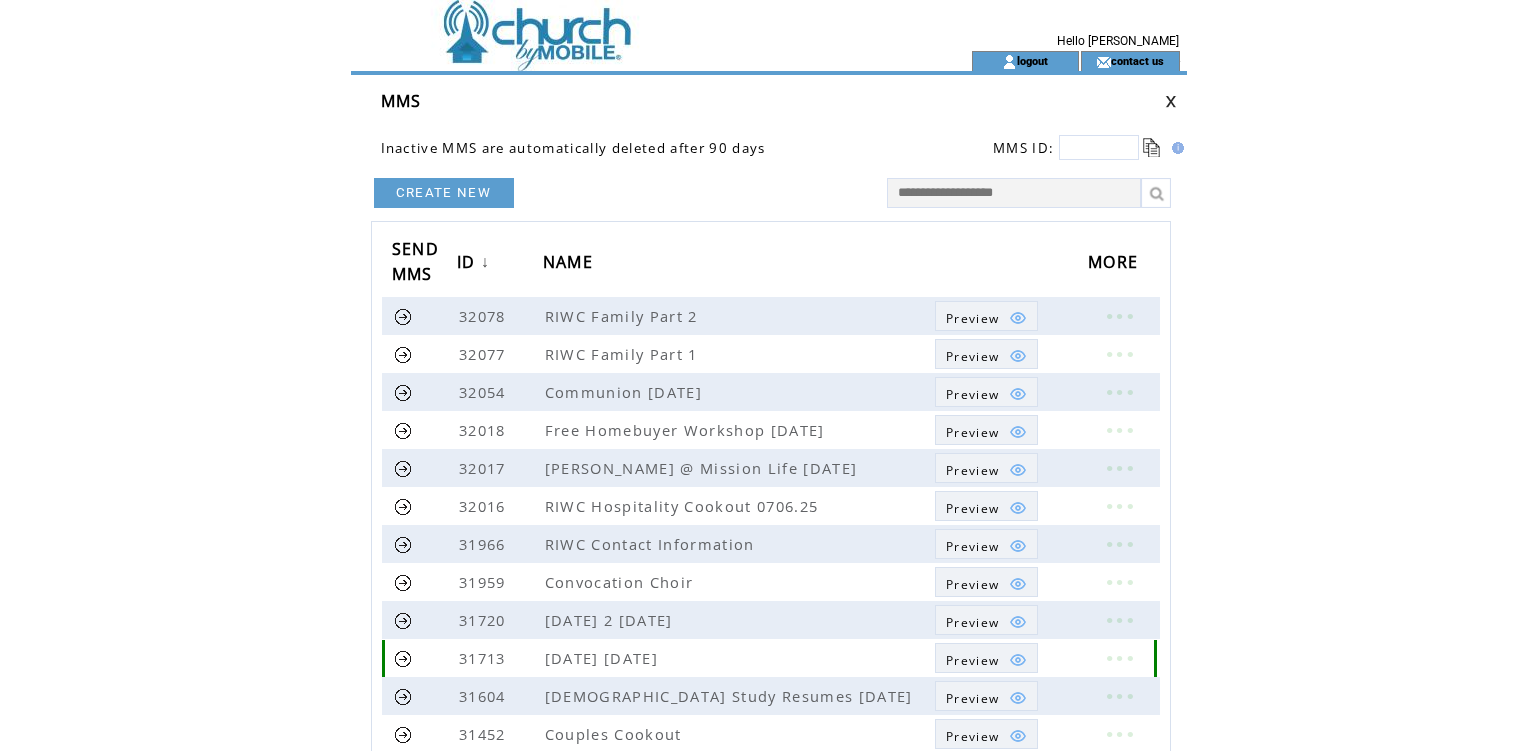 scroll, scrollTop: 0, scrollLeft: 0, axis: both 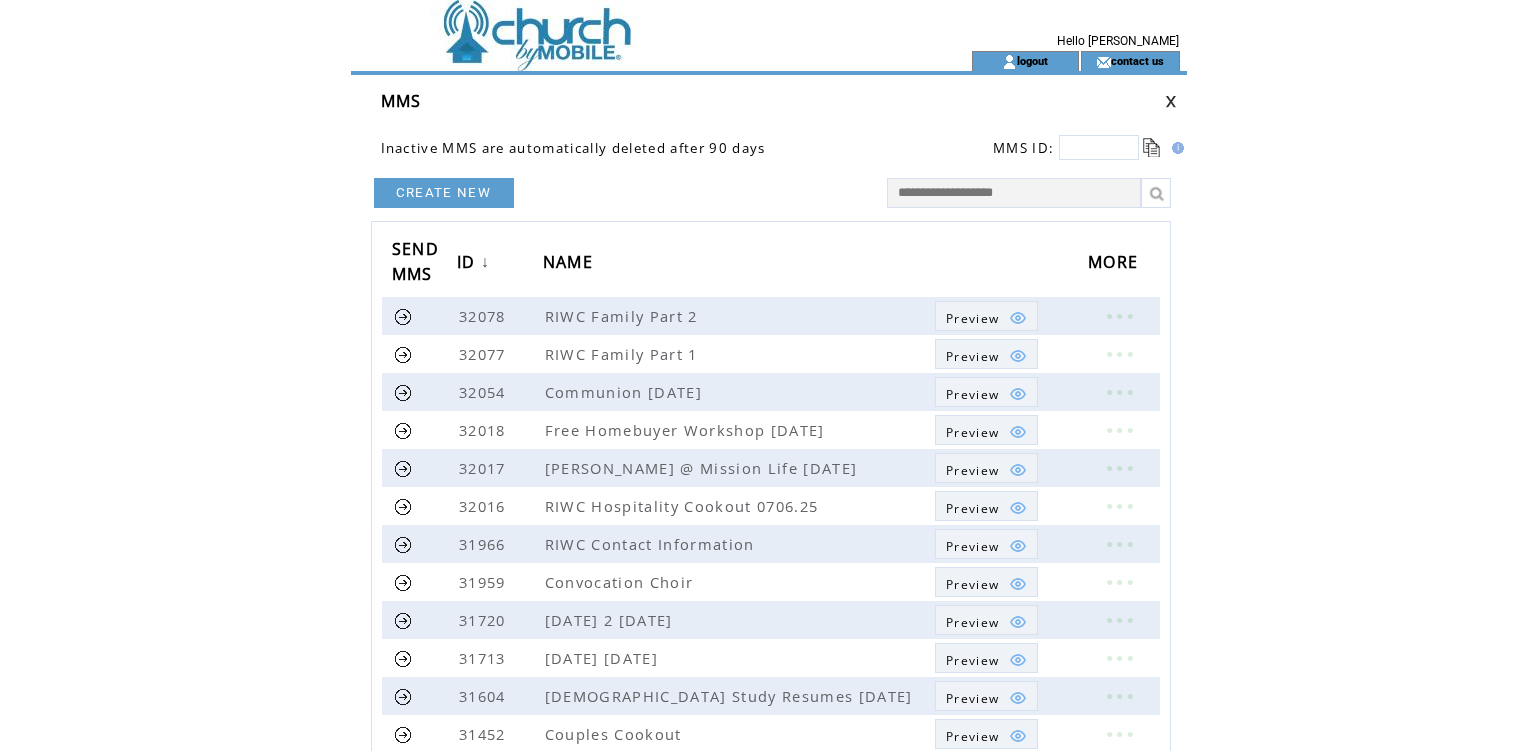 click at bounding box center [1171, 101] 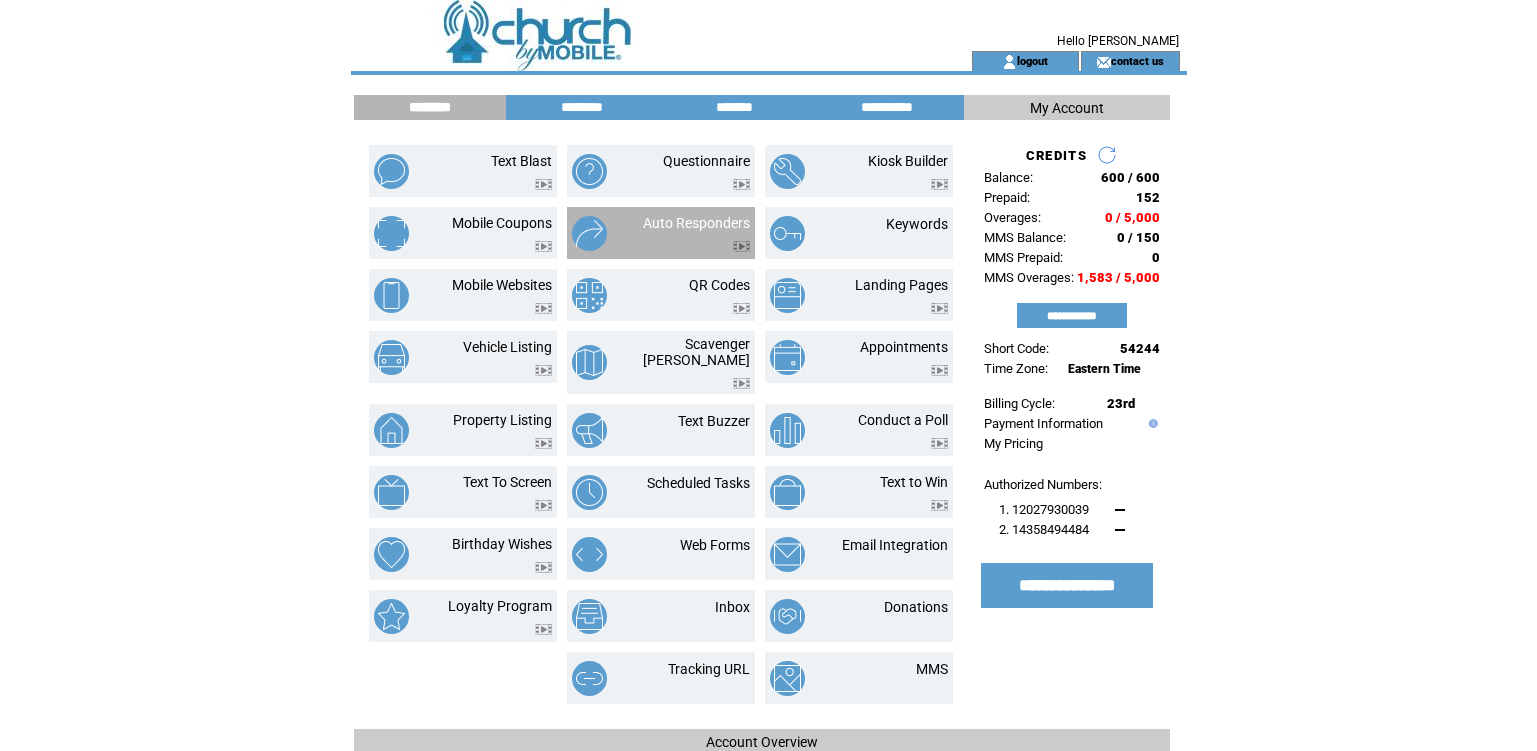 scroll, scrollTop: 0, scrollLeft: 0, axis: both 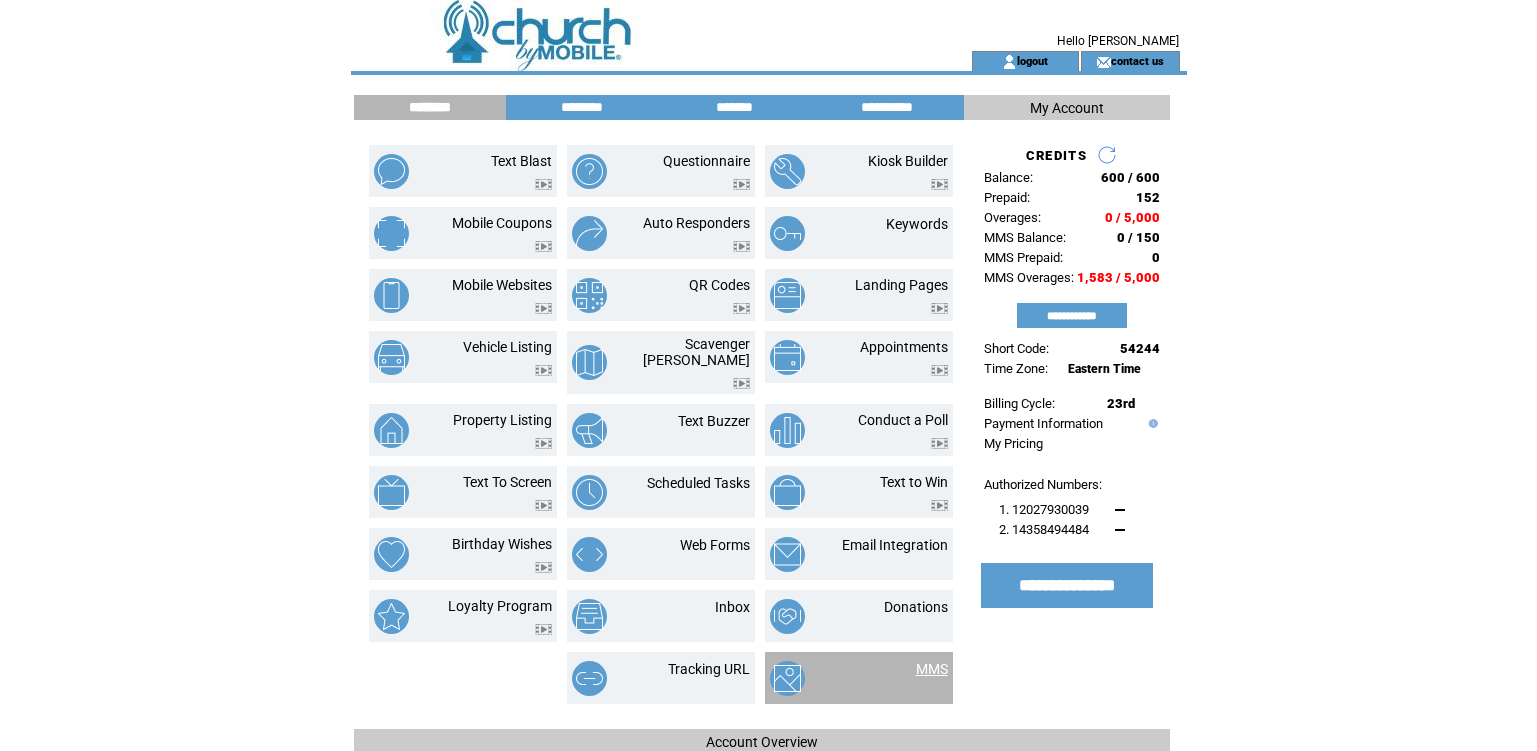 click on "MMS" at bounding box center [932, 669] 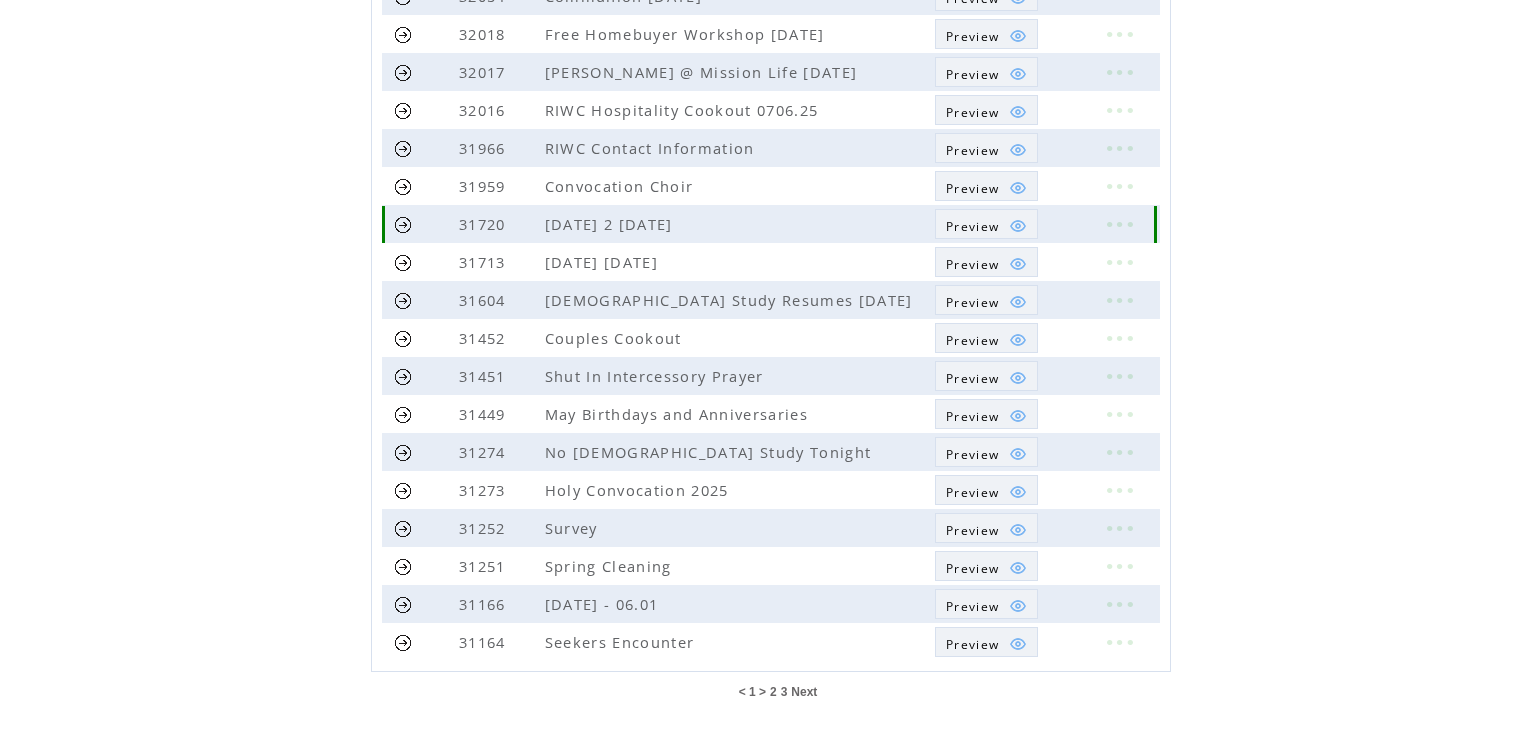 scroll, scrollTop: 427, scrollLeft: 0, axis: vertical 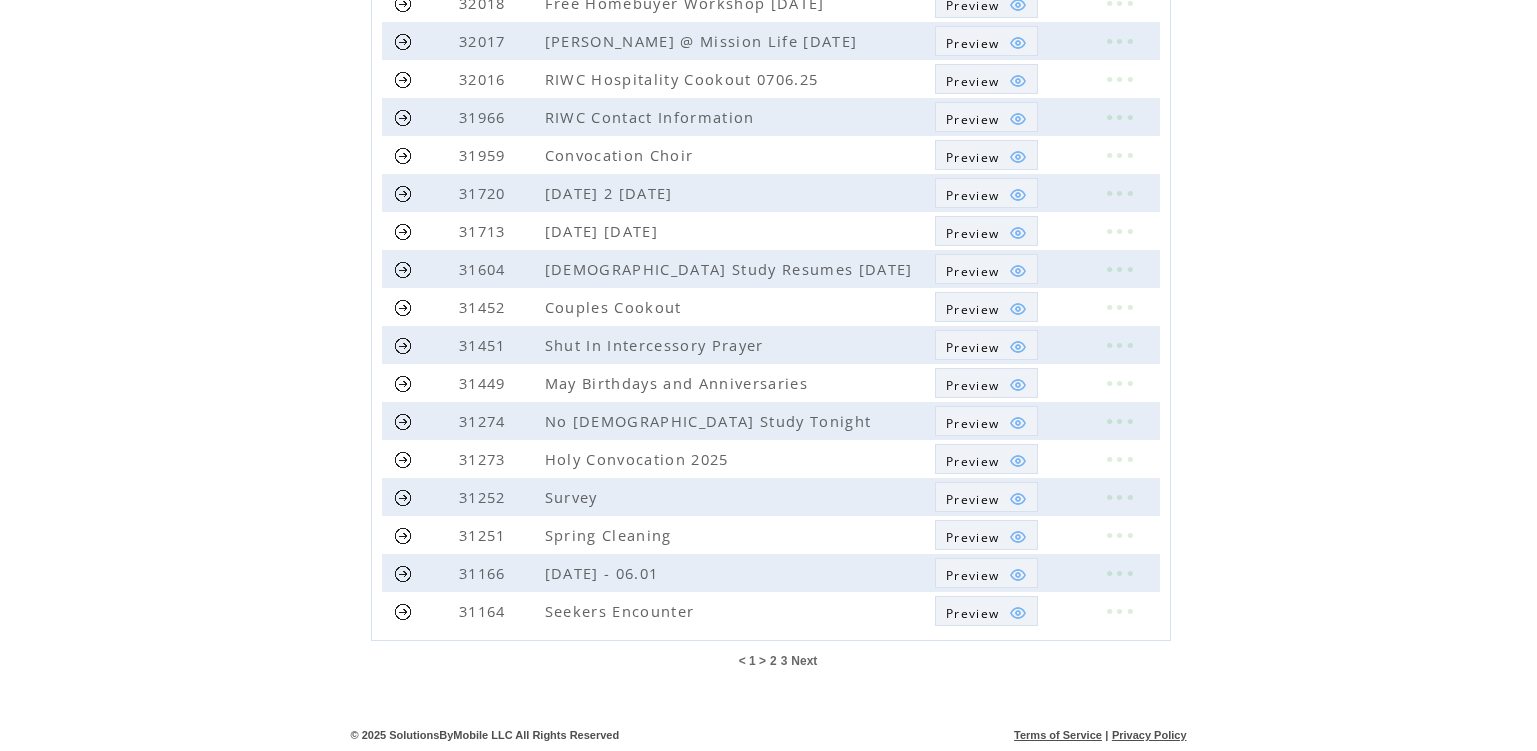 click on "Next" at bounding box center (804, 661) 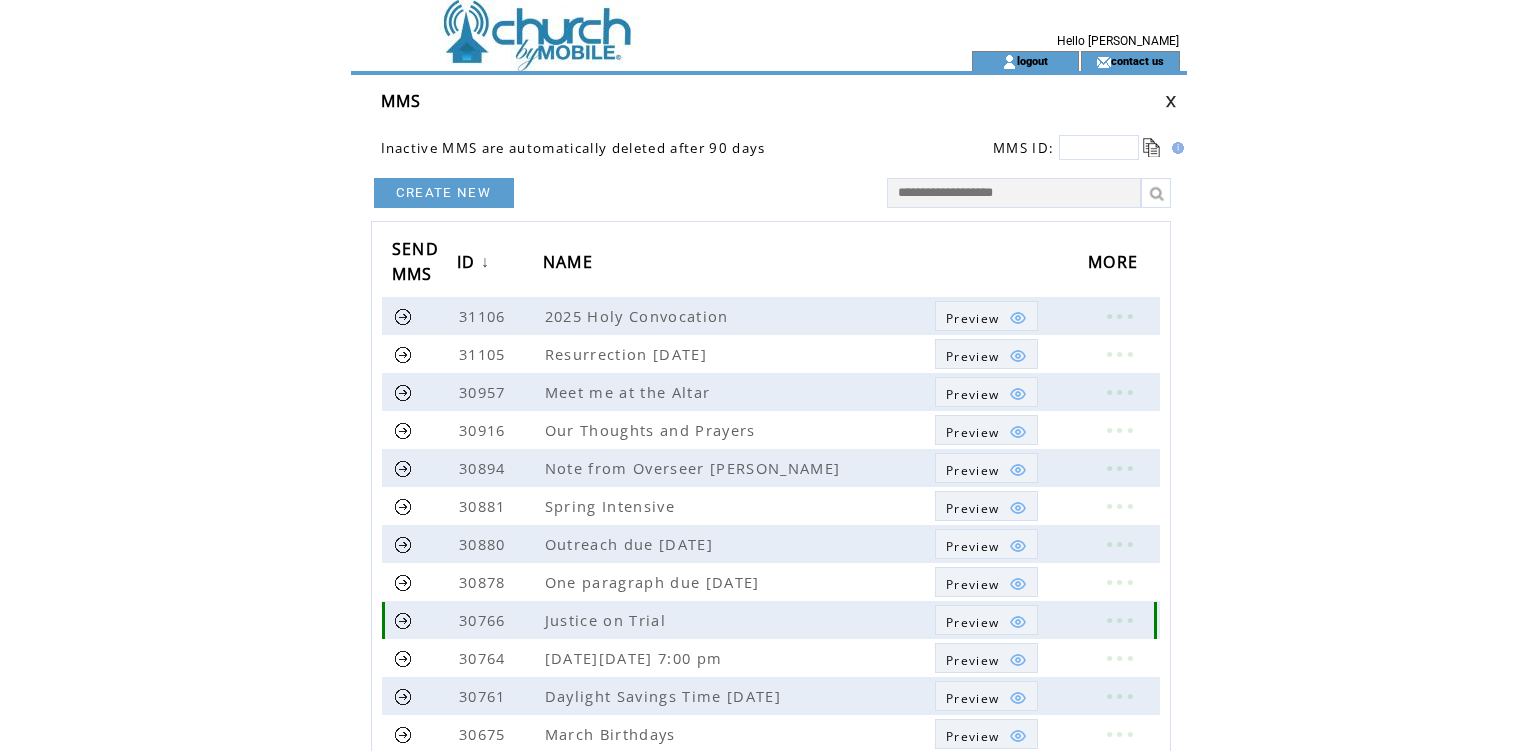 scroll, scrollTop: 0, scrollLeft: 0, axis: both 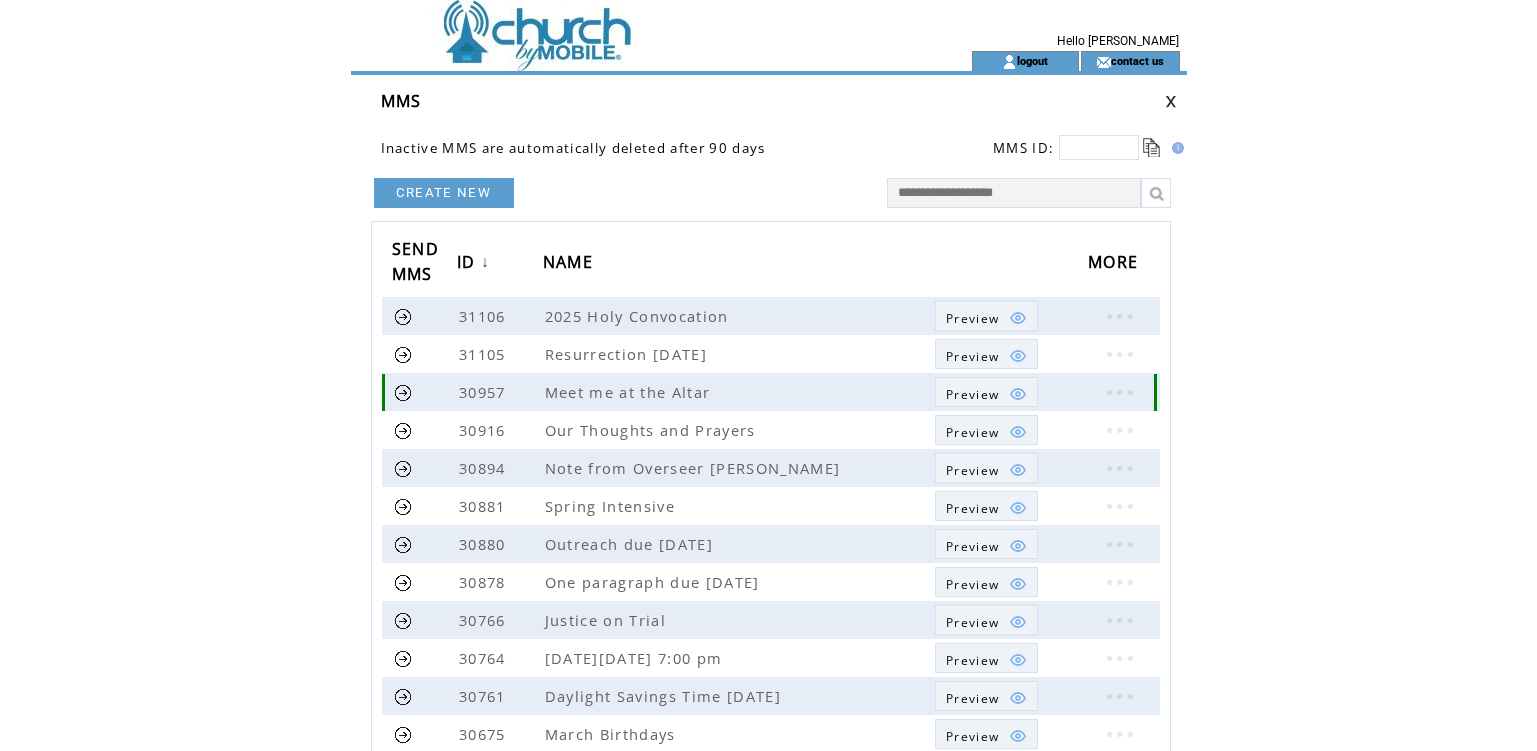 click at bounding box center (403, 392) 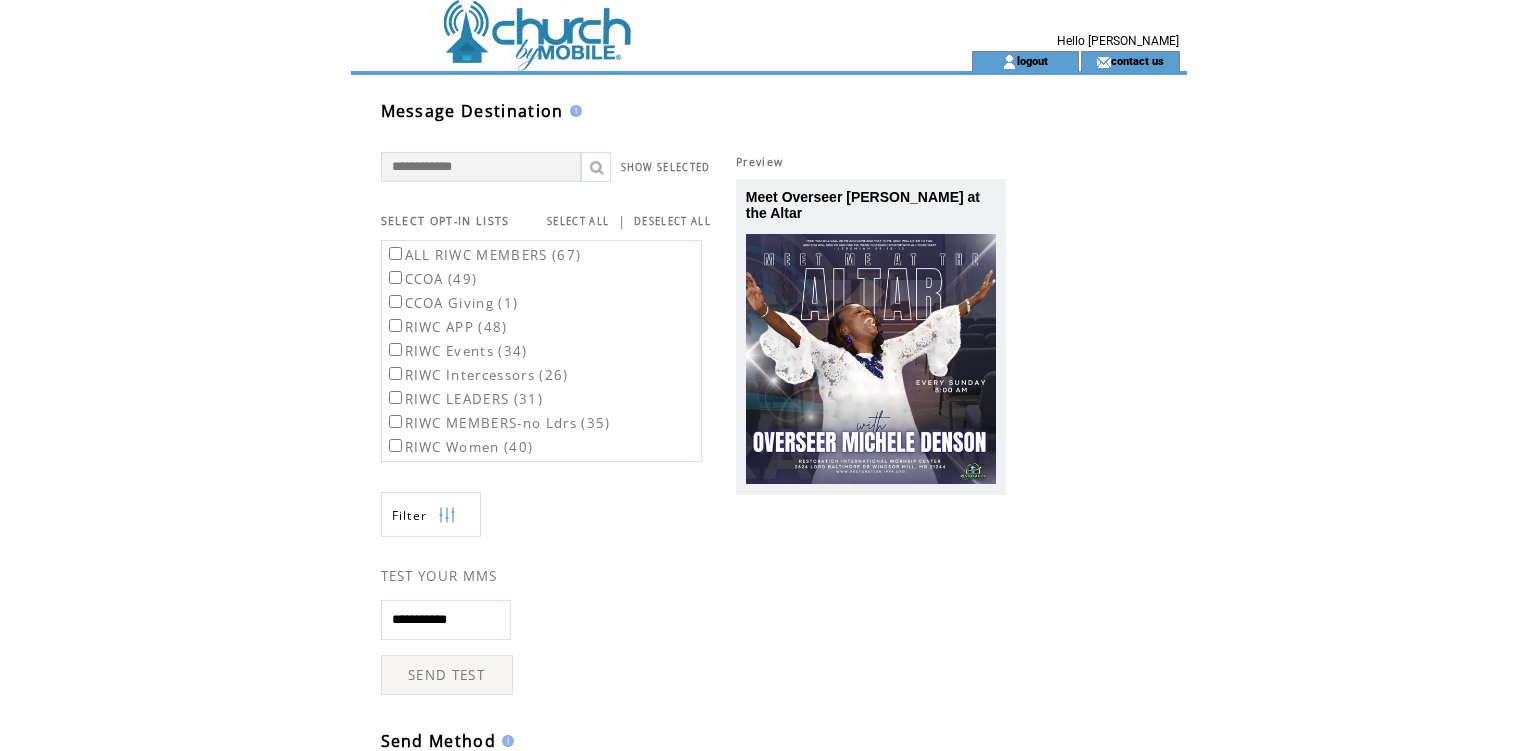 scroll, scrollTop: 0, scrollLeft: 0, axis: both 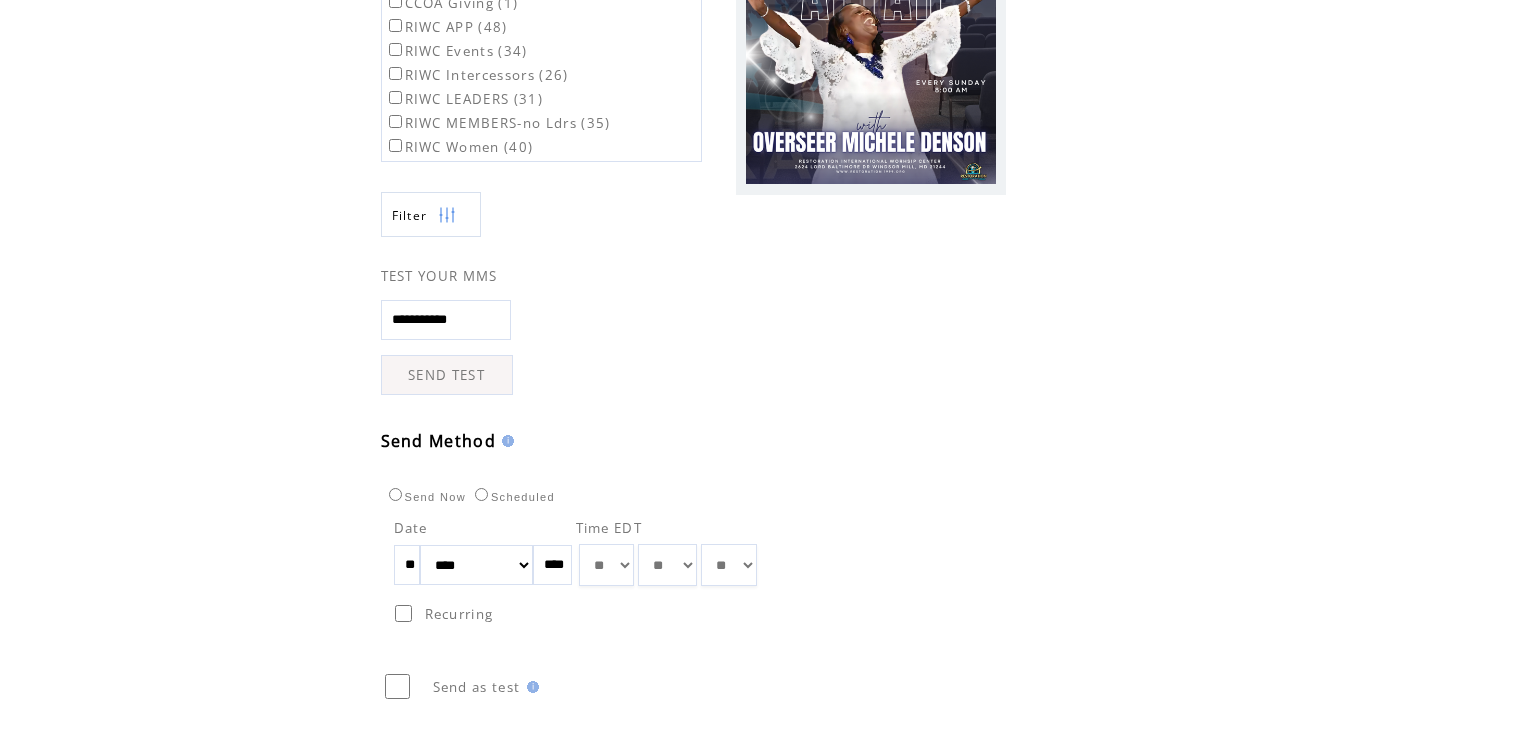 drag, startPoint x: 424, startPoint y: 560, endPoint x: 366, endPoint y: 557, distance: 58.077534 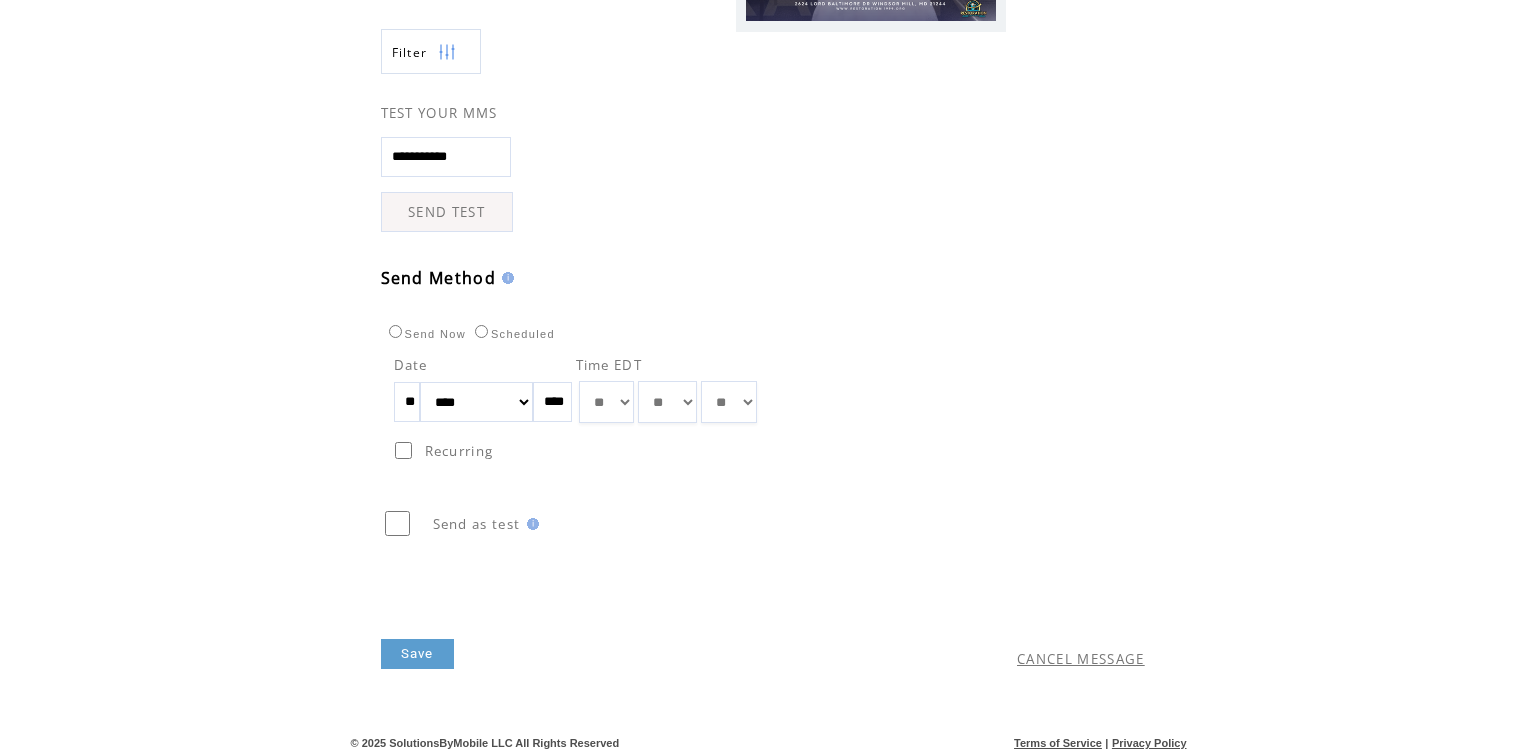 scroll, scrollTop: 471, scrollLeft: 0, axis: vertical 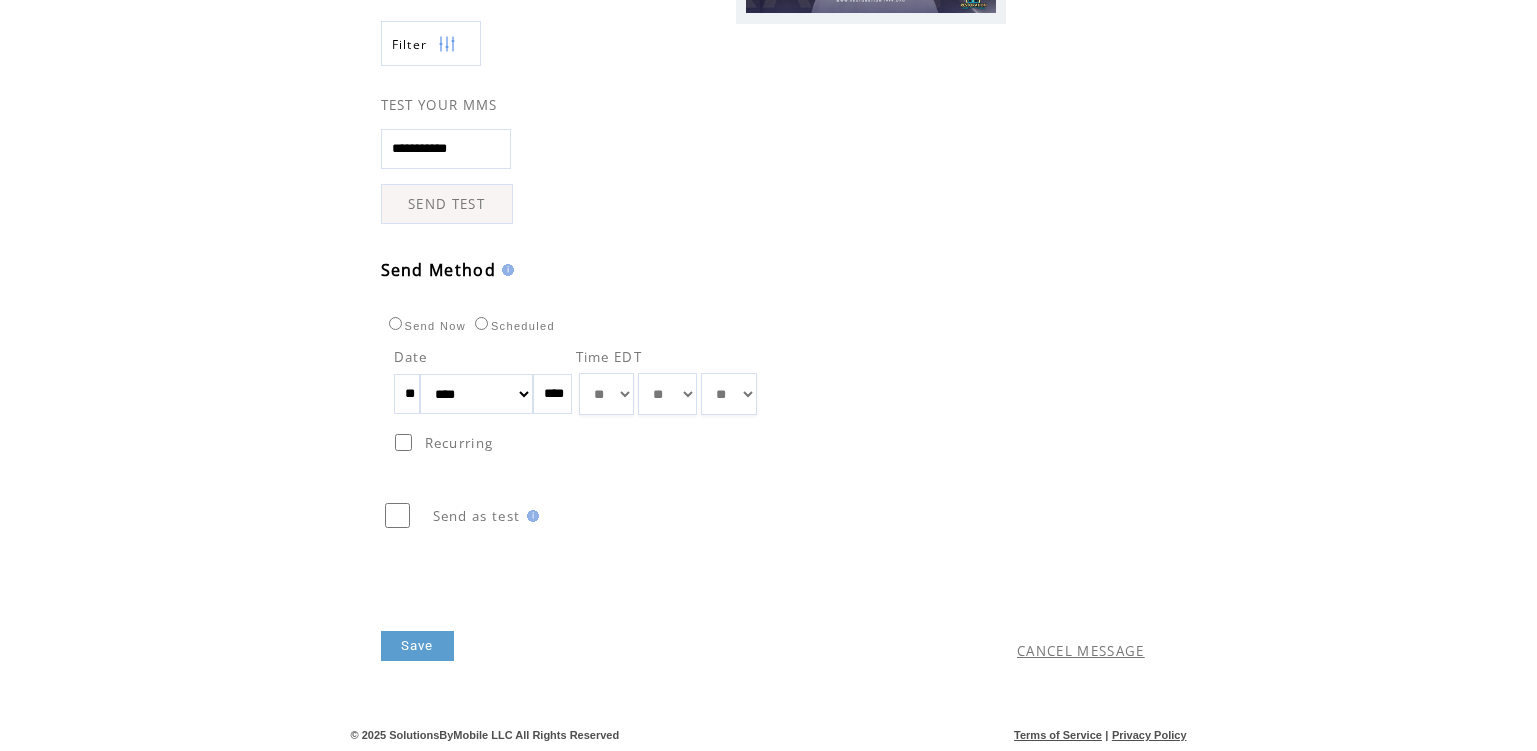 click on "Save" at bounding box center (417, 646) 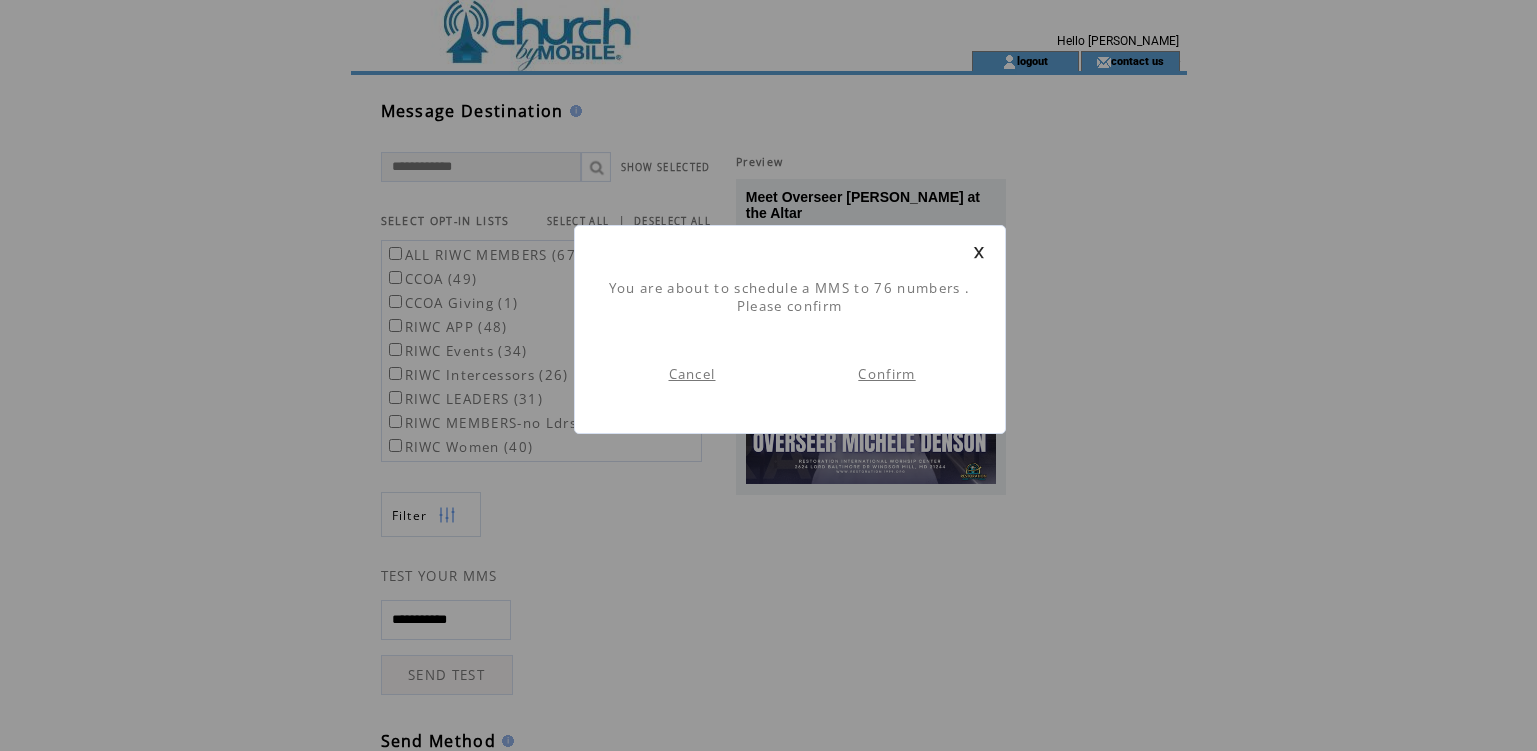 scroll, scrollTop: 1, scrollLeft: 0, axis: vertical 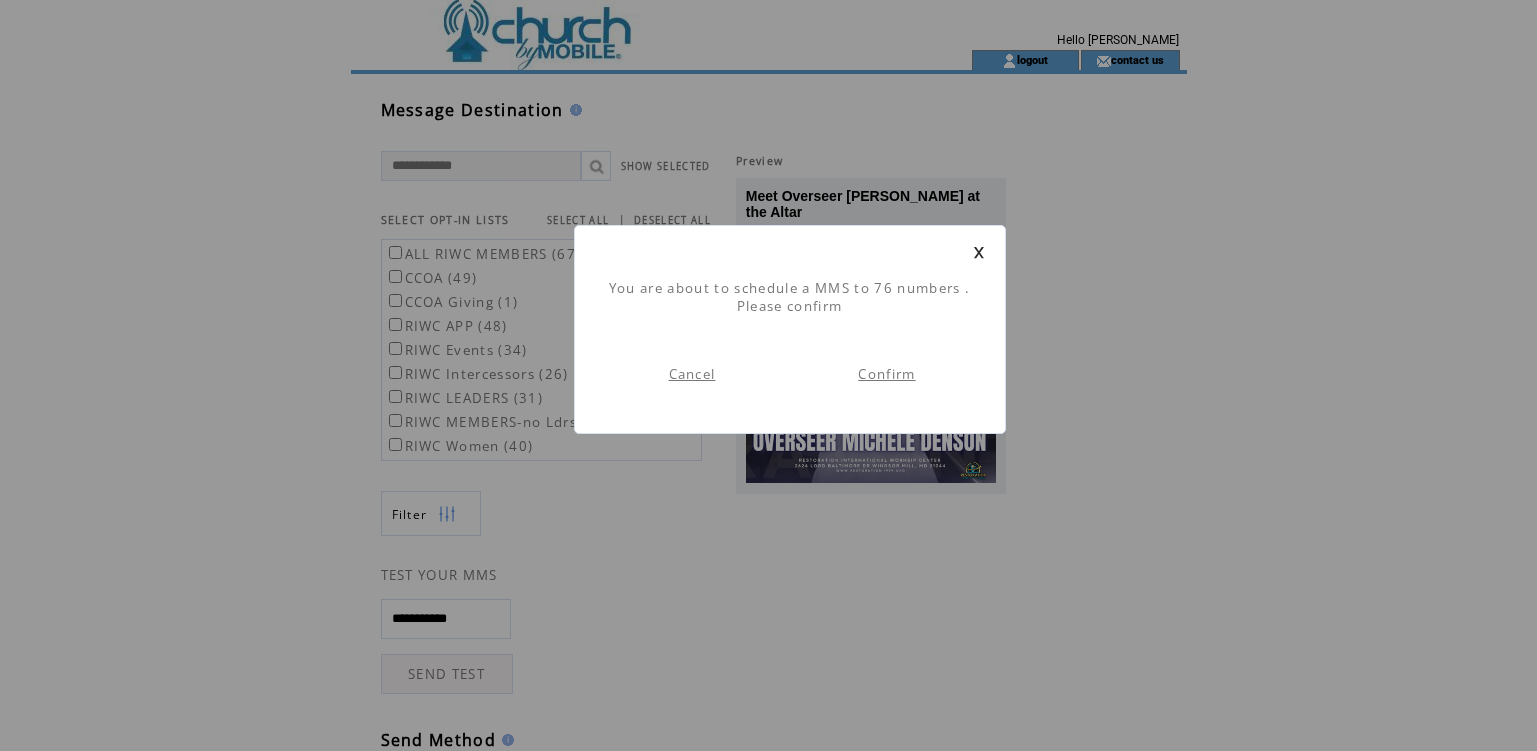 click on "Confirm" at bounding box center [886, 374] 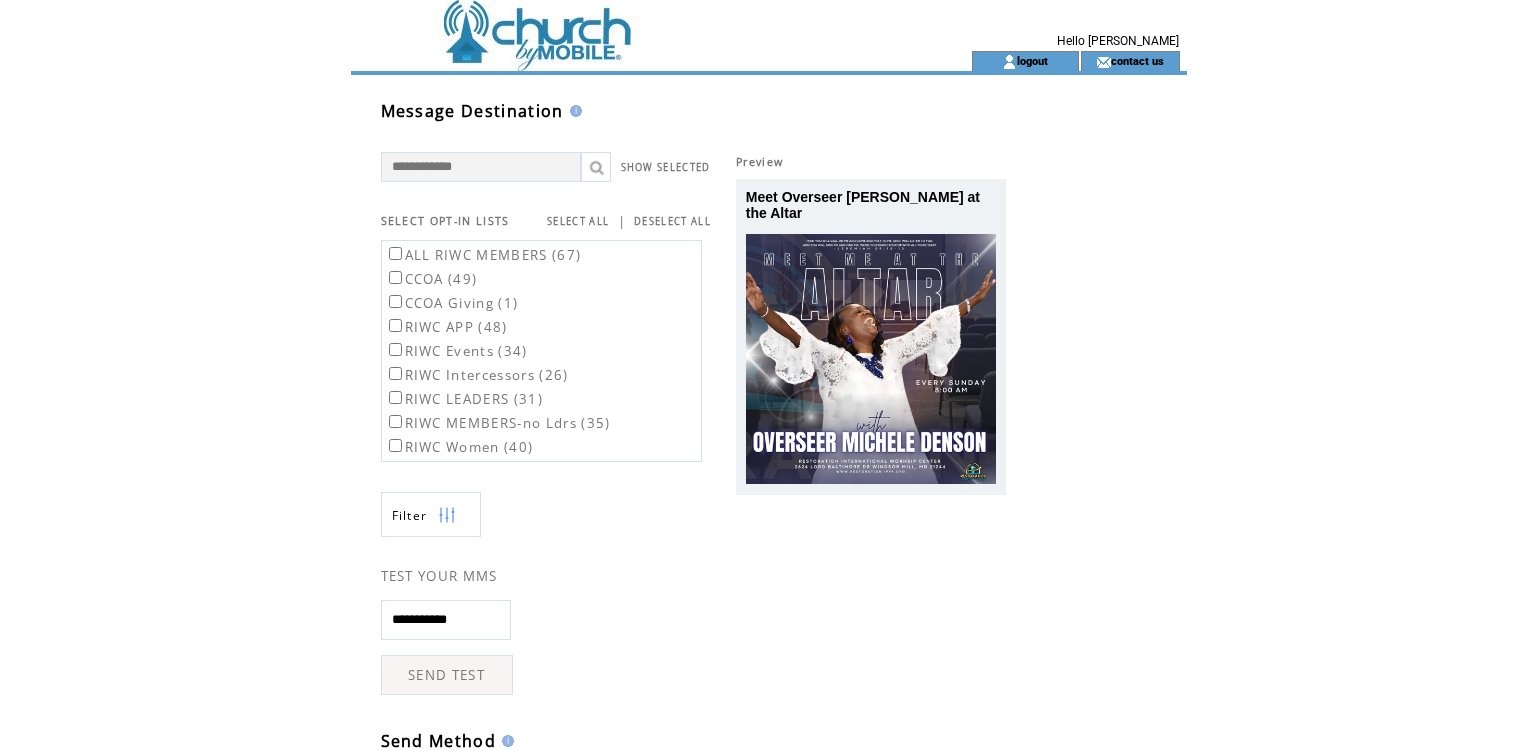 scroll, scrollTop: 1, scrollLeft: 0, axis: vertical 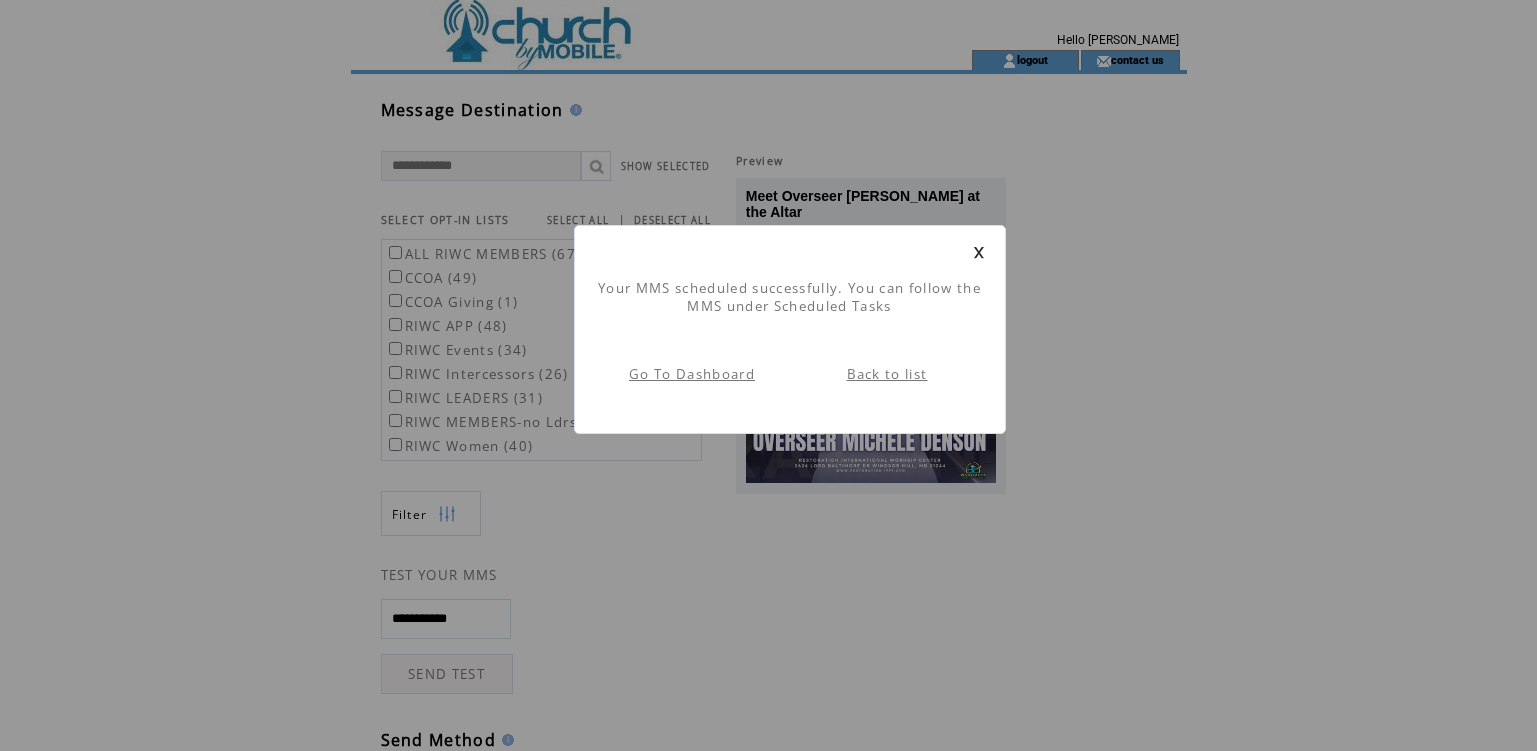 click on "Back to list" at bounding box center (887, 374) 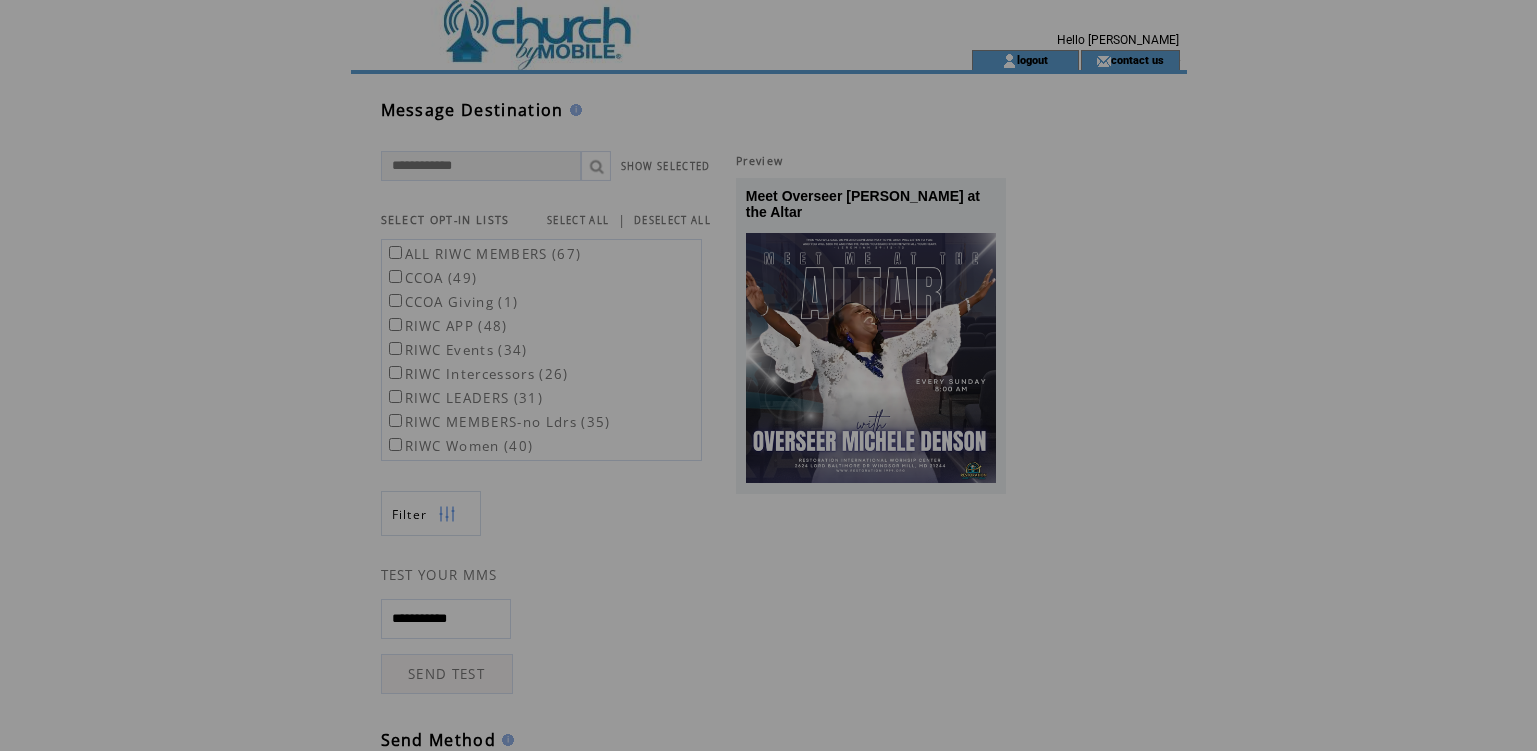 scroll, scrollTop: 0, scrollLeft: 0, axis: both 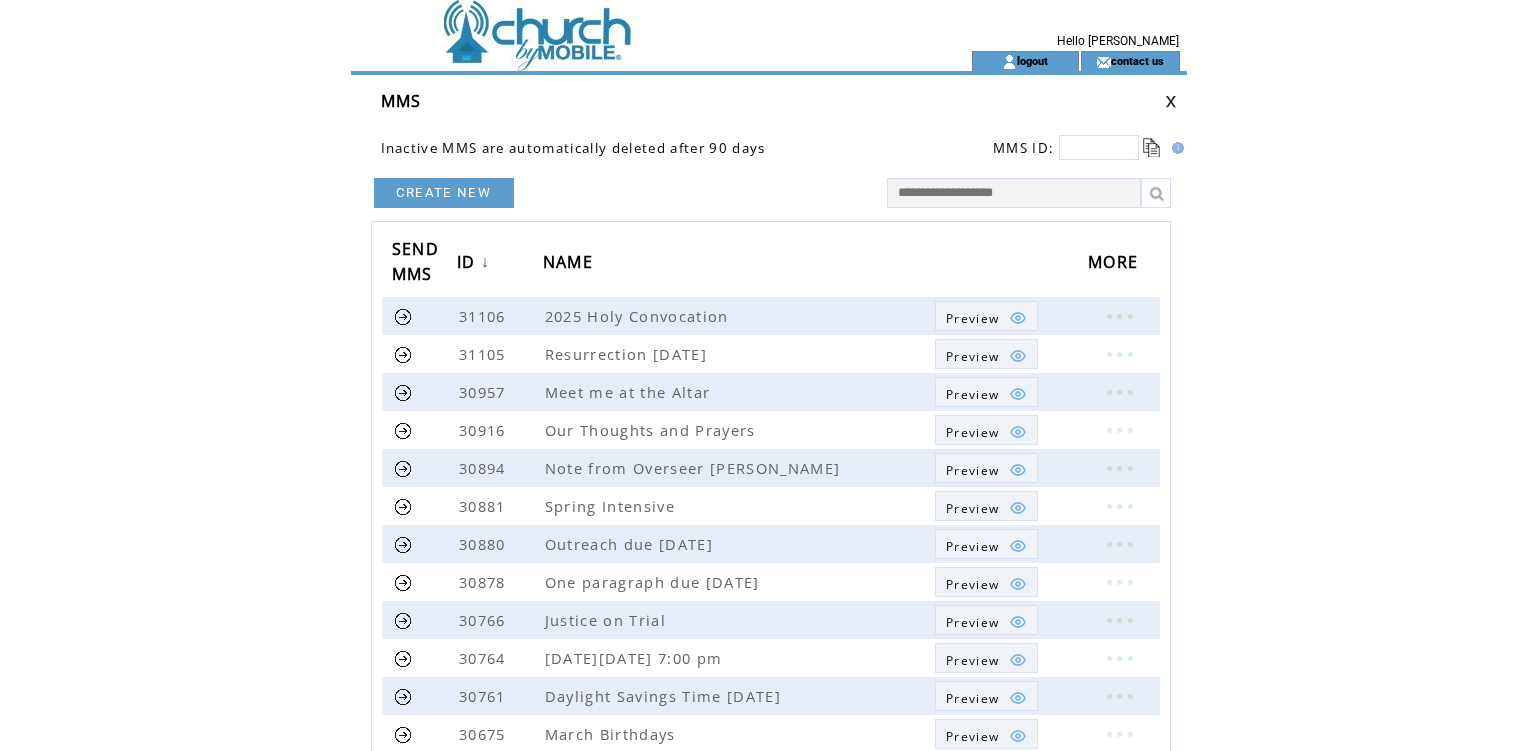 click at bounding box center [1171, 101] 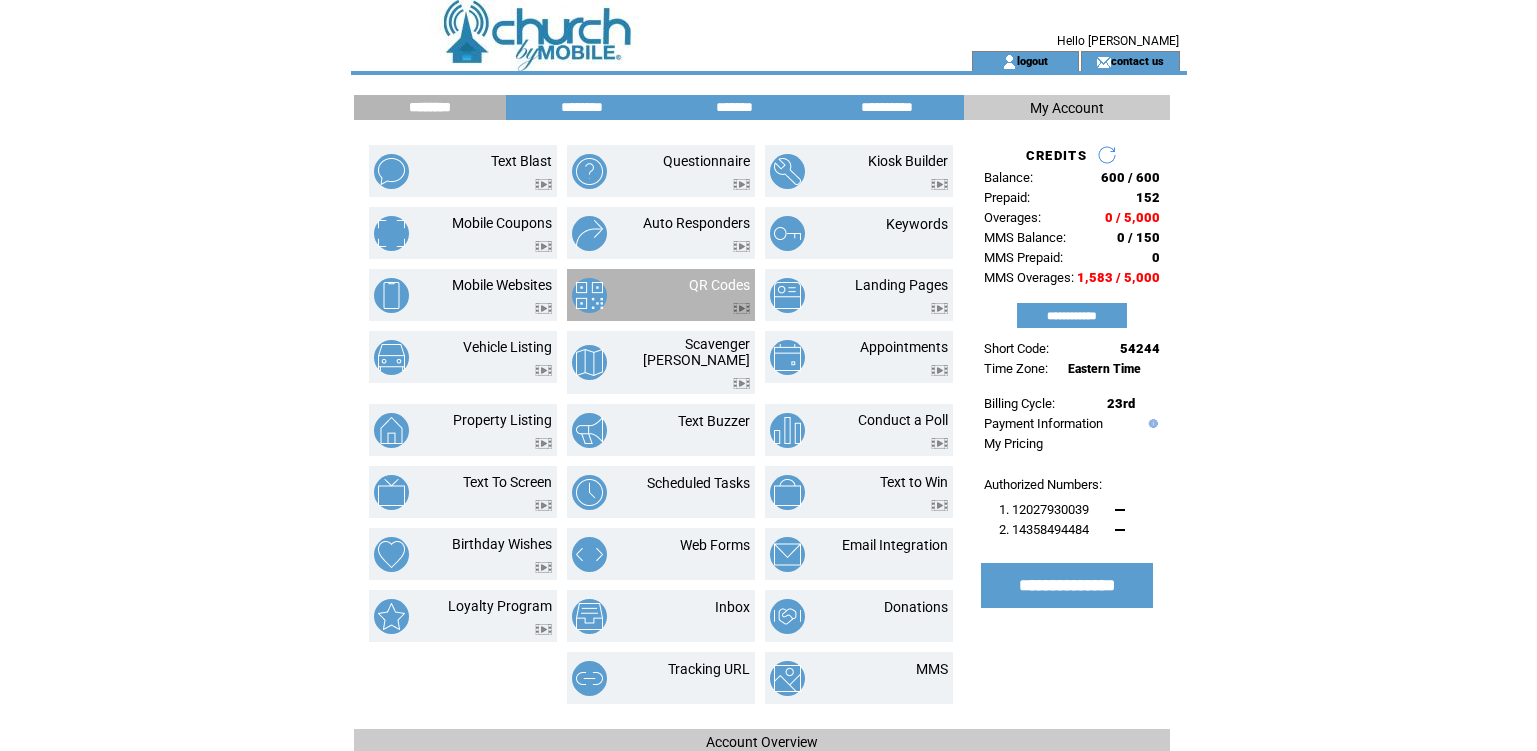 scroll, scrollTop: 0, scrollLeft: 0, axis: both 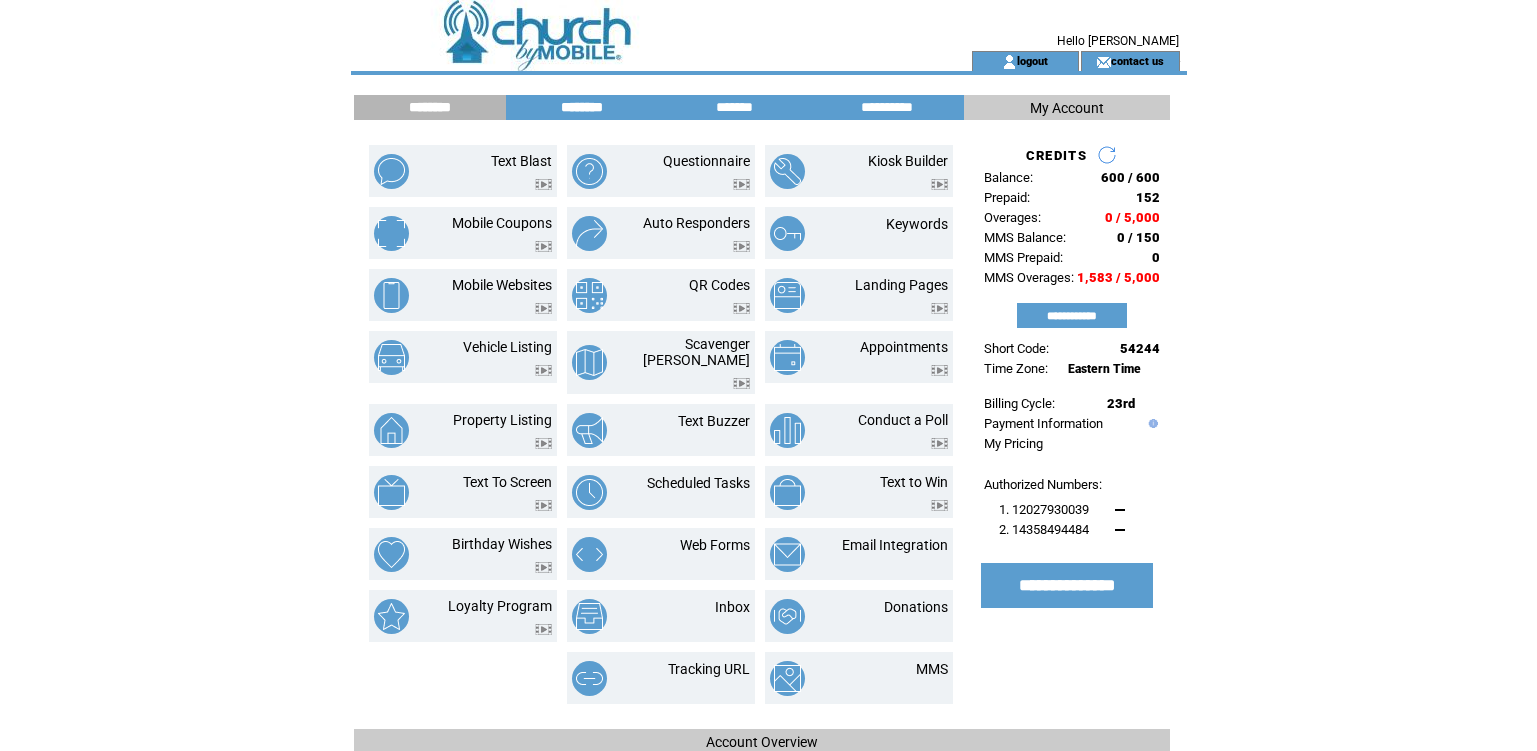 click on "********" at bounding box center [582, 107] 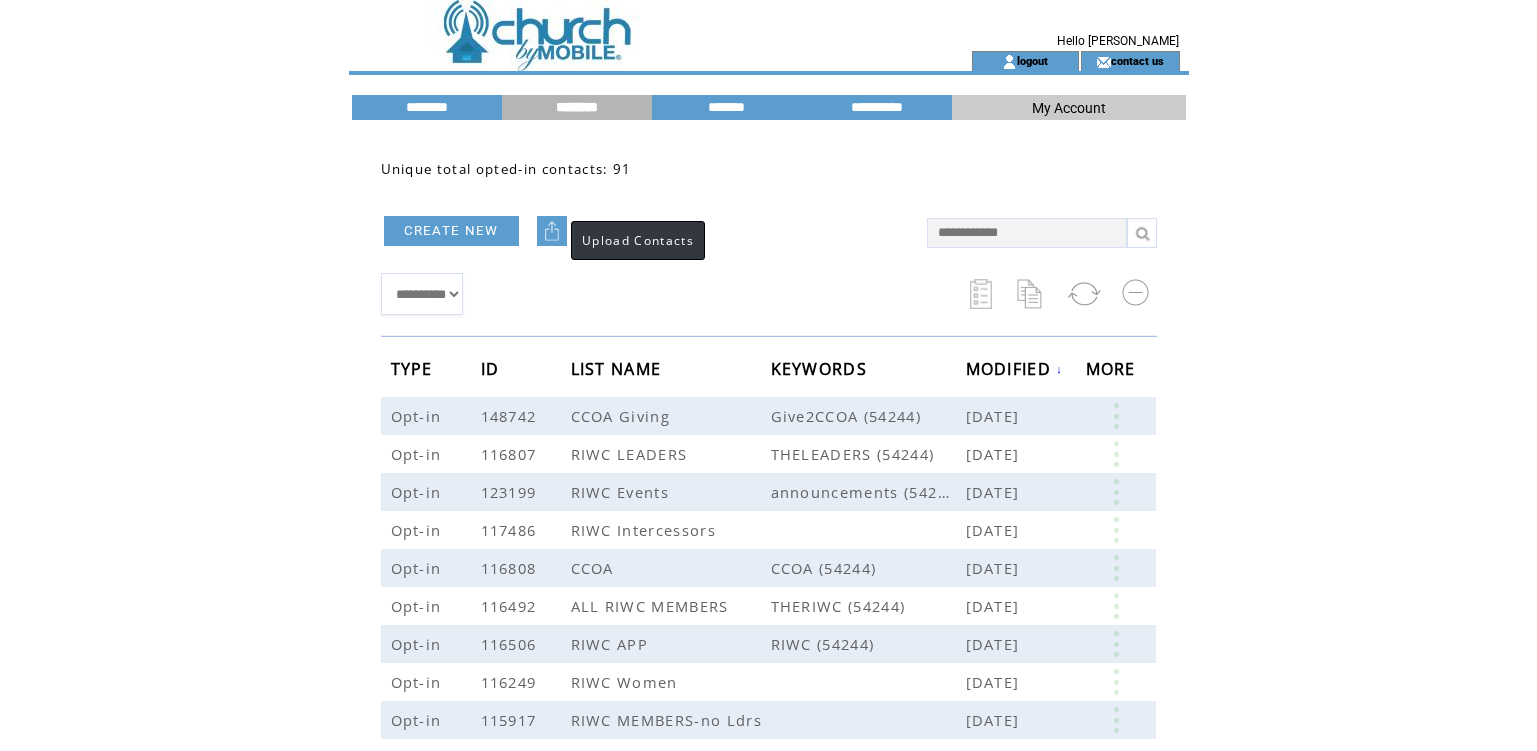 click at bounding box center (552, 231) 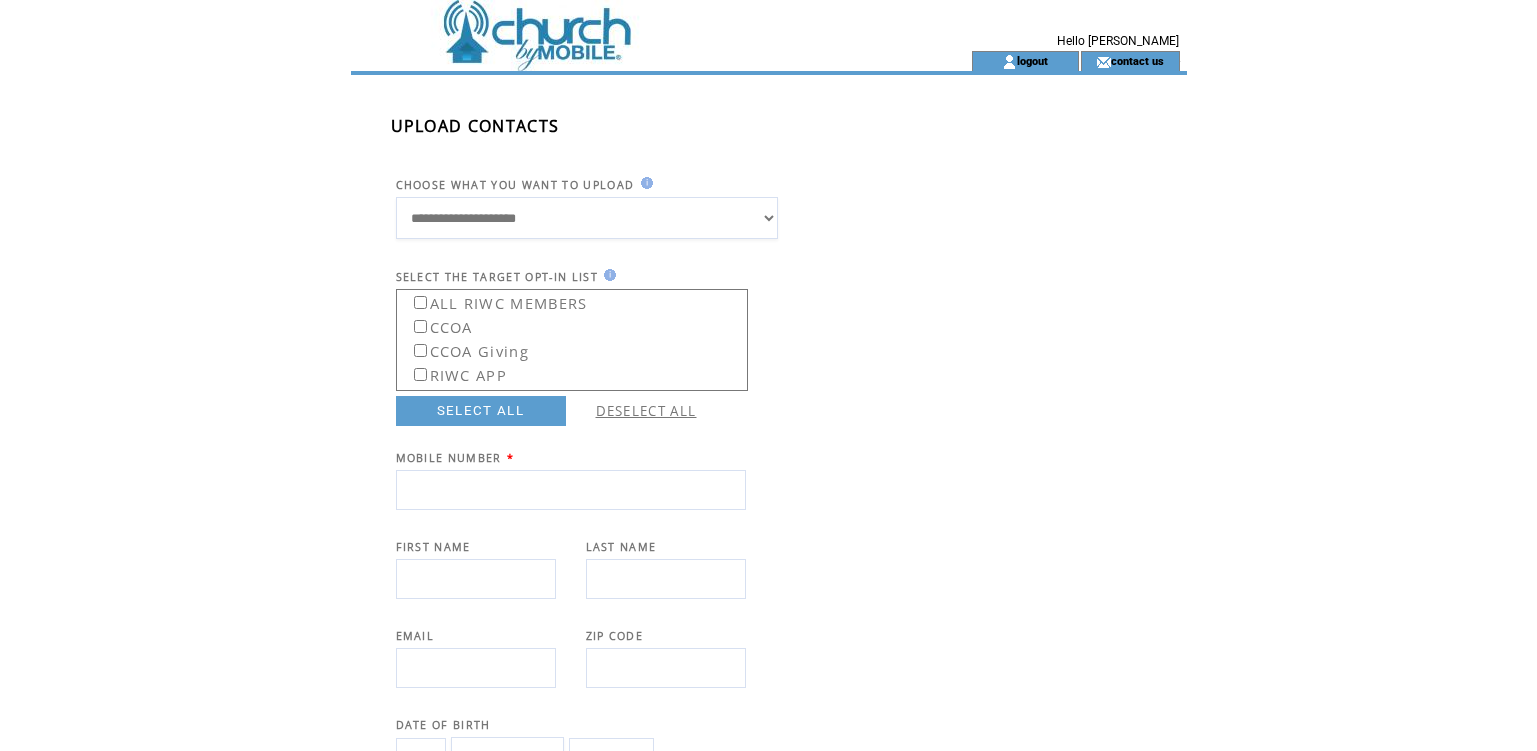 scroll, scrollTop: 0, scrollLeft: 0, axis: both 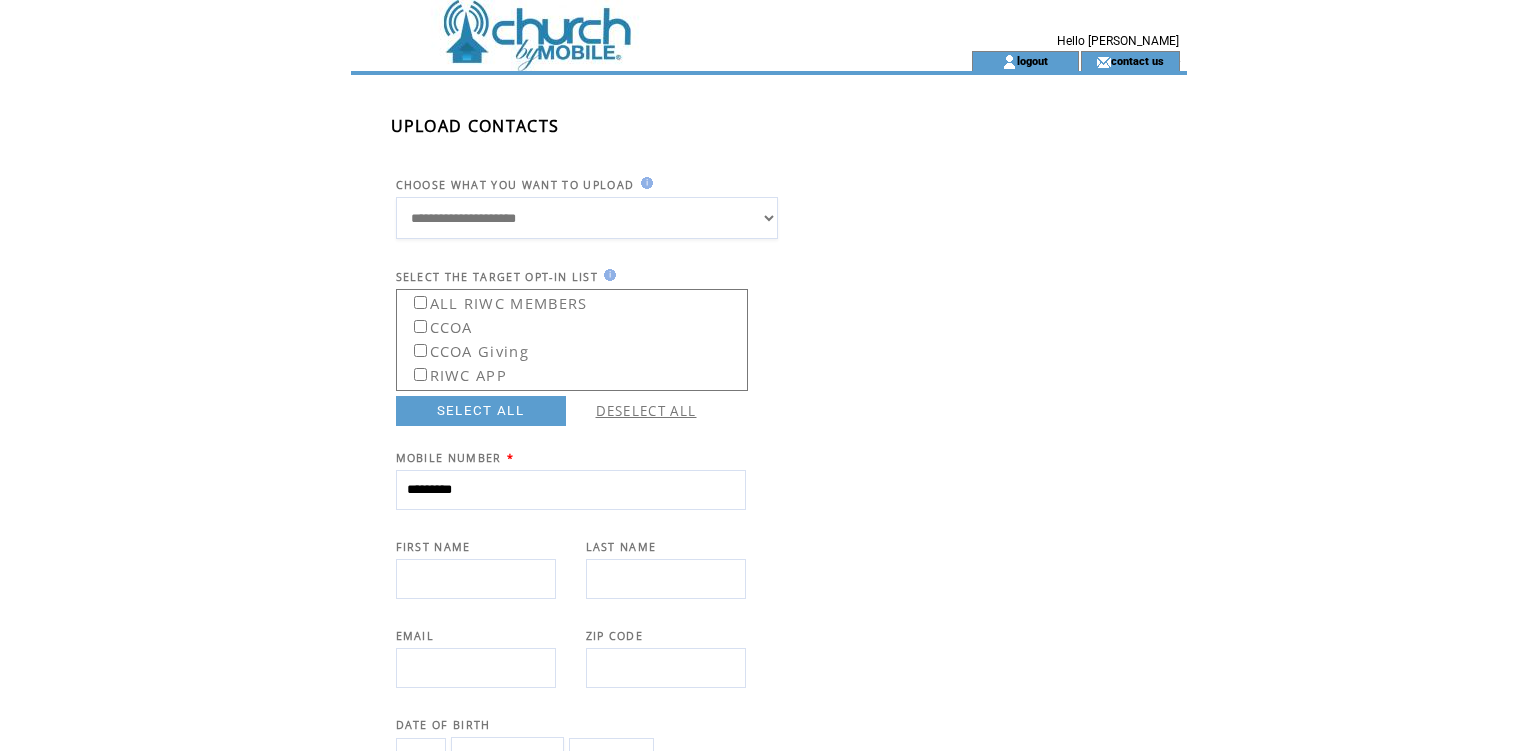 type on "*********" 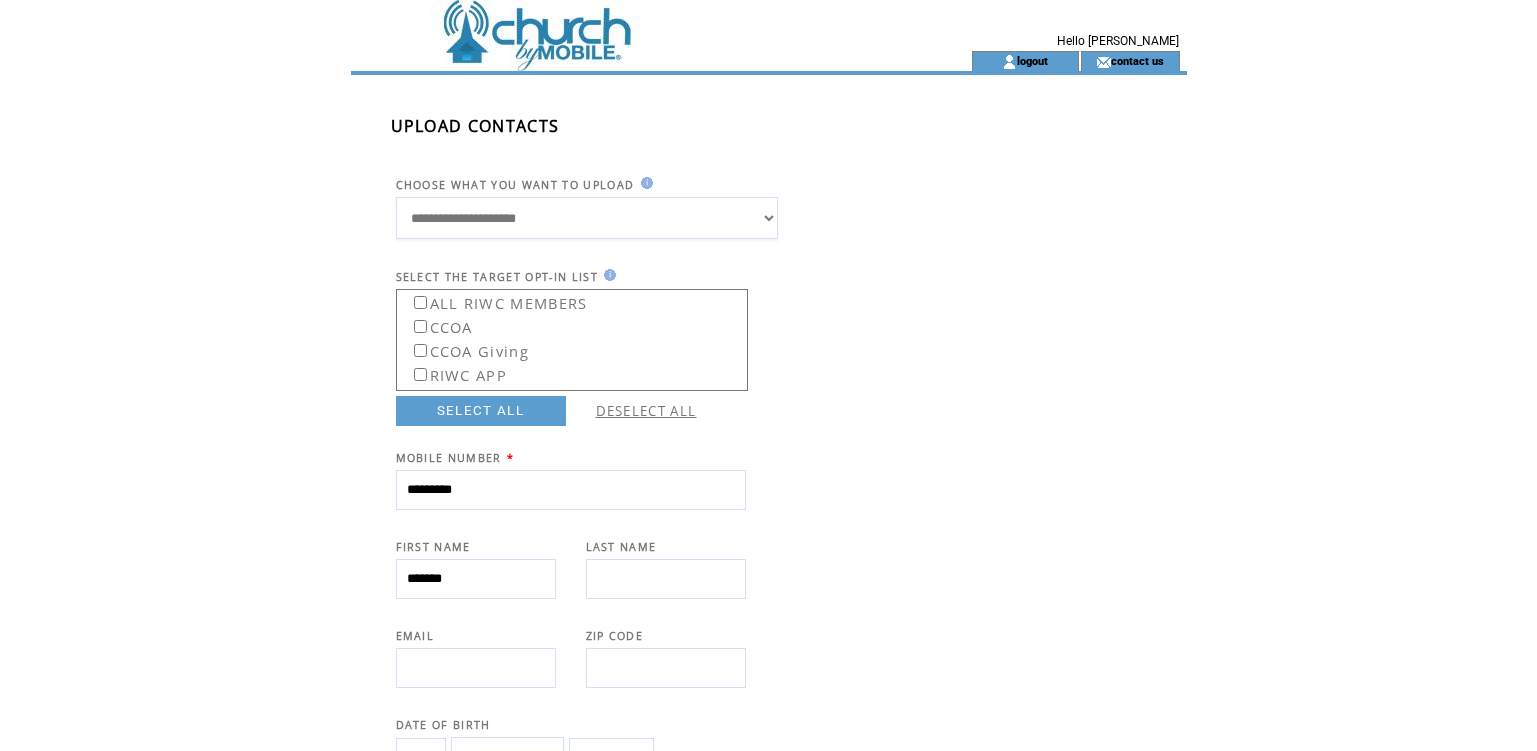 type on "*******" 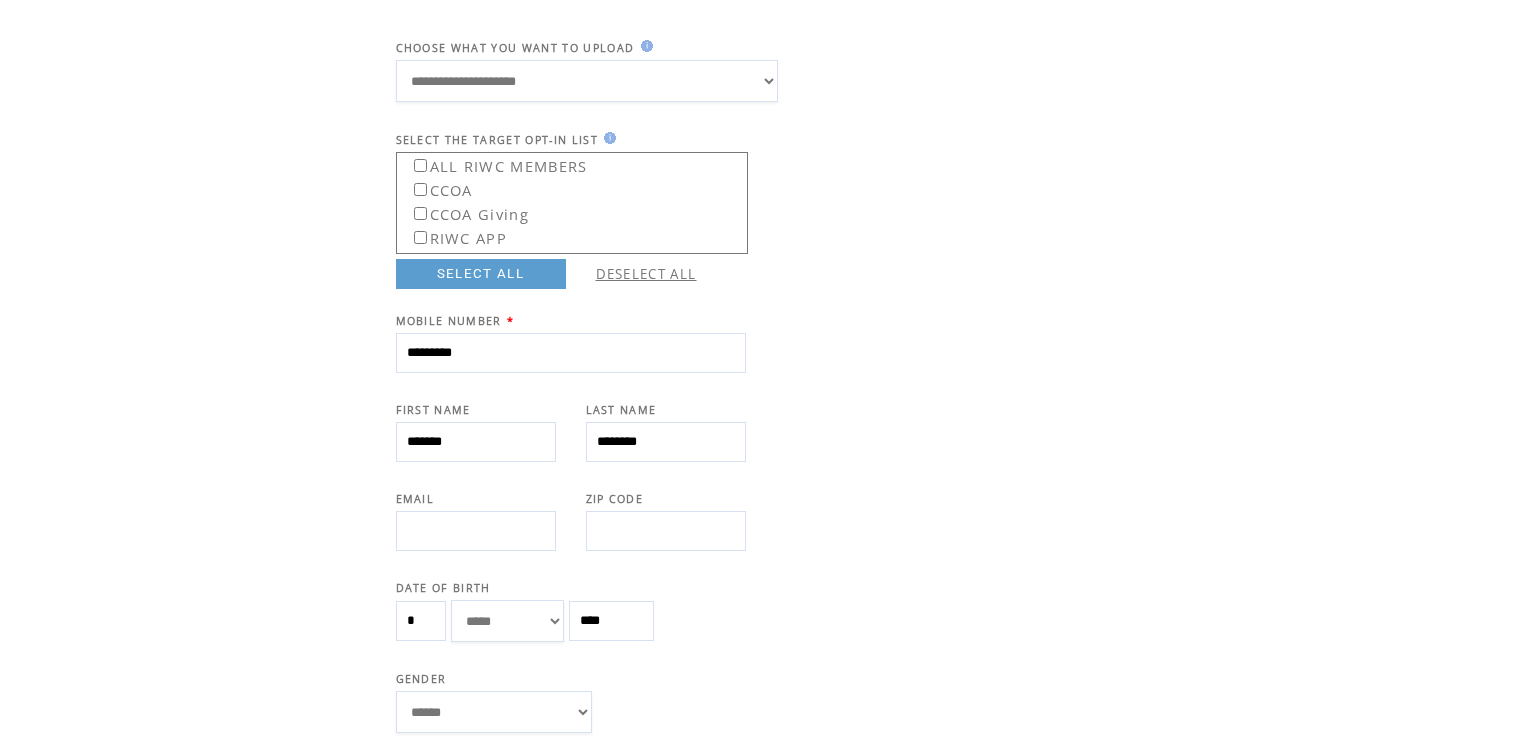 scroll, scrollTop: 200, scrollLeft: 0, axis: vertical 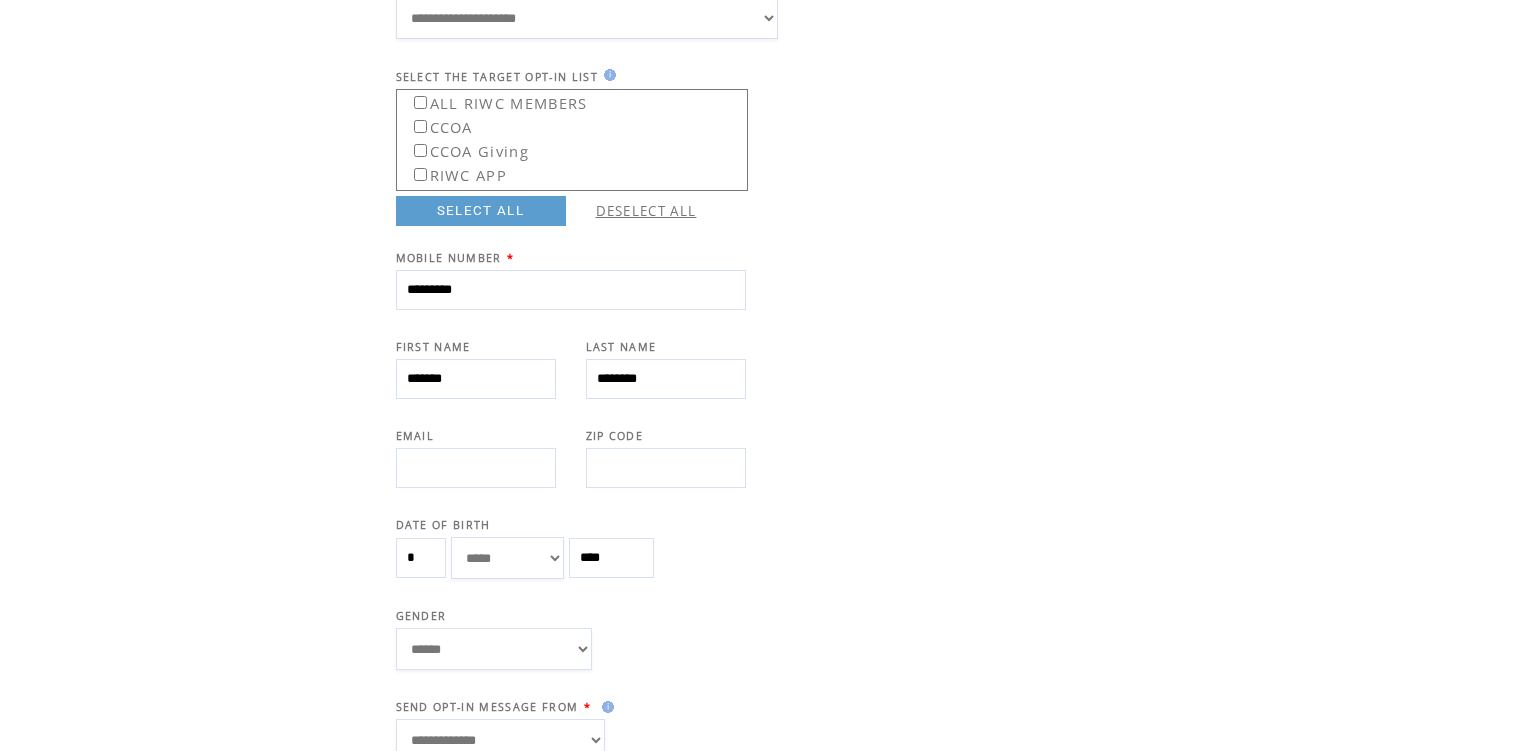 type on "********" 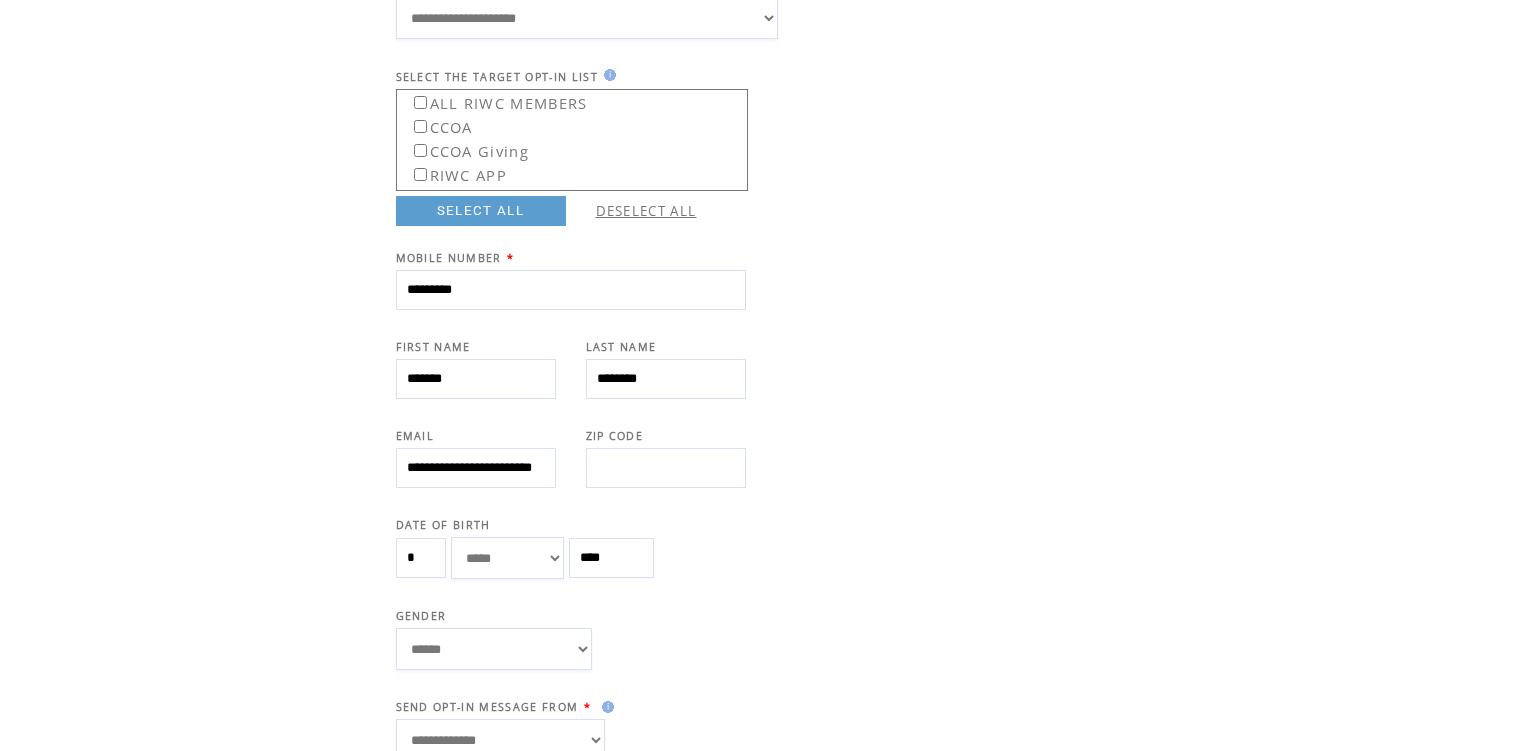 scroll, scrollTop: 0, scrollLeft: 79, axis: horizontal 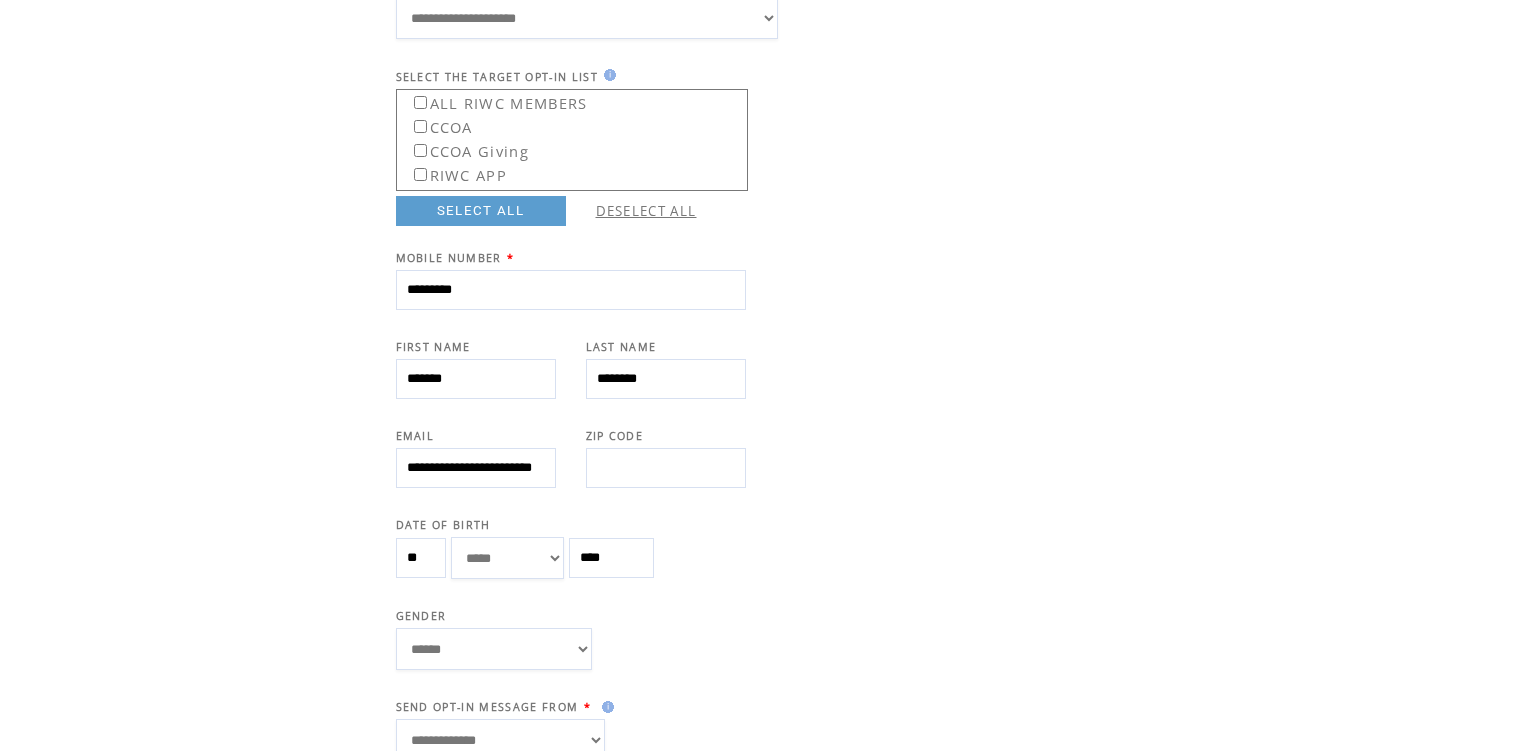 click on "**" at bounding box center [421, 558] 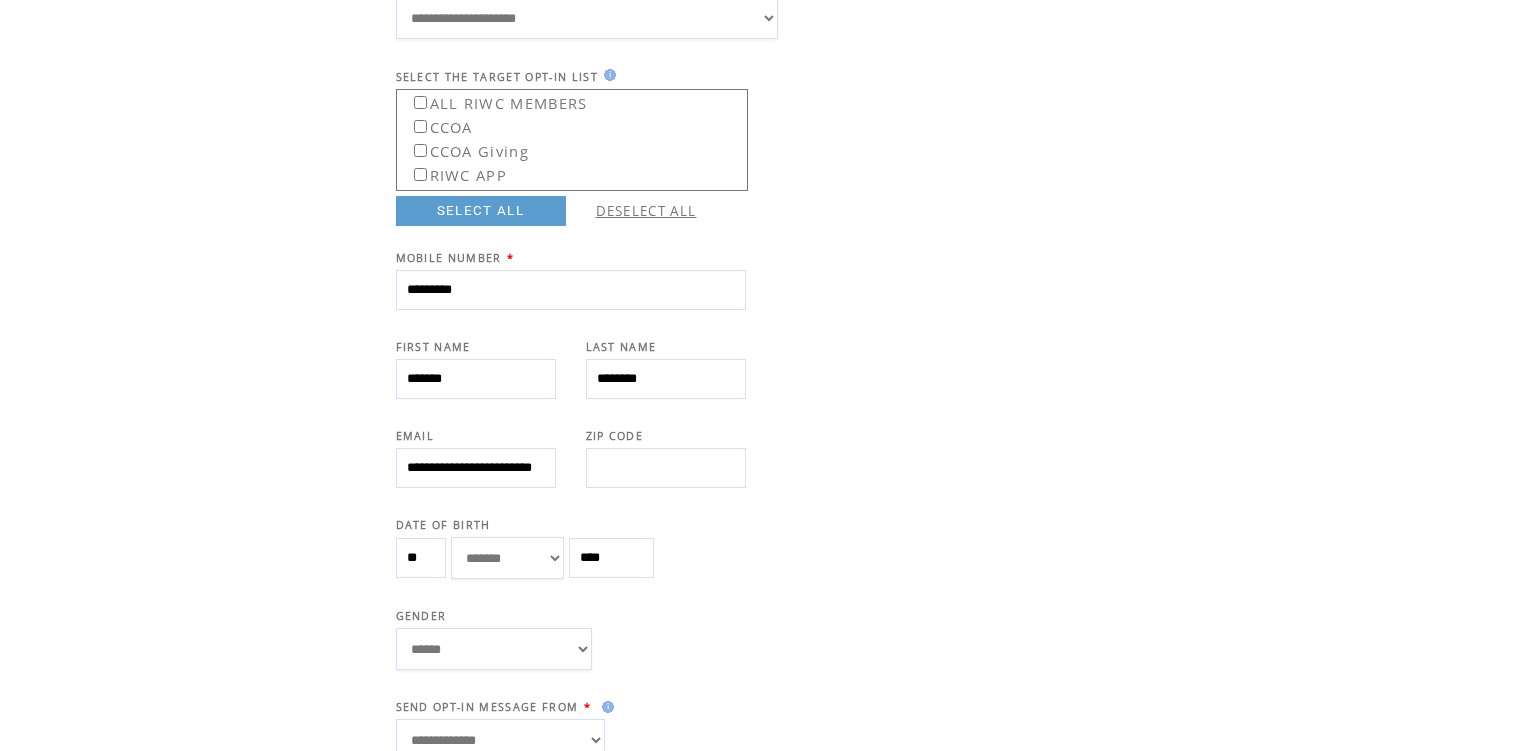 click on "****** 	 **** 	 ******" at bounding box center (494, 649) 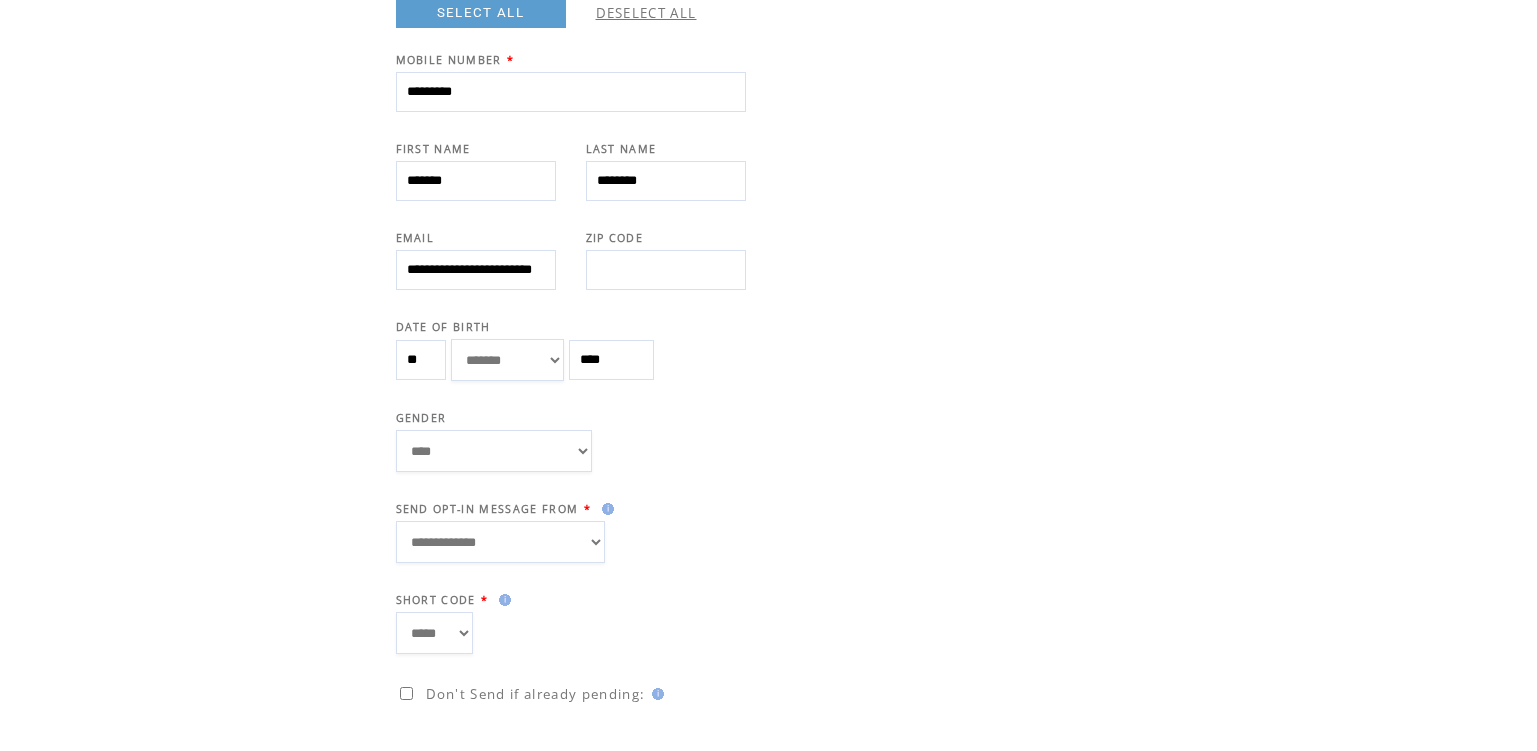 scroll, scrollTop: 400, scrollLeft: 0, axis: vertical 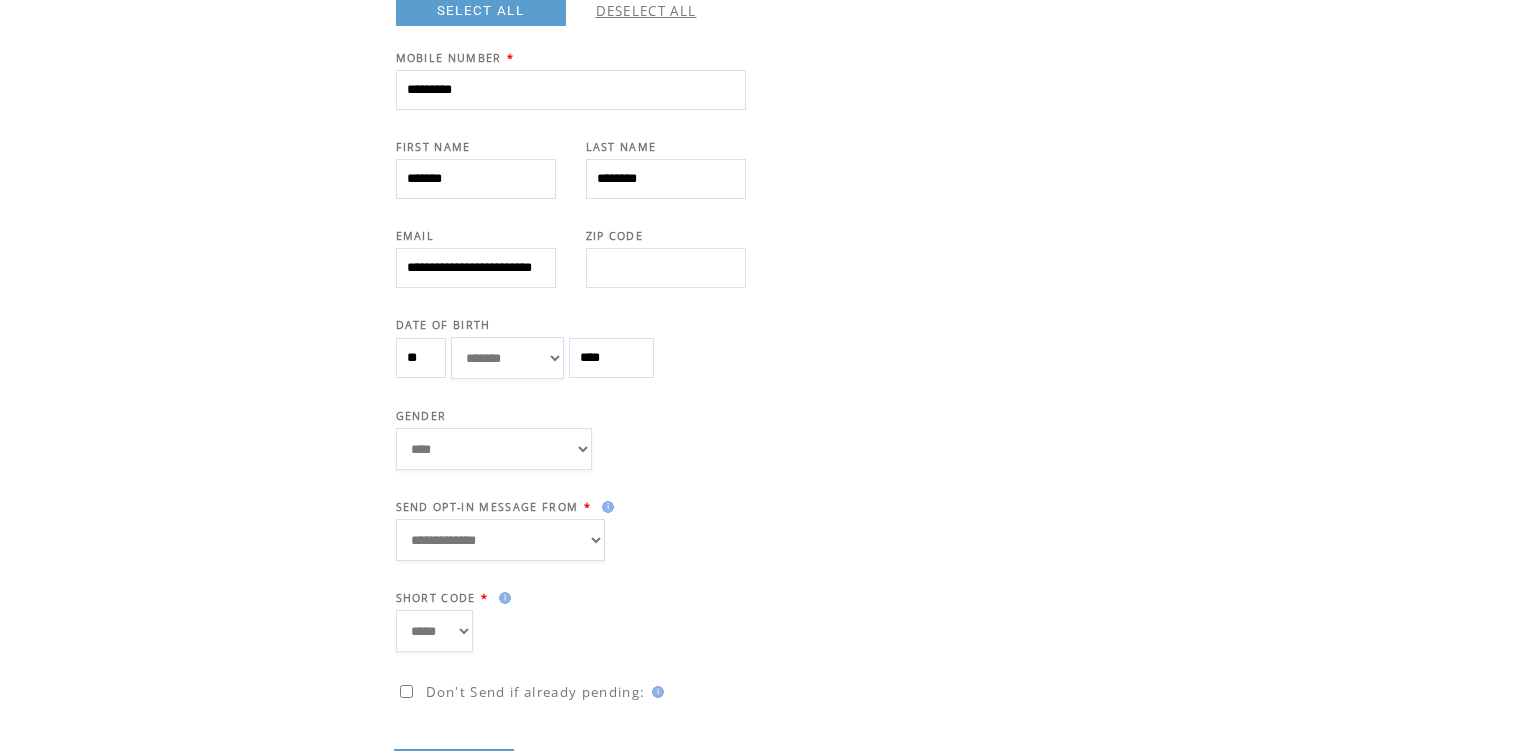 click on "**********" at bounding box center [500, 540] 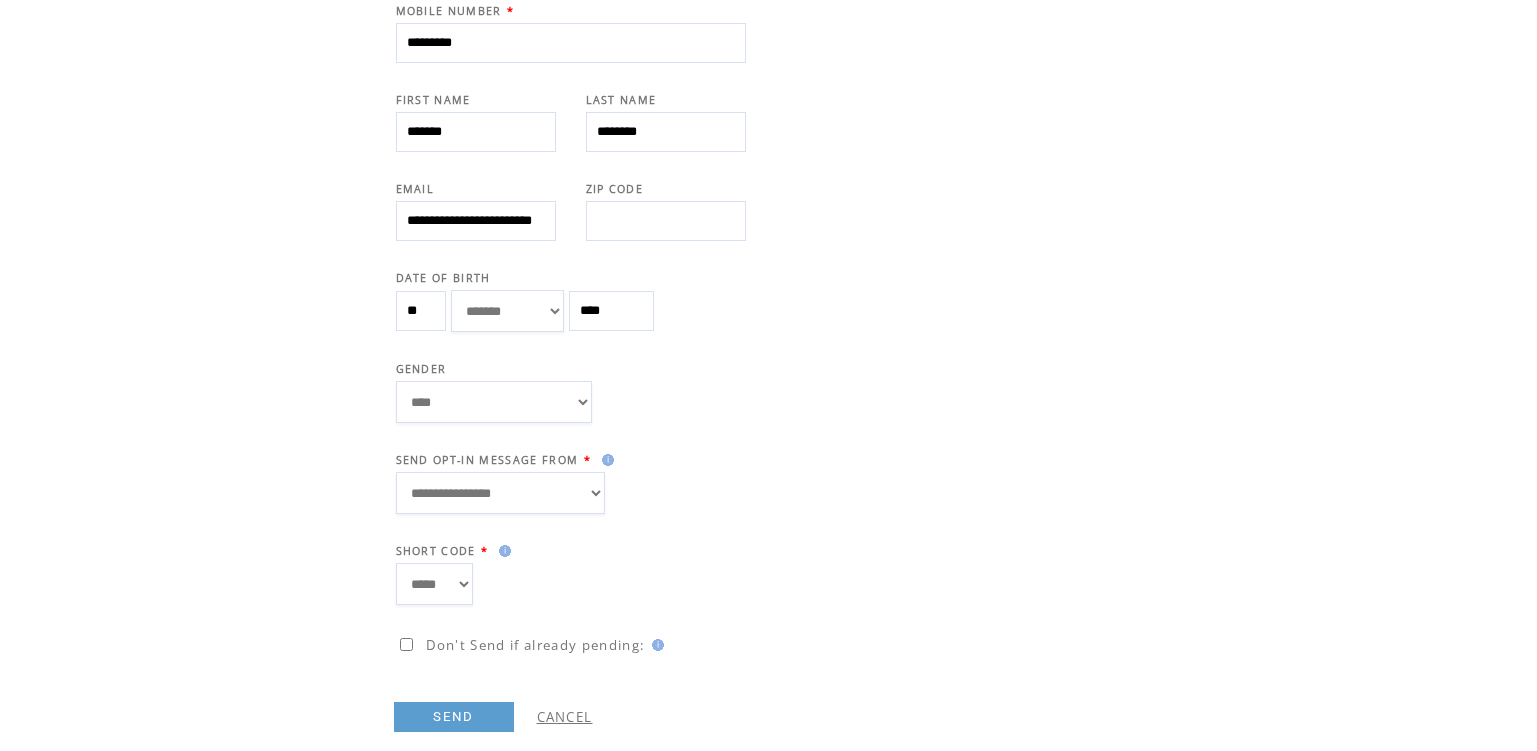 scroll, scrollTop: 471, scrollLeft: 0, axis: vertical 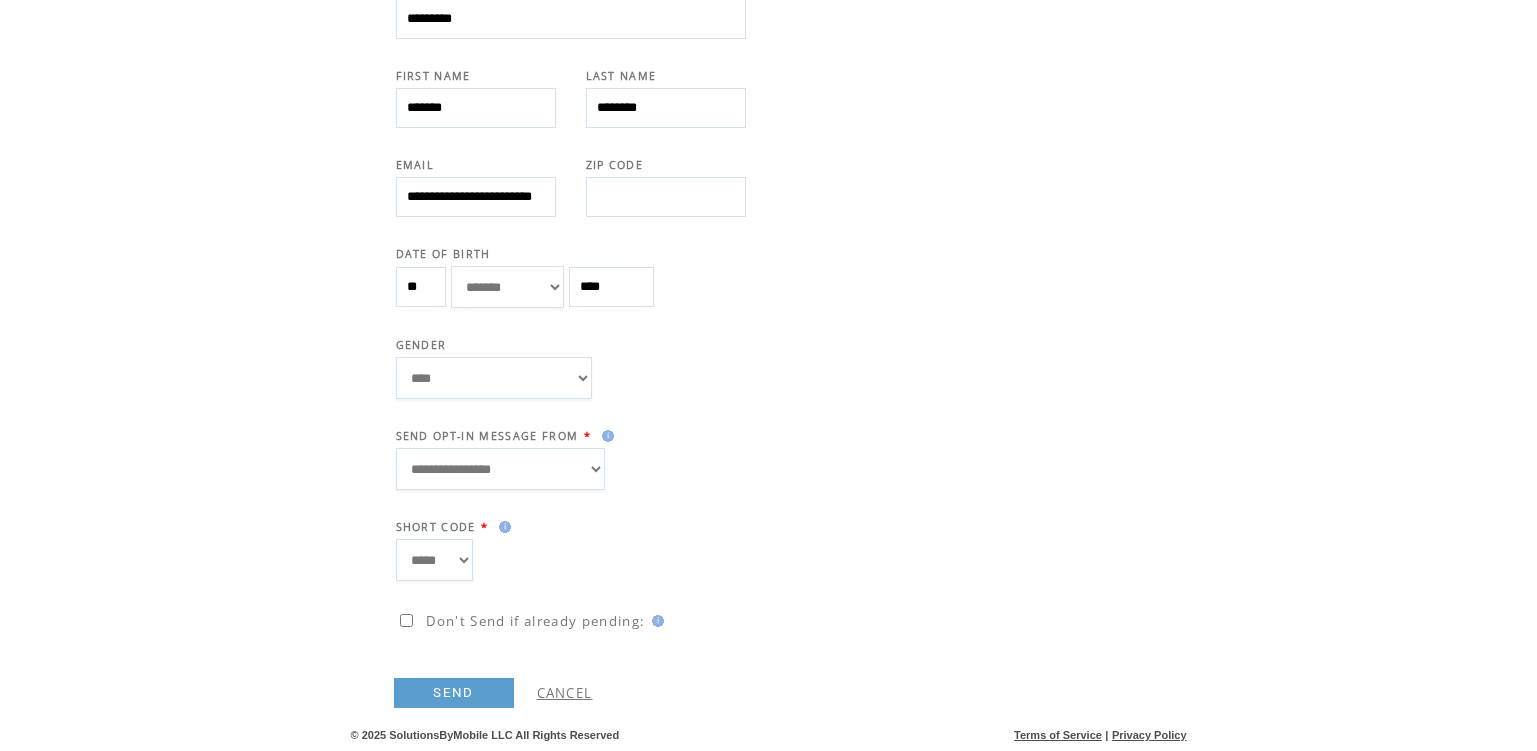 click on "SEND" at bounding box center (454, 693) 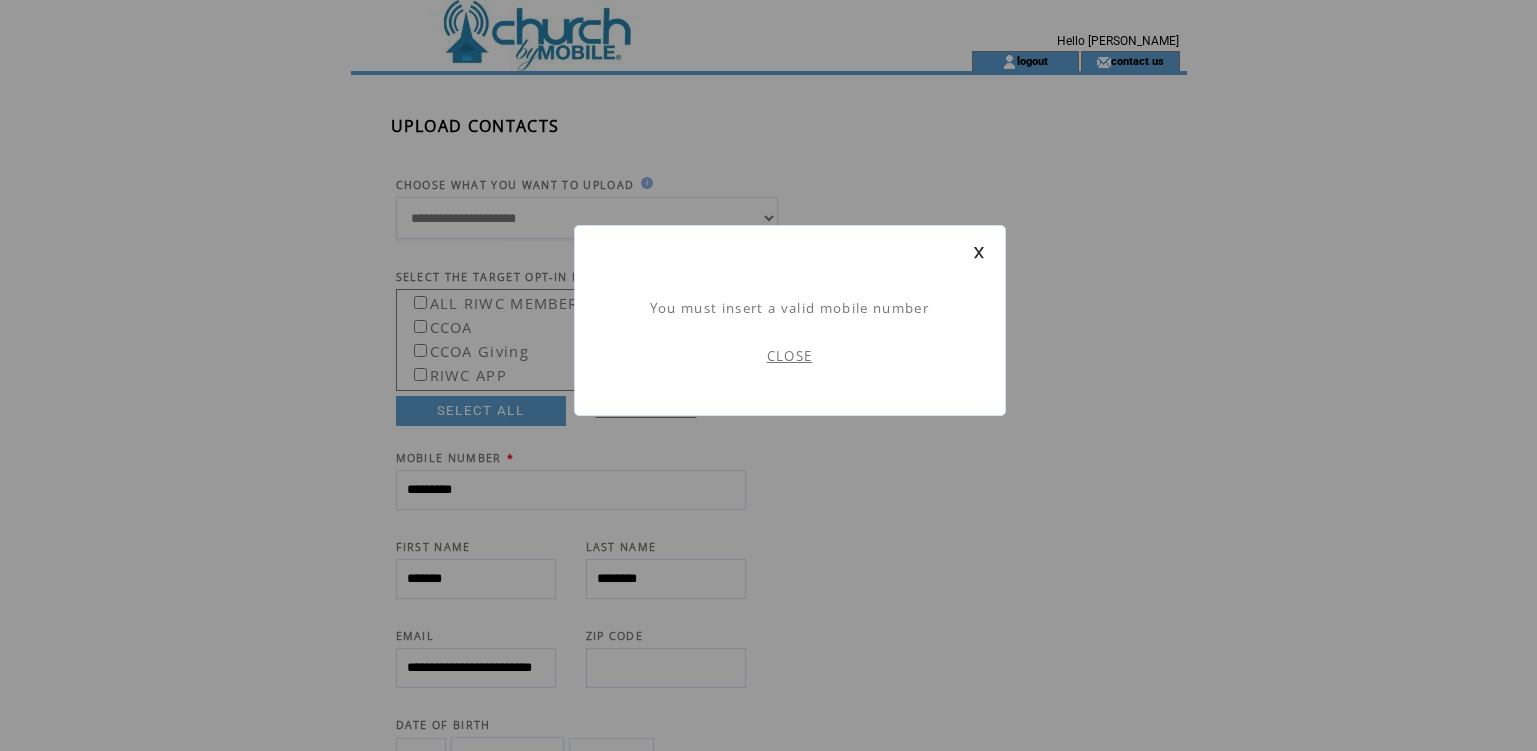 scroll, scrollTop: 1, scrollLeft: 0, axis: vertical 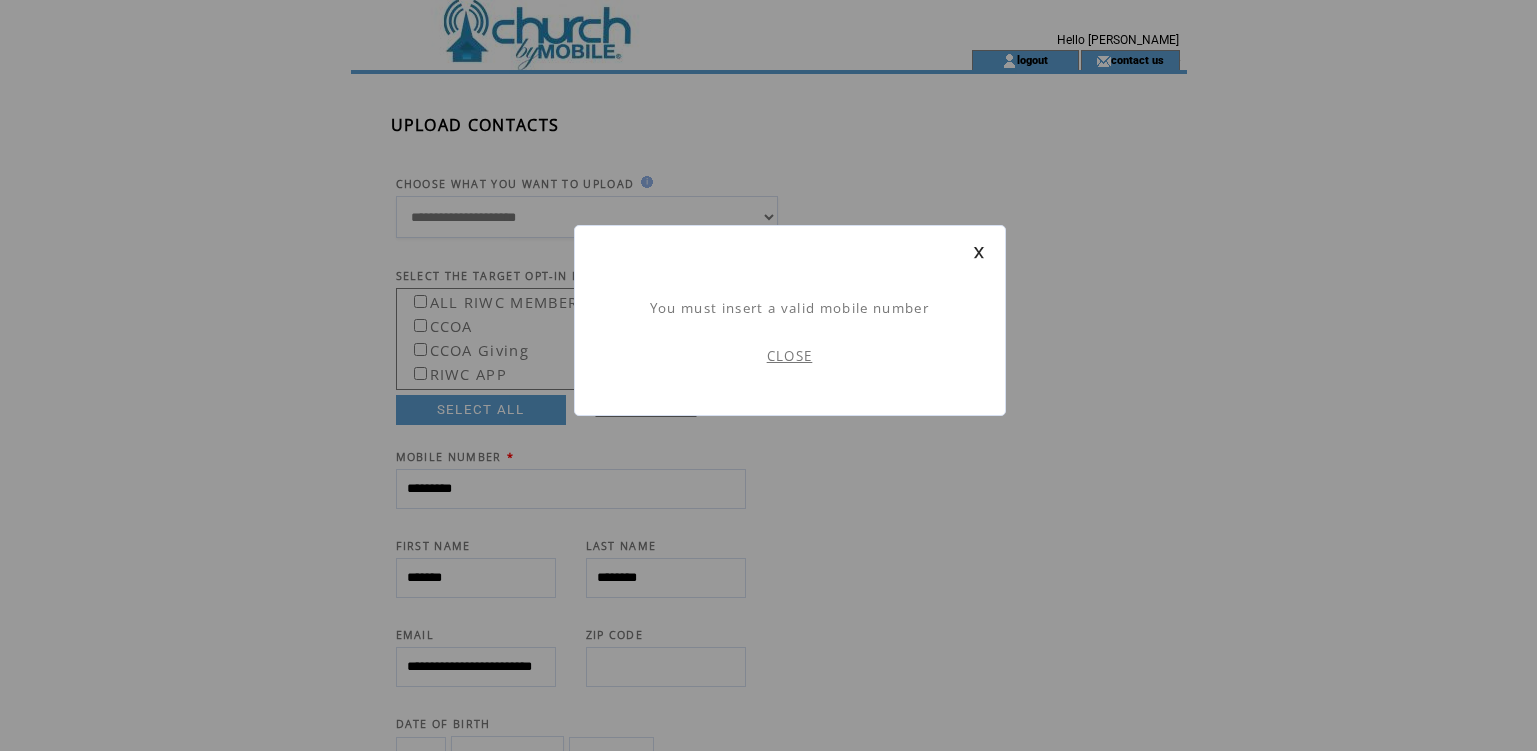 click on "CLOSE" at bounding box center [790, 356] 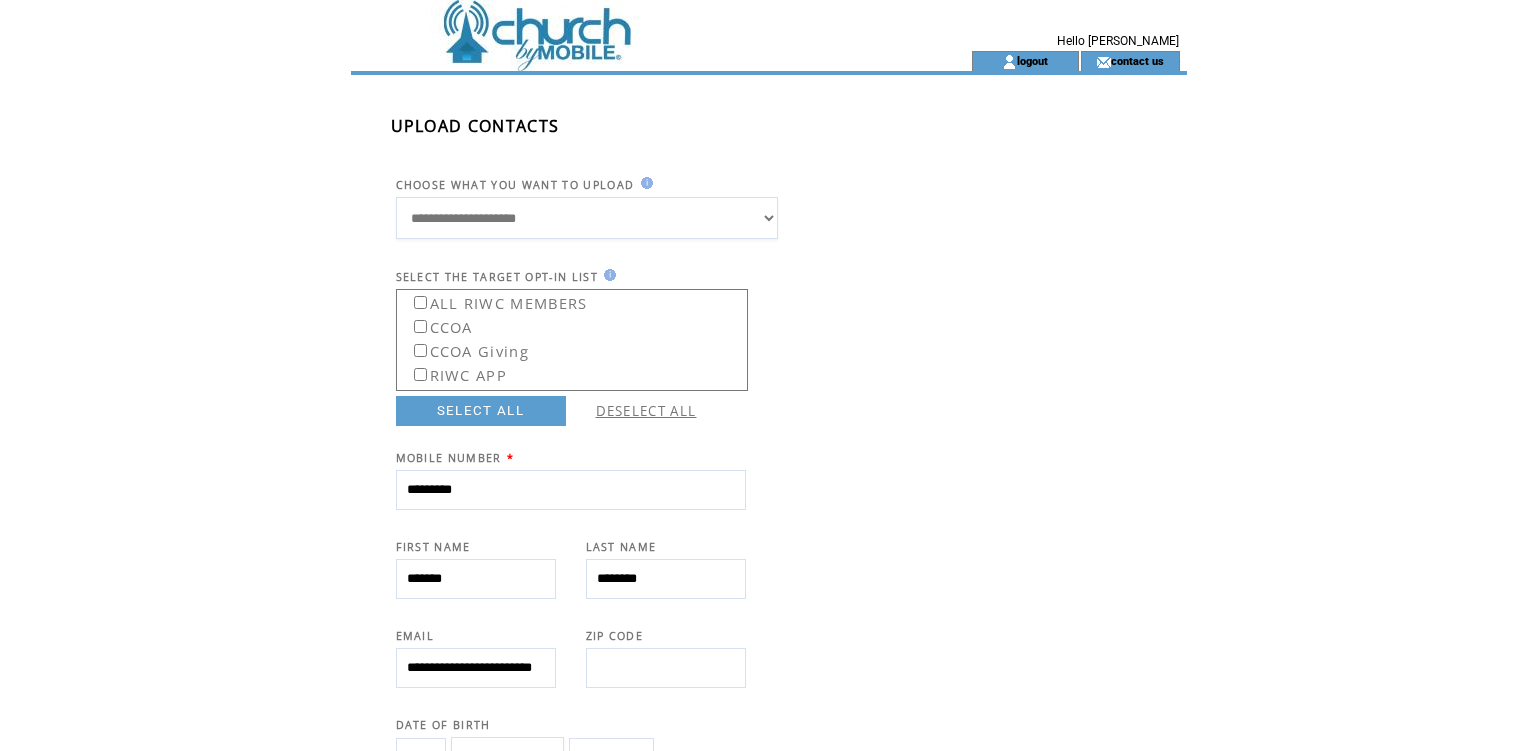 click on "*********" at bounding box center (571, 490) 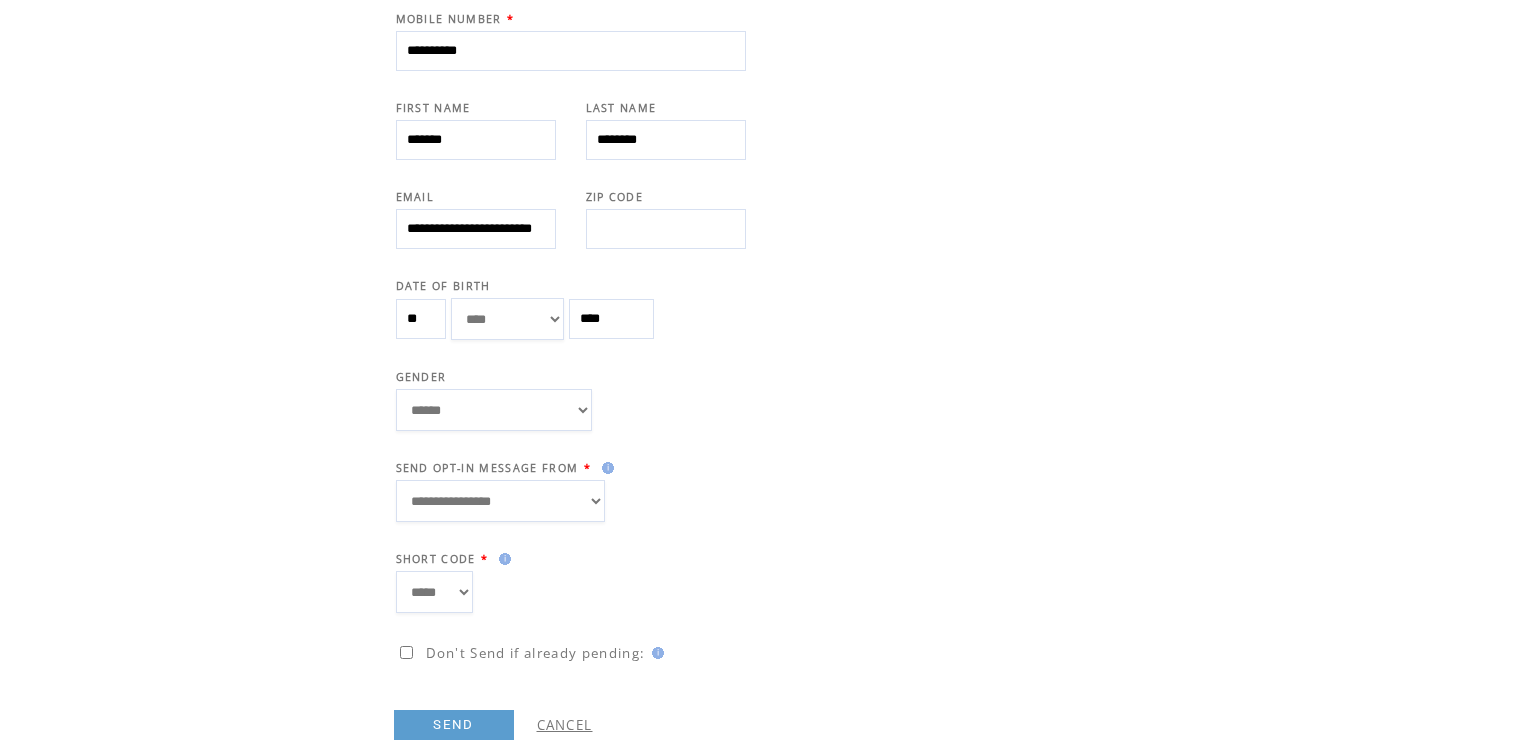 scroll, scrollTop: 471, scrollLeft: 0, axis: vertical 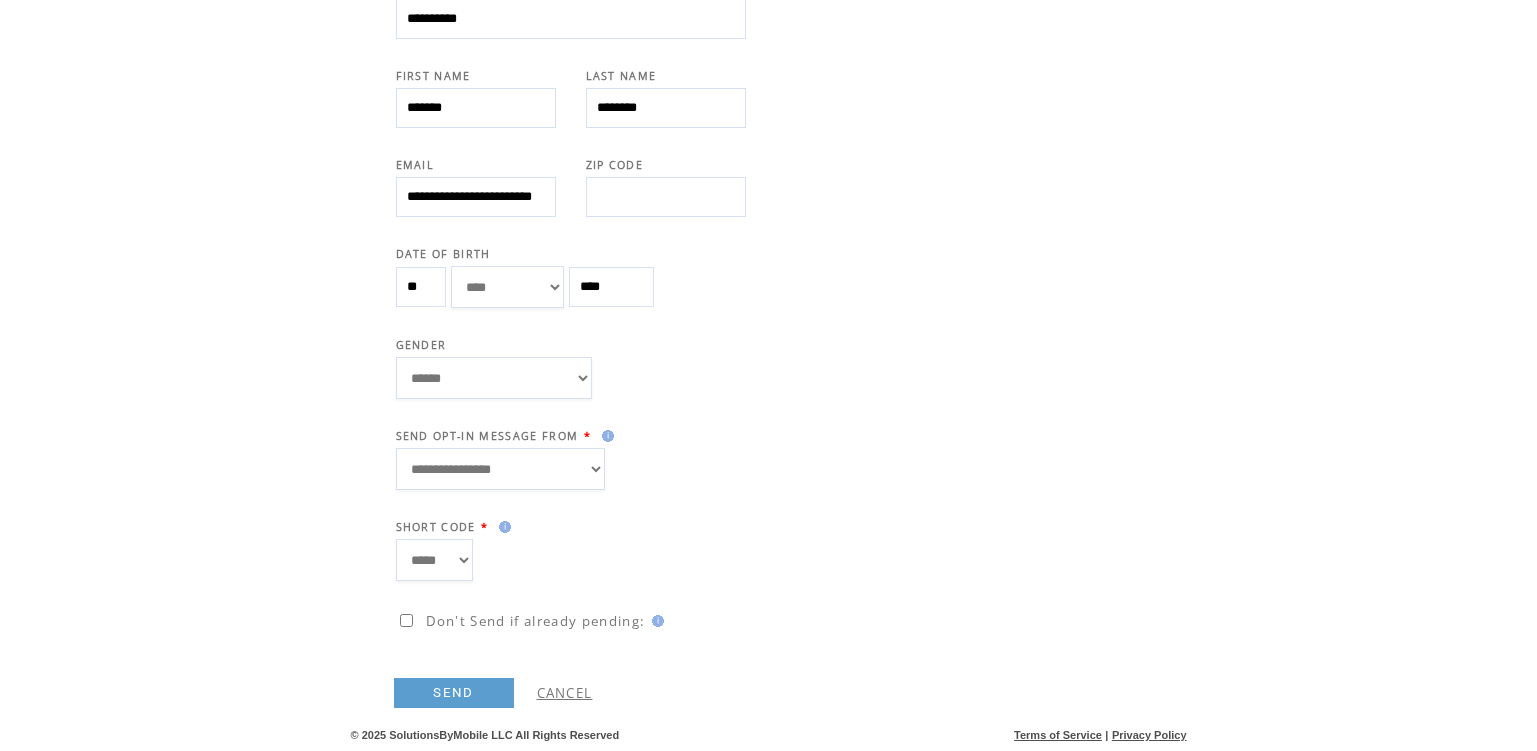 type on "**********" 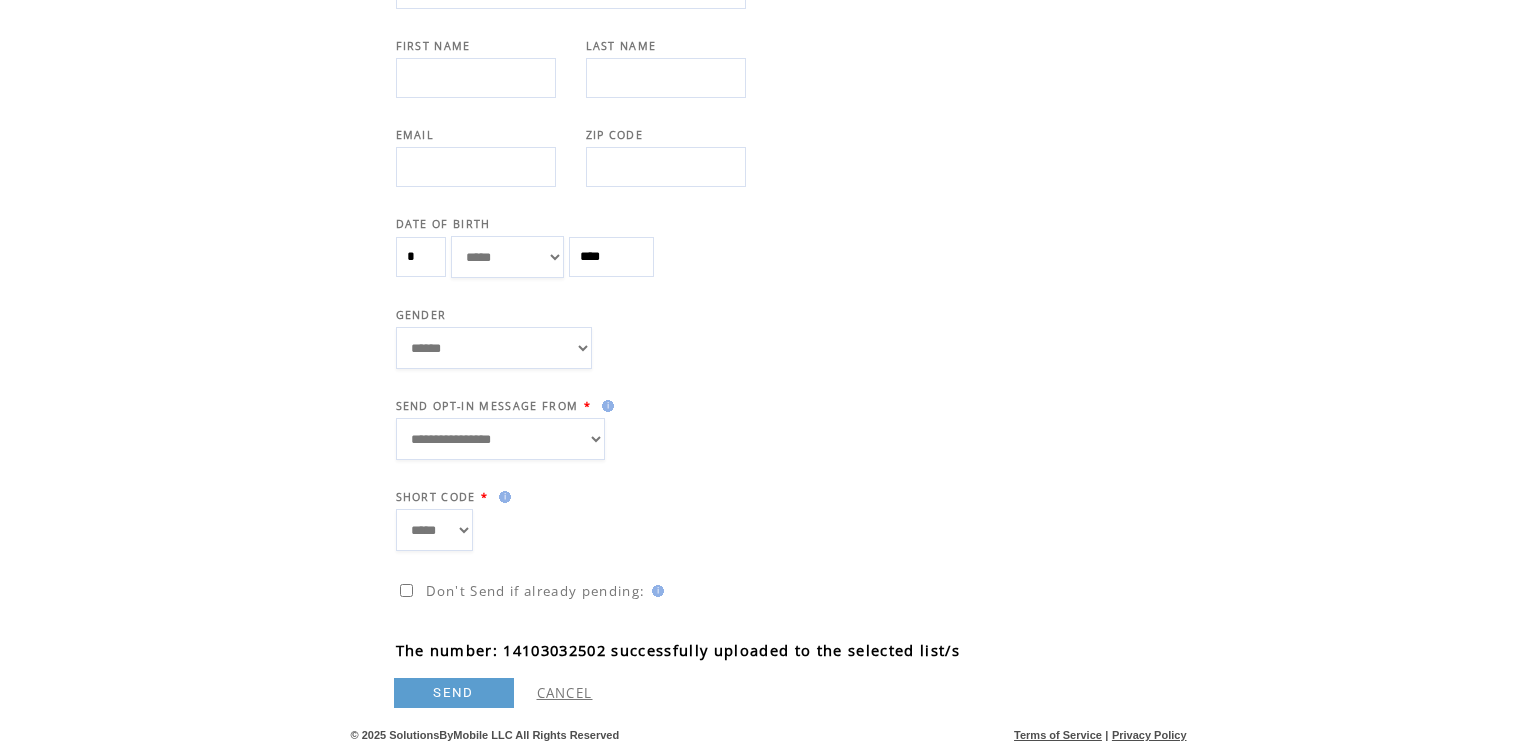 scroll, scrollTop: 0, scrollLeft: 0, axis: both 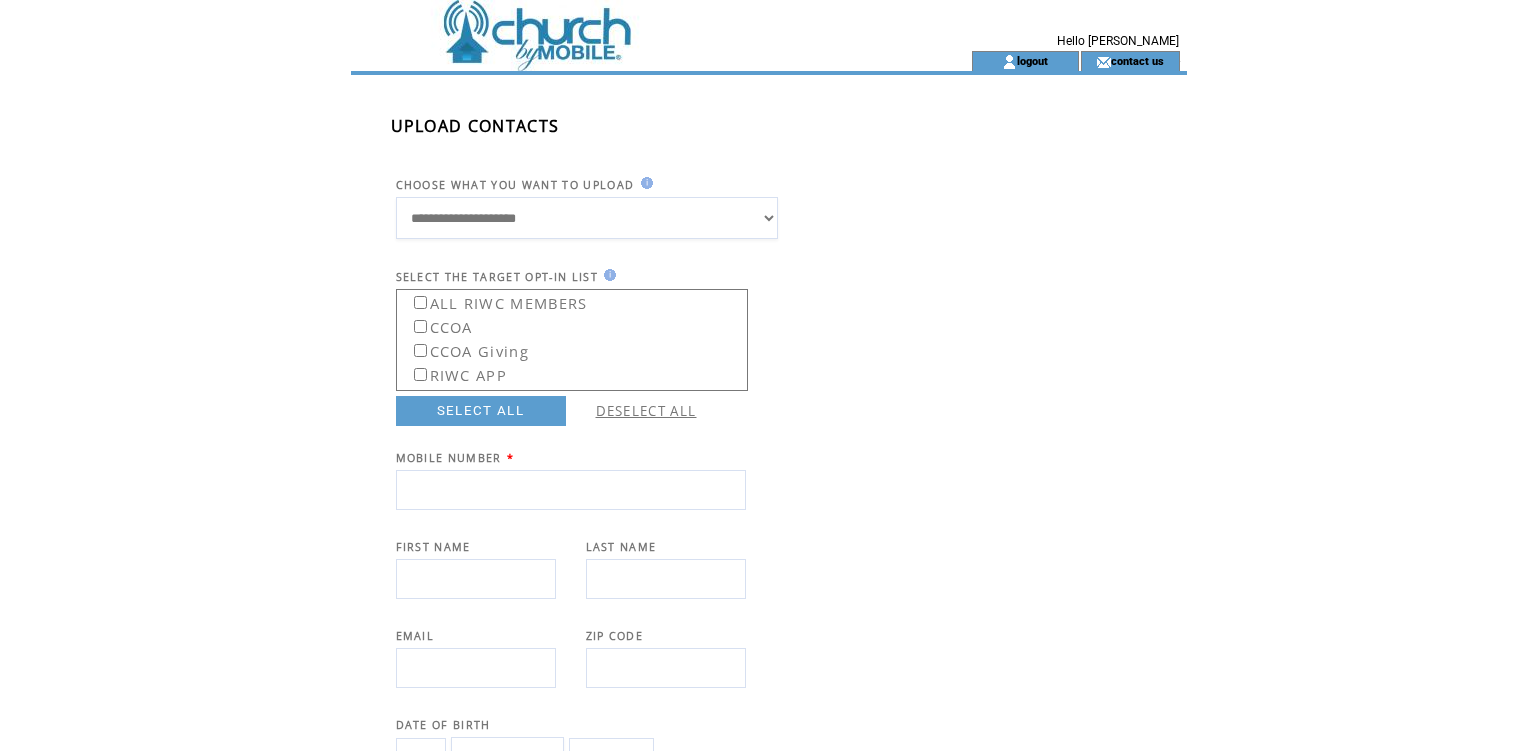 click at bounding box center [571, 490] 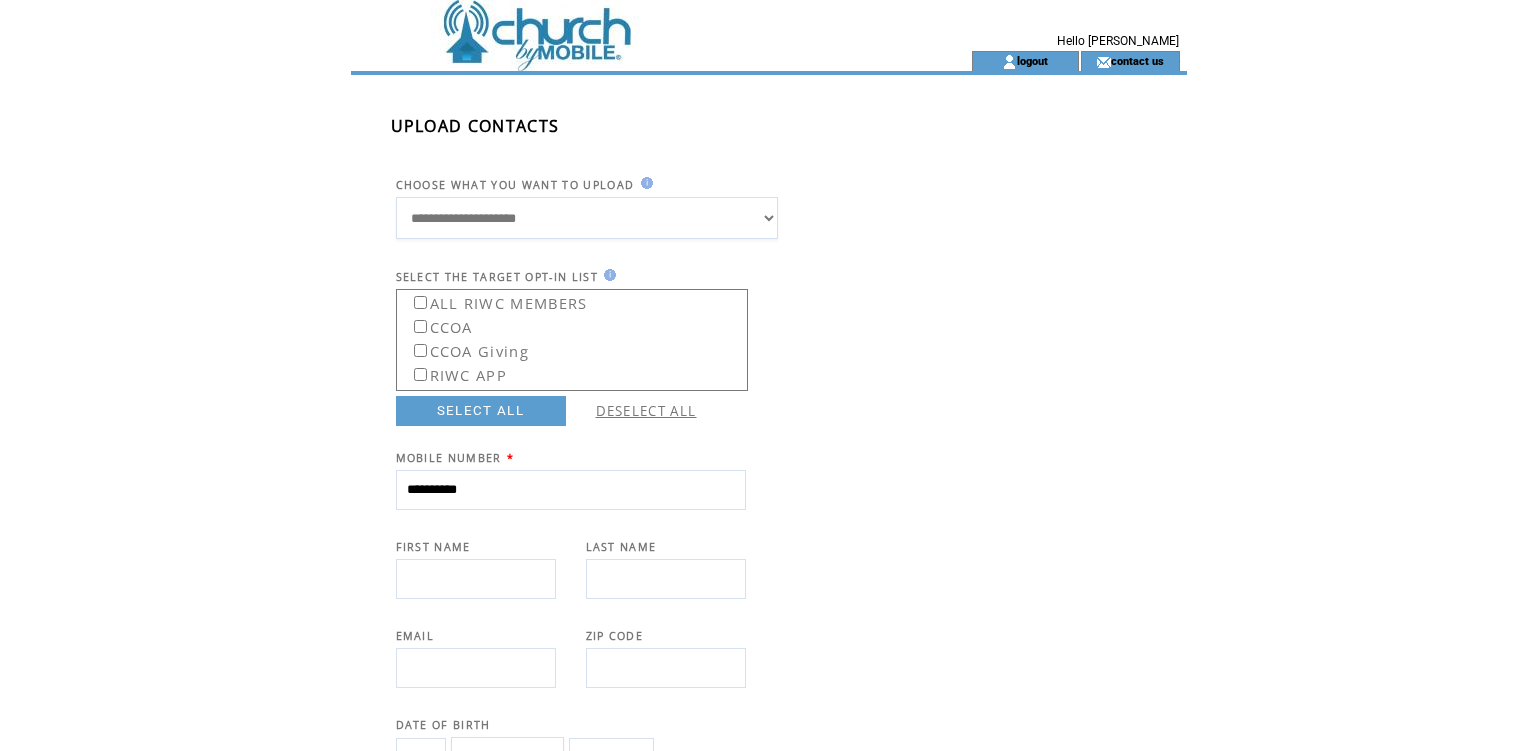 type on "**********" 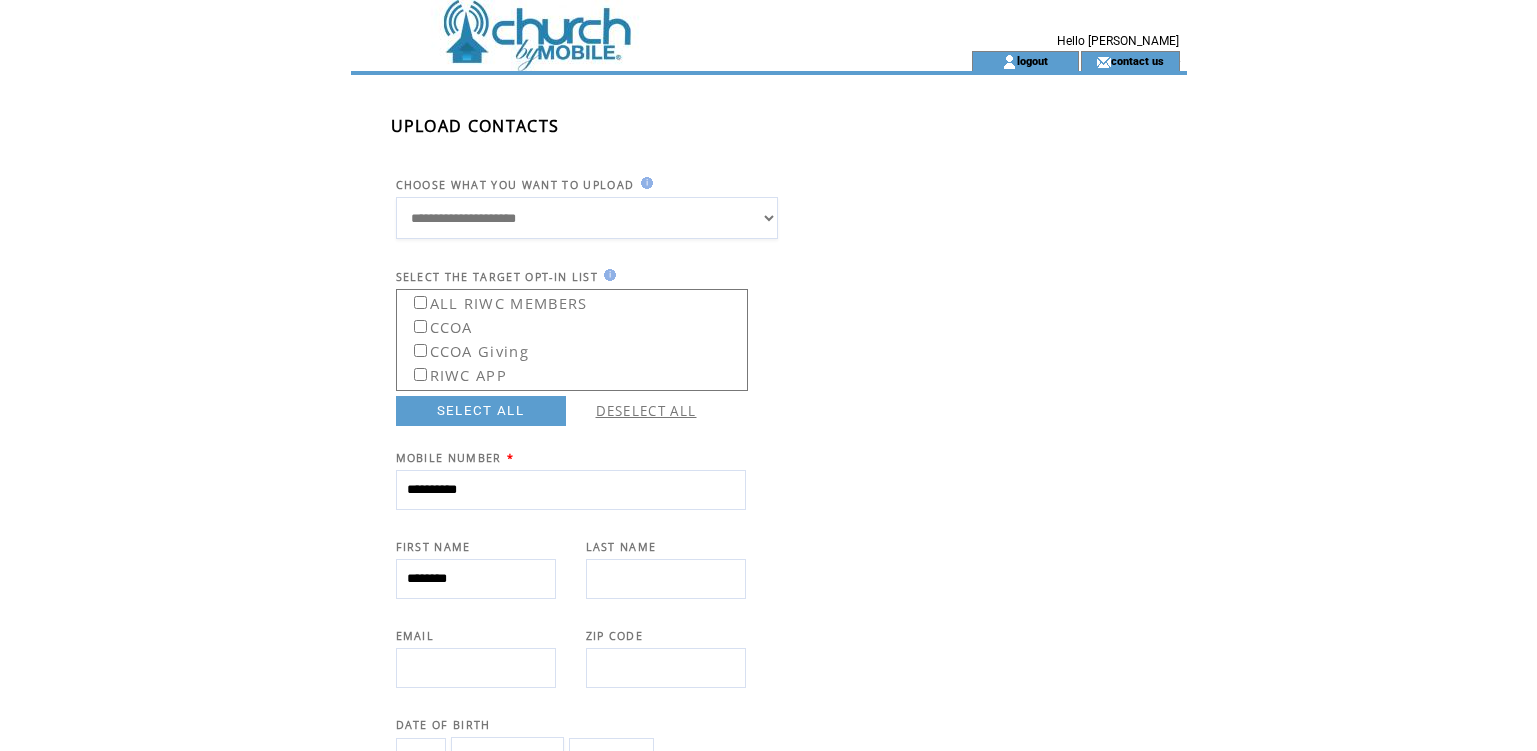 type on "********" 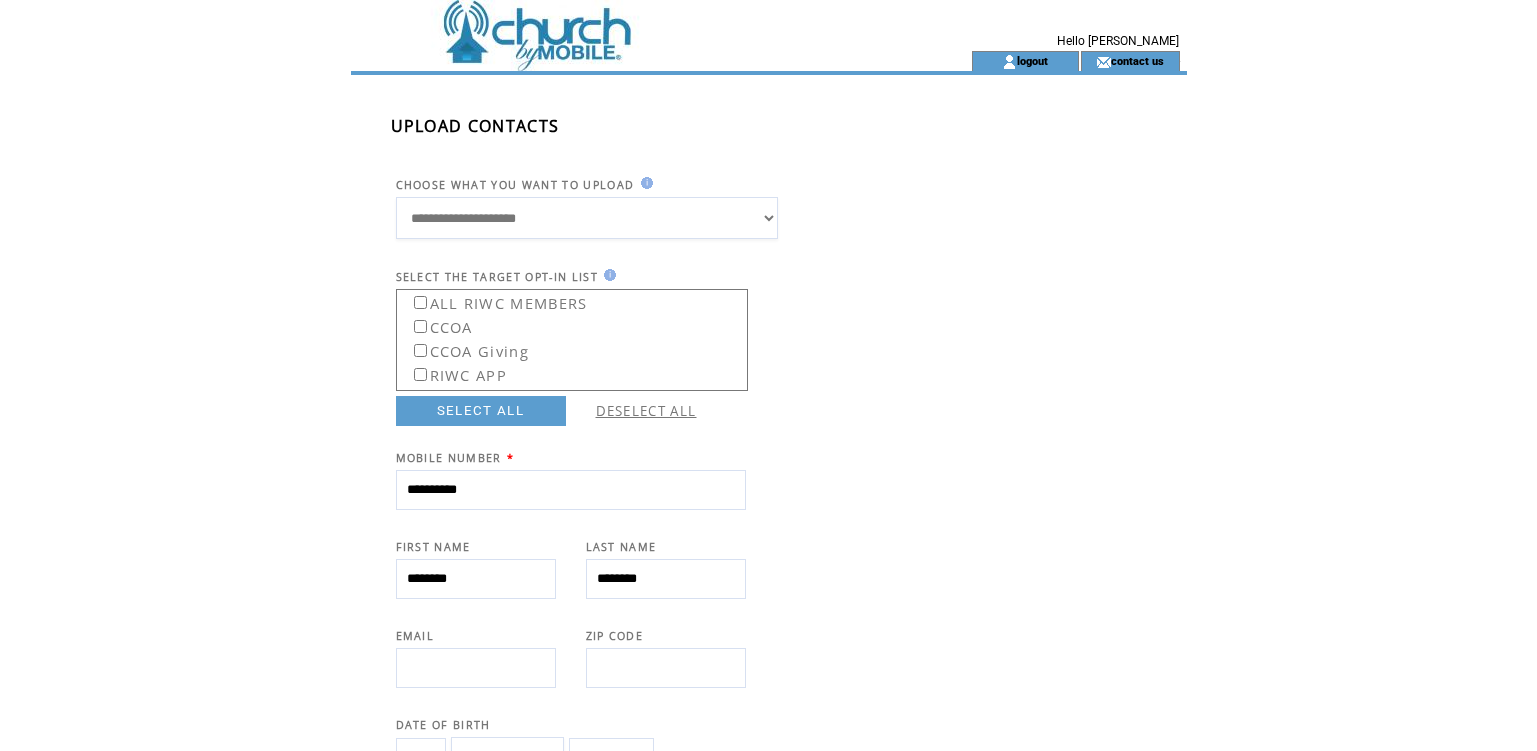 type on "********" 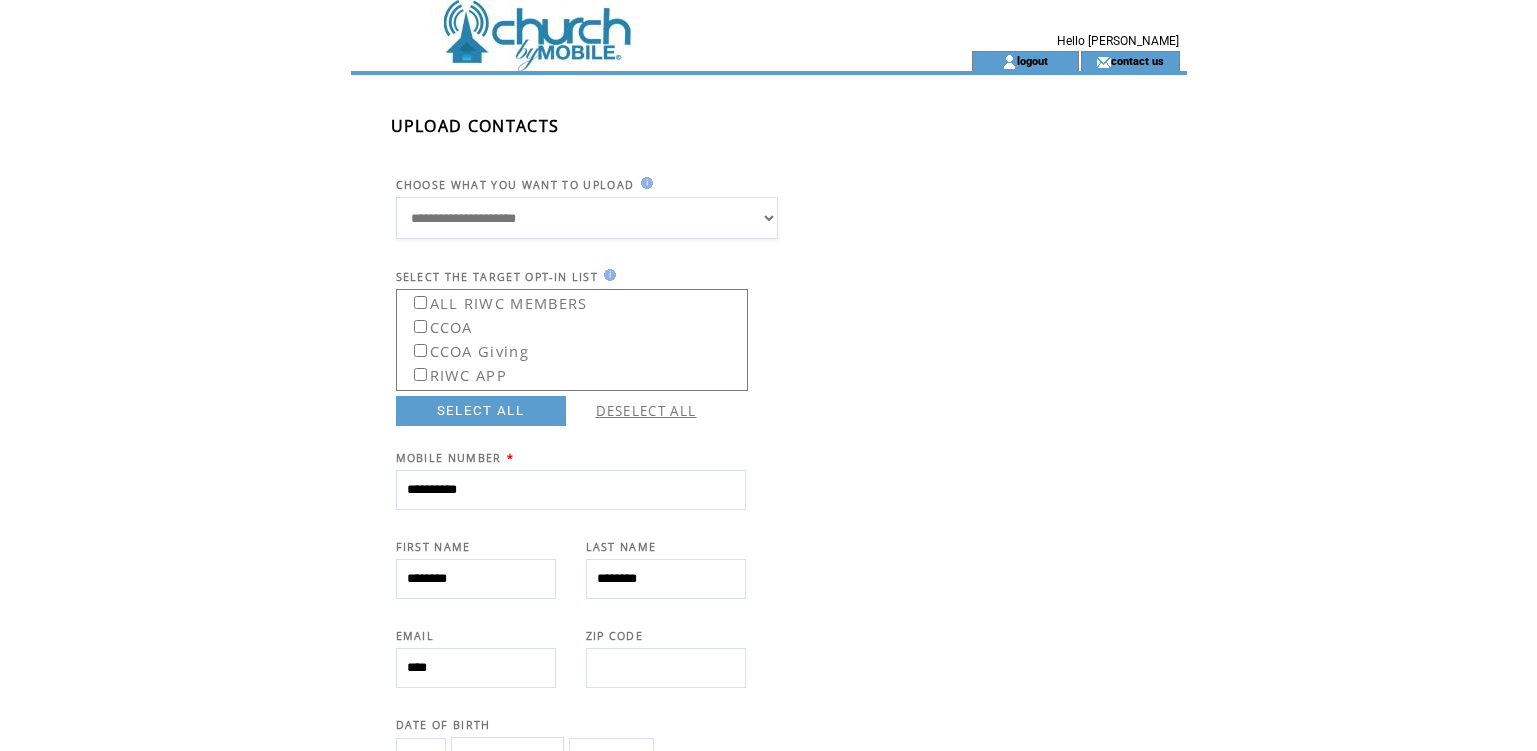 type on "****" 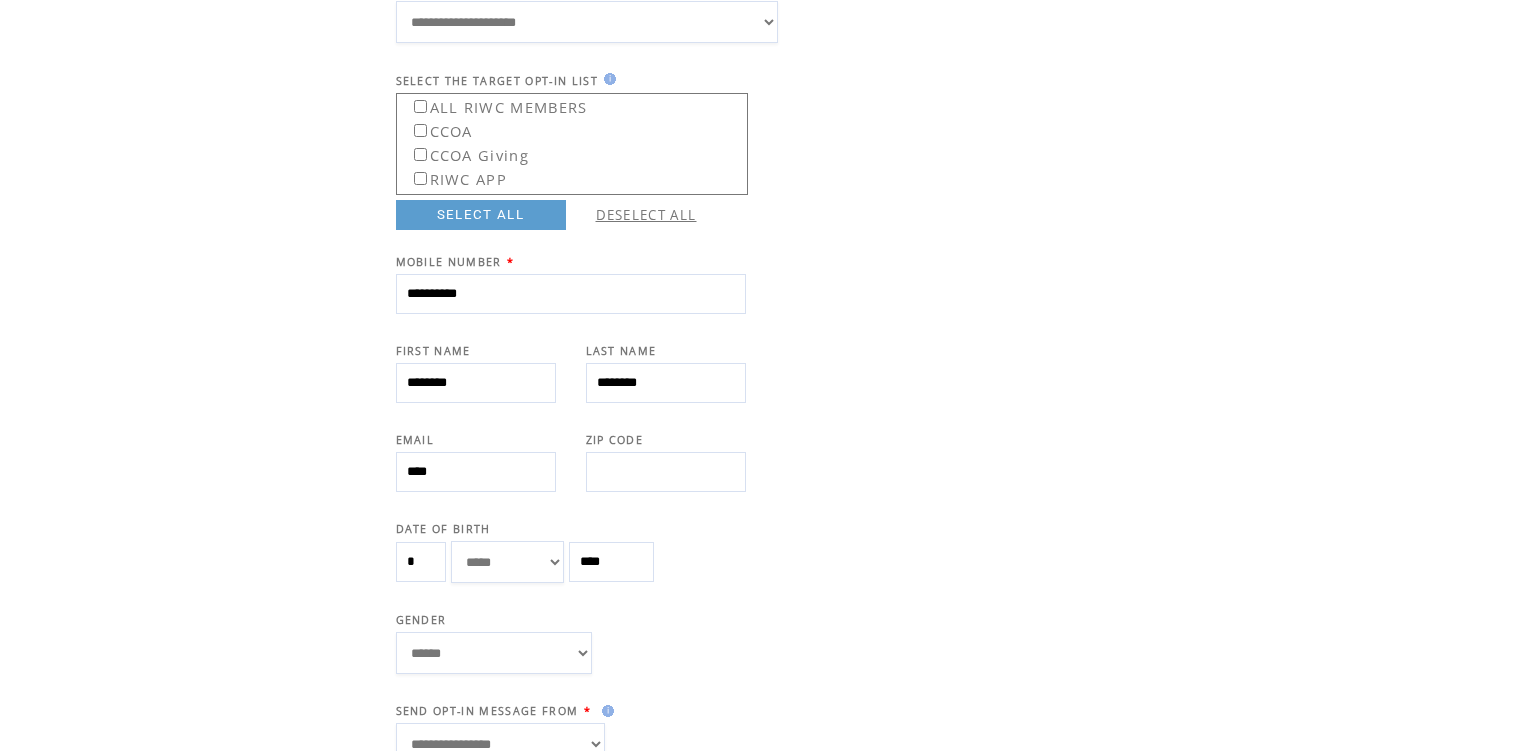 scroll, scrollTop: 200, scrollLeft: 0, axis: vertical 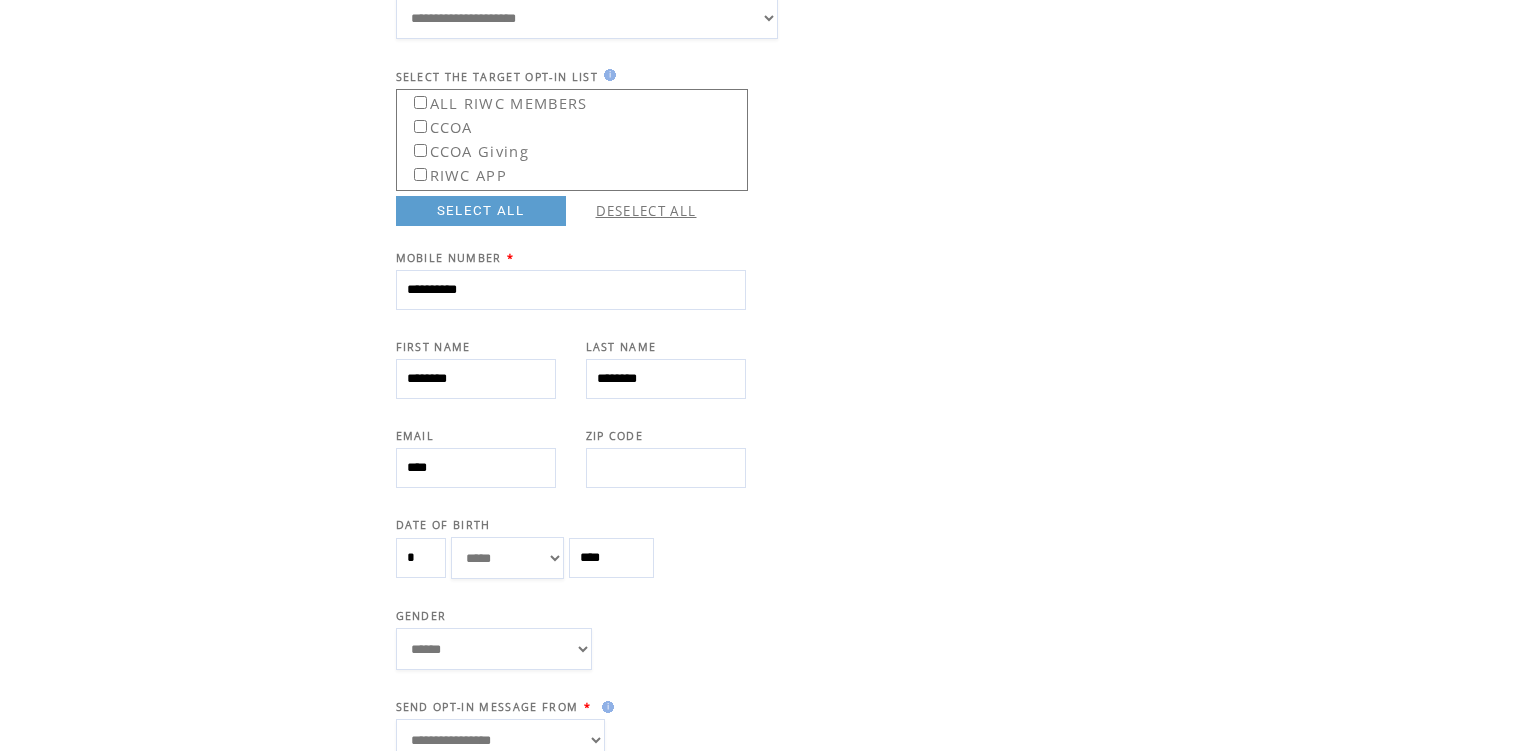 click on "****" at bounding box center (476, 468) 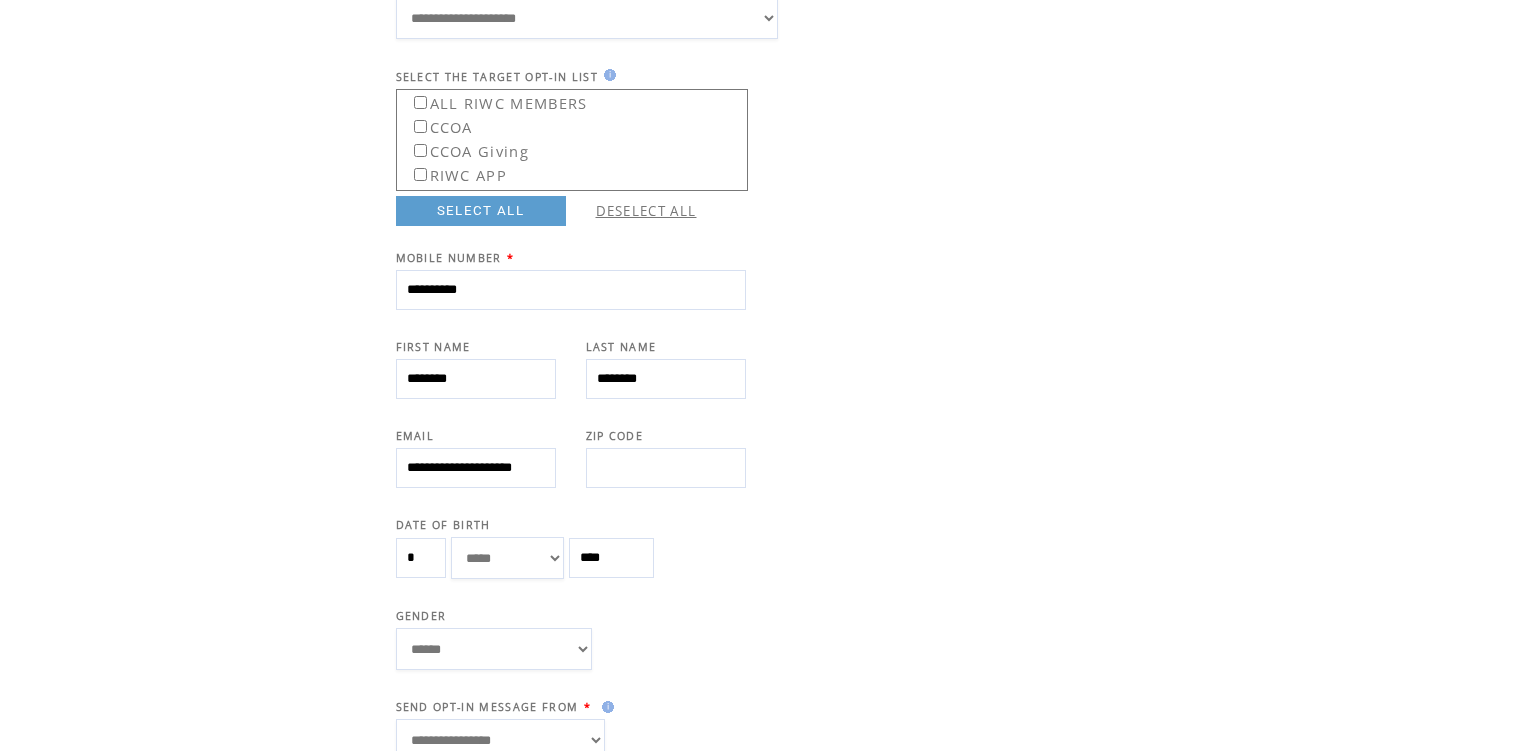 scroll, scrollTop: 0, scrollLeft: 53, axis: horizontal 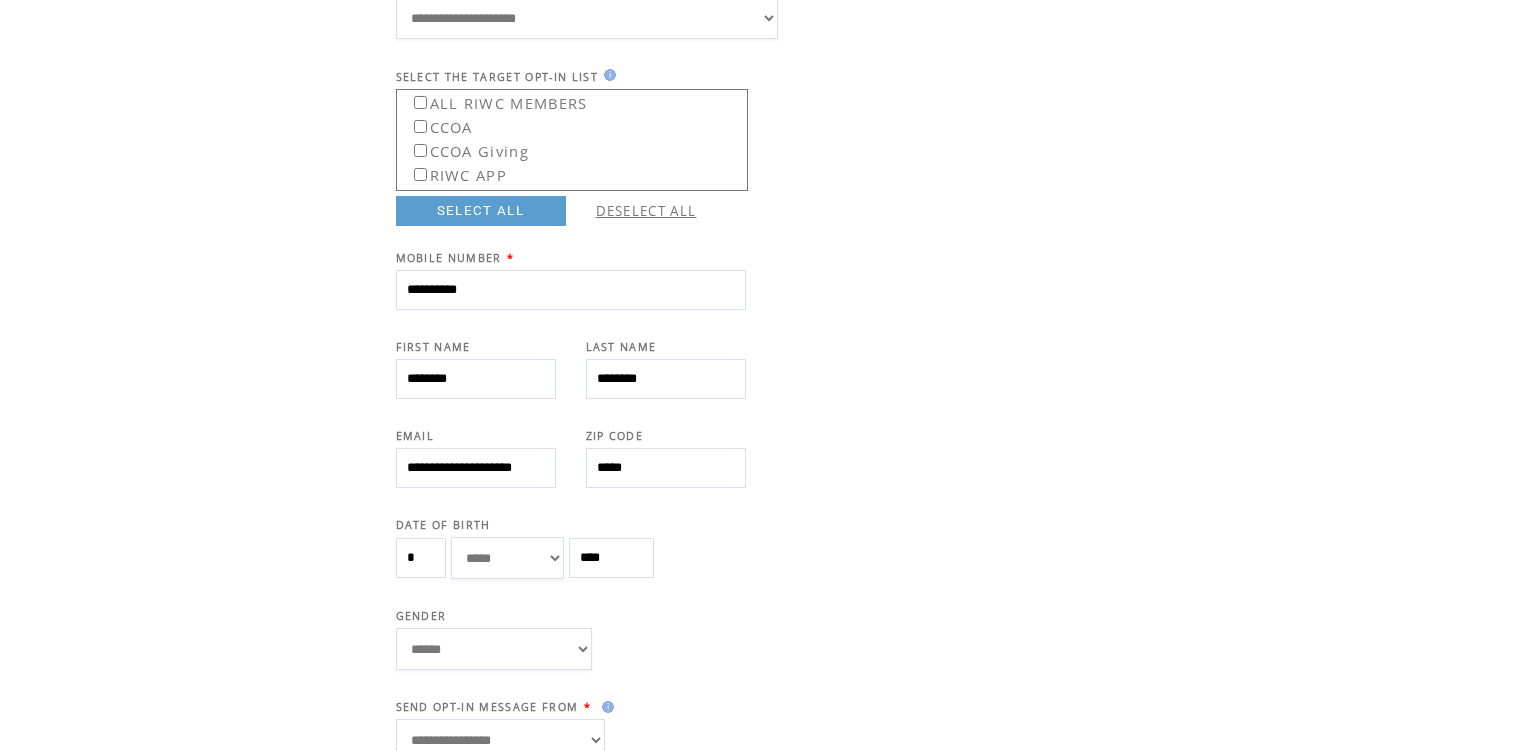 type on "*****" 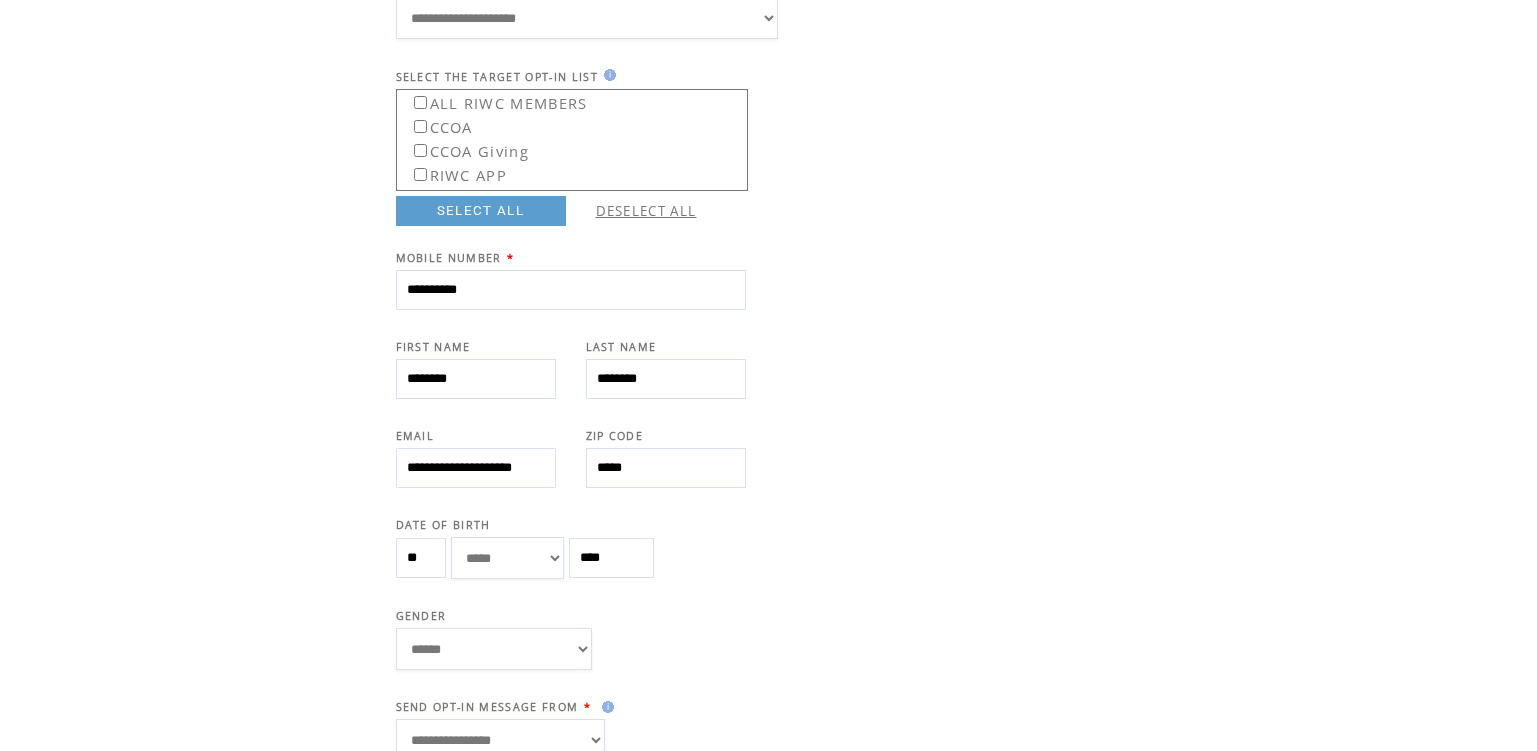 type on "**" 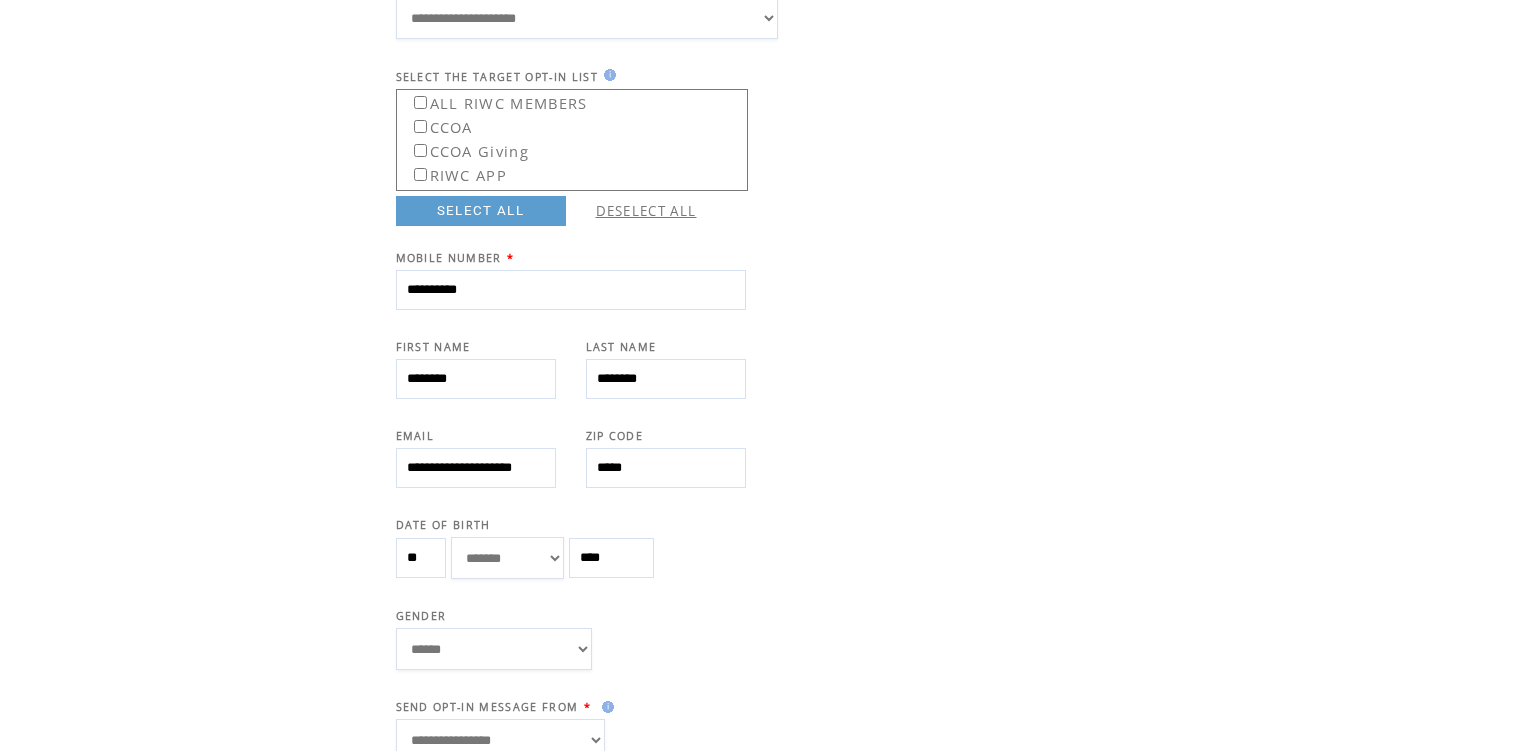 click on "****** 	 **** 	 ******" at bounding box center [494, 649] 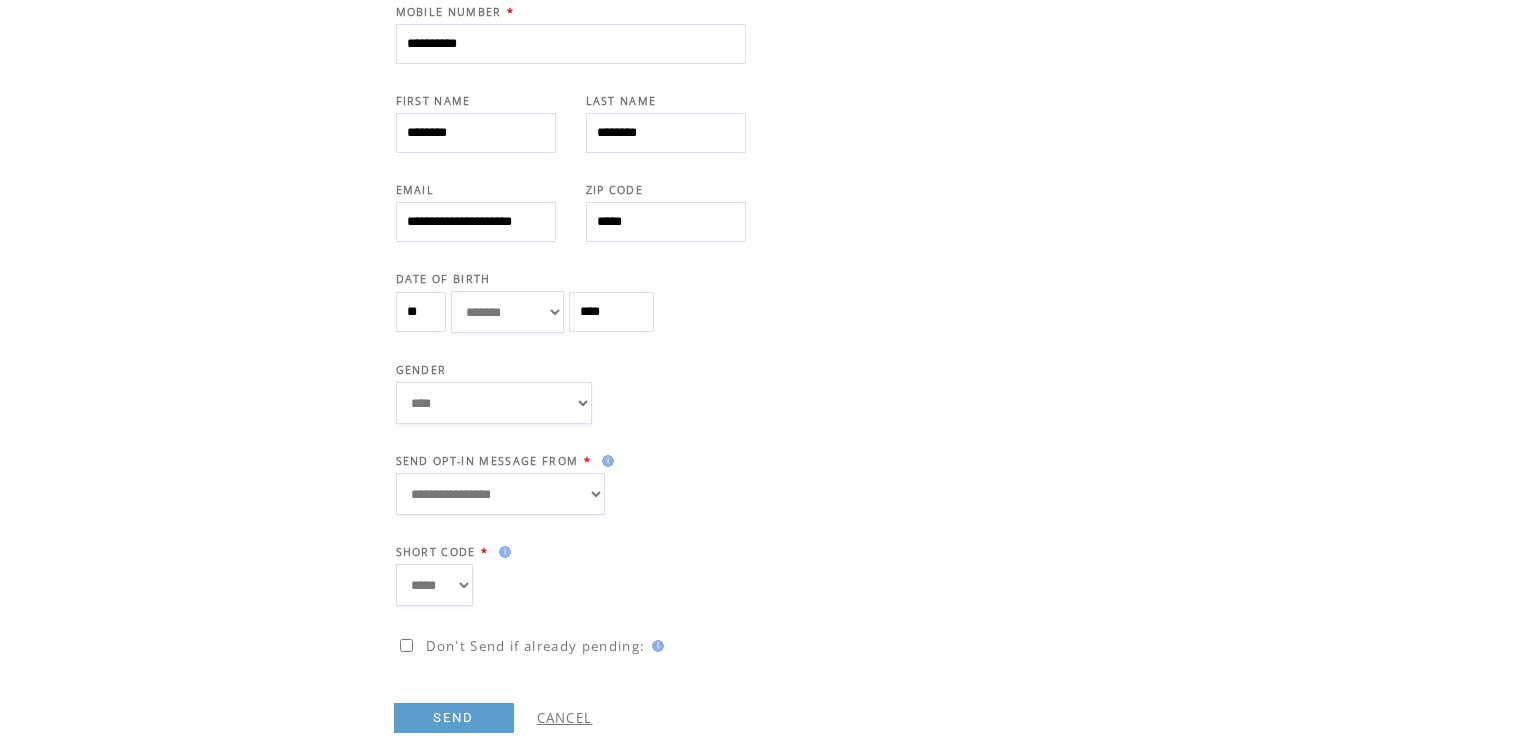 scroll, scrollTop: 471, scrollLeft: 0, axis: vertical 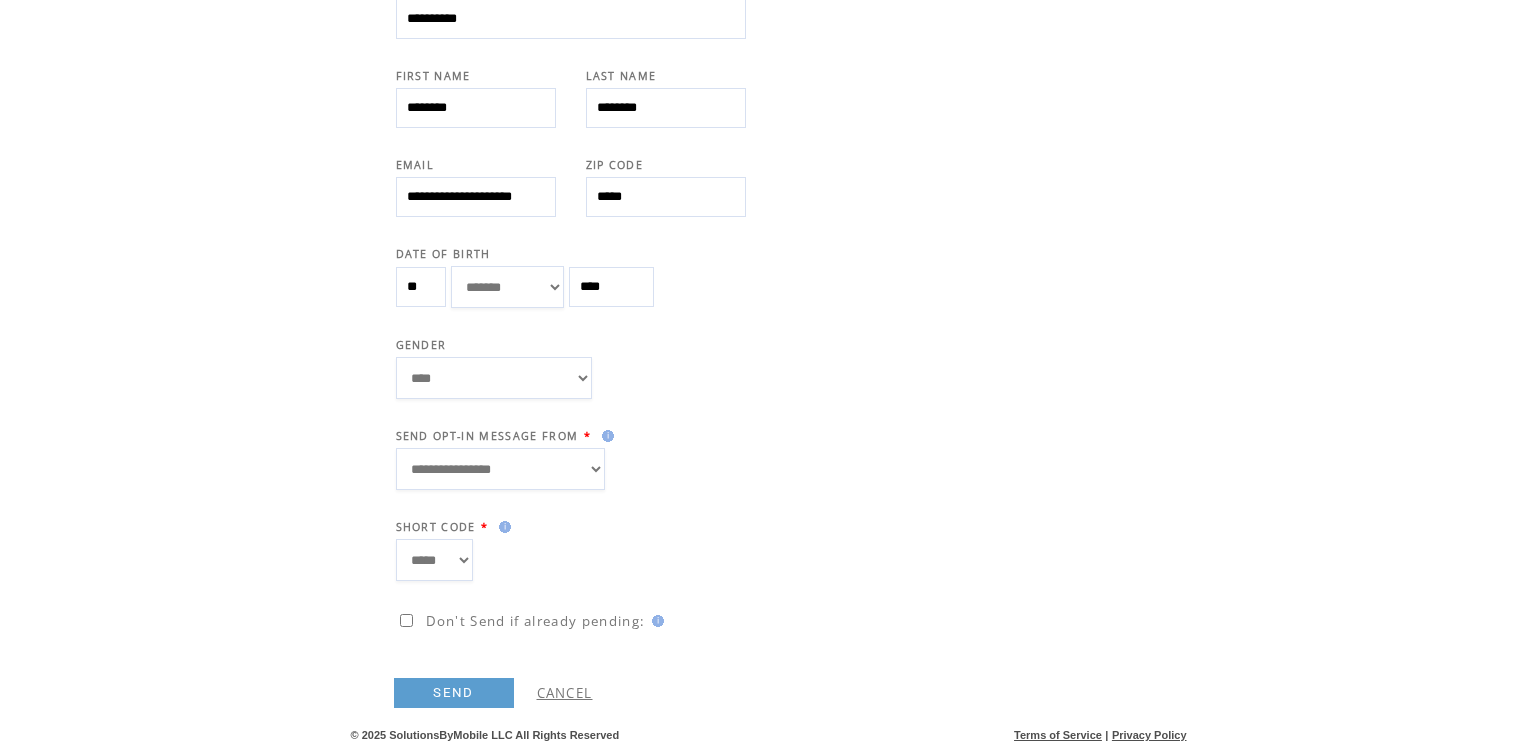 click on "SEND" at bounding box center [454, 693] 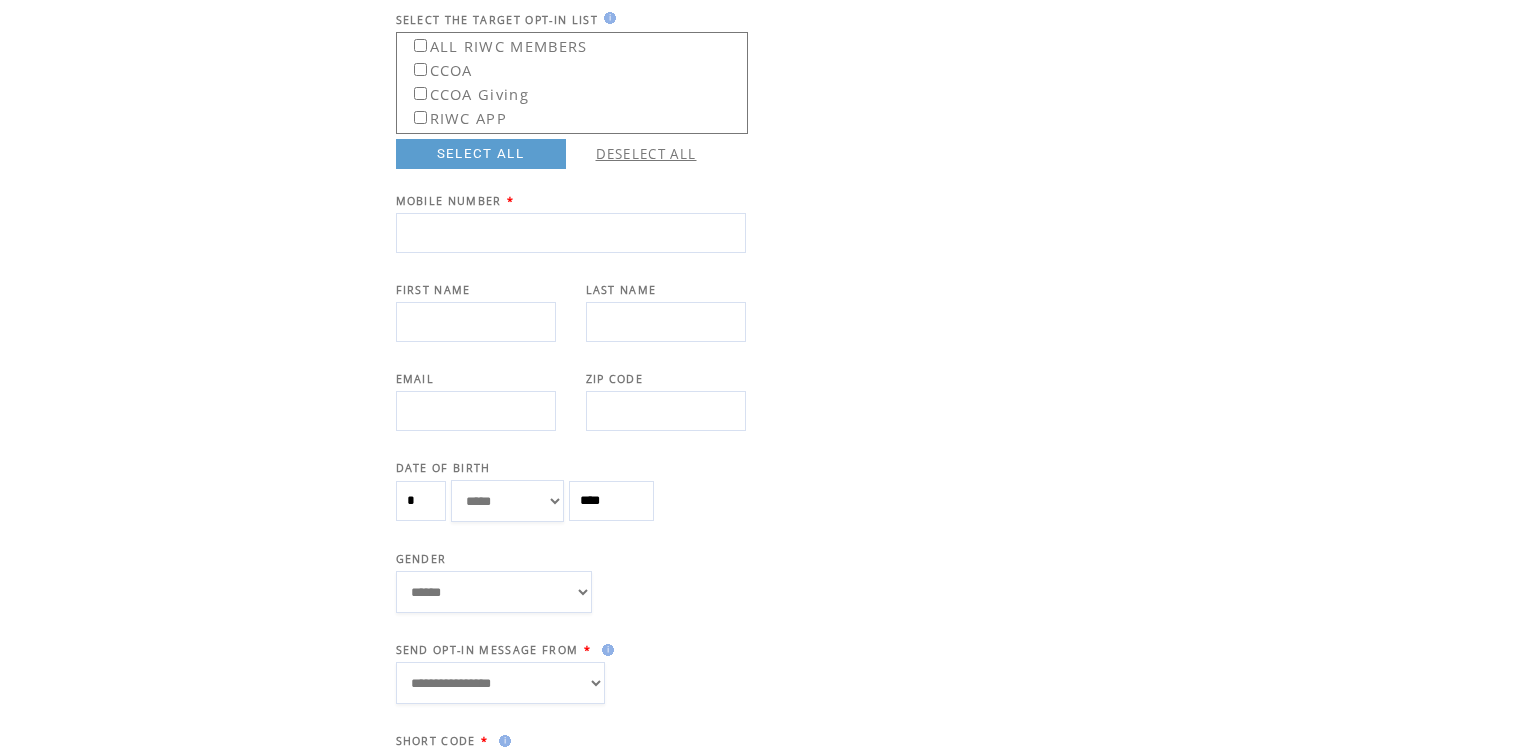 scroll, scrollTop: 201, scrollLeft: 0, axis: vertical 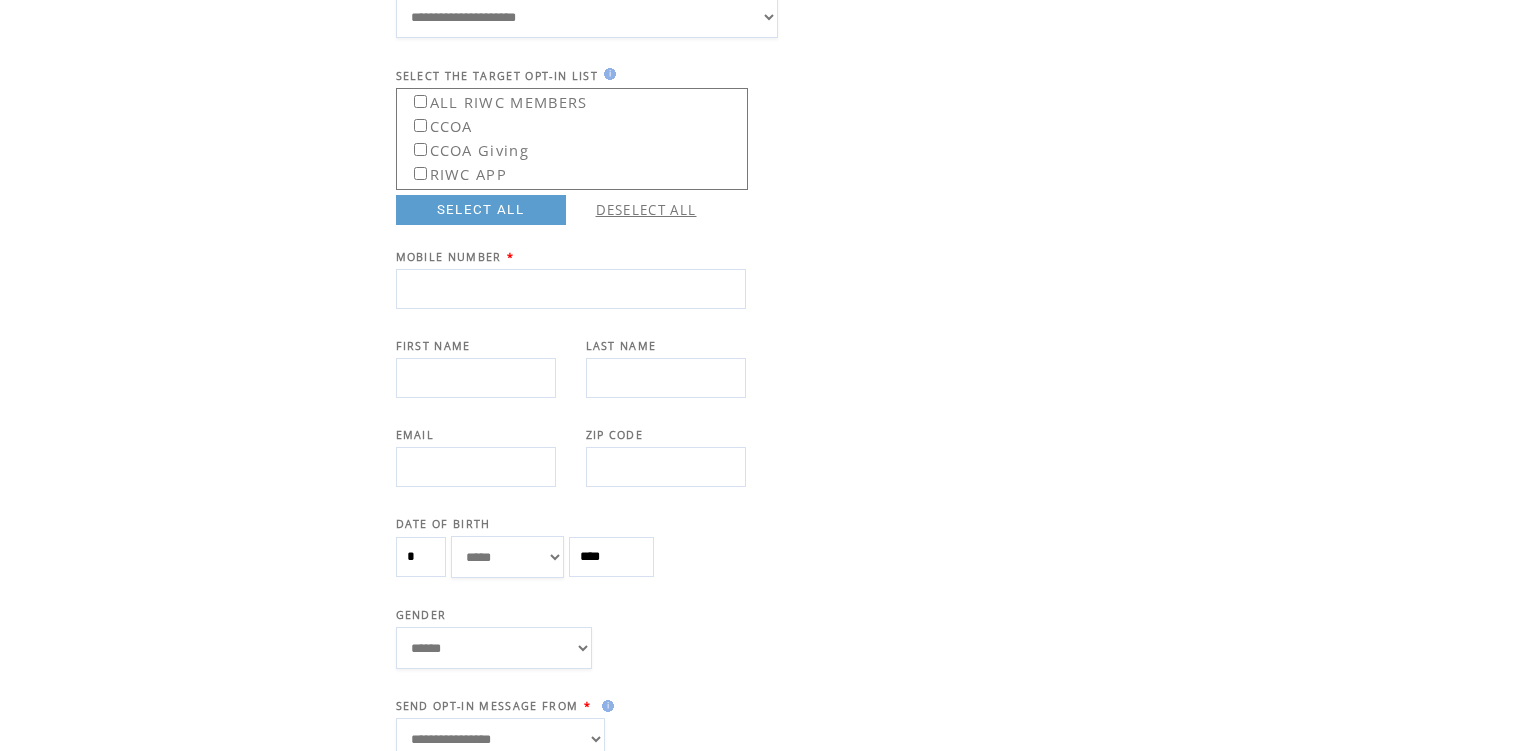 click at bounding box center (571, 289) 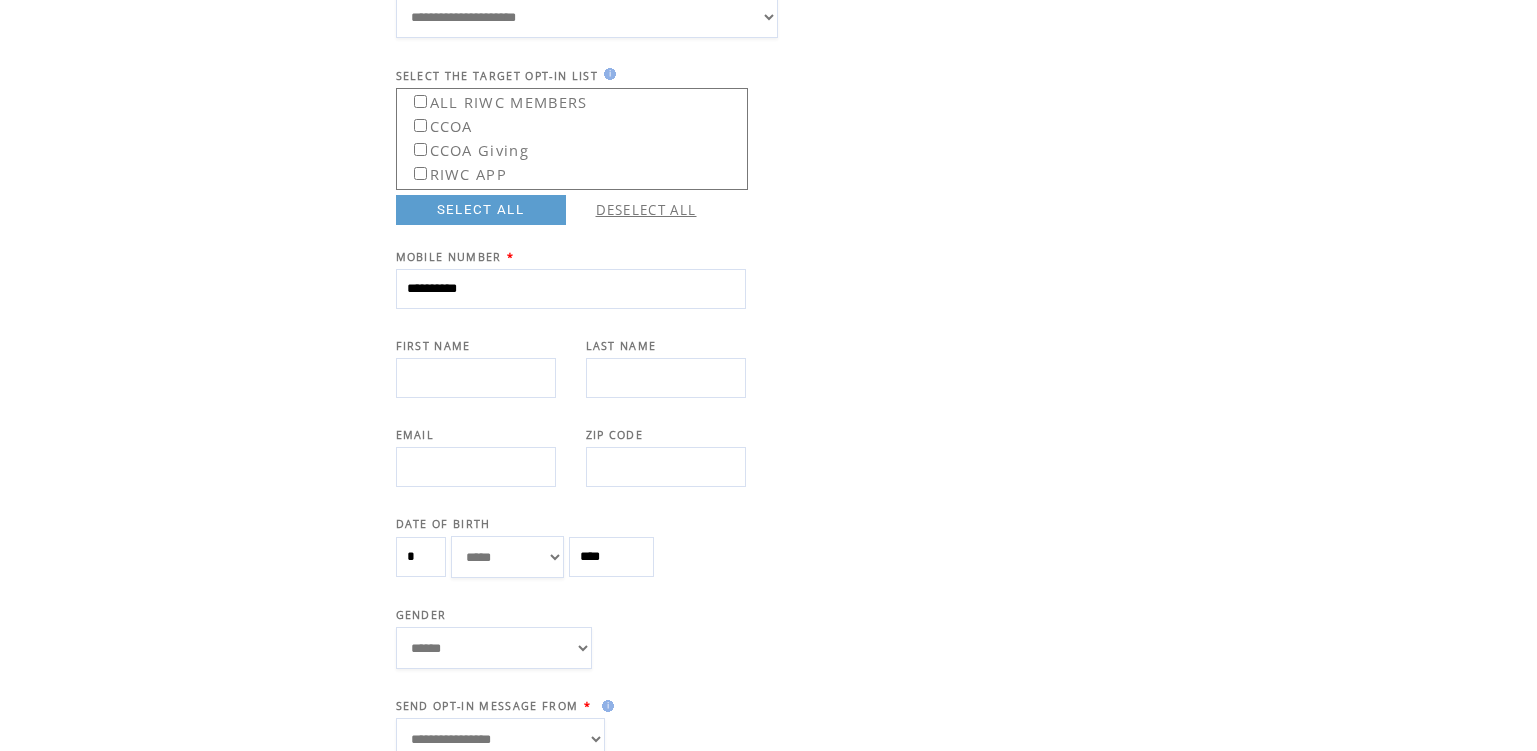type on "**********" 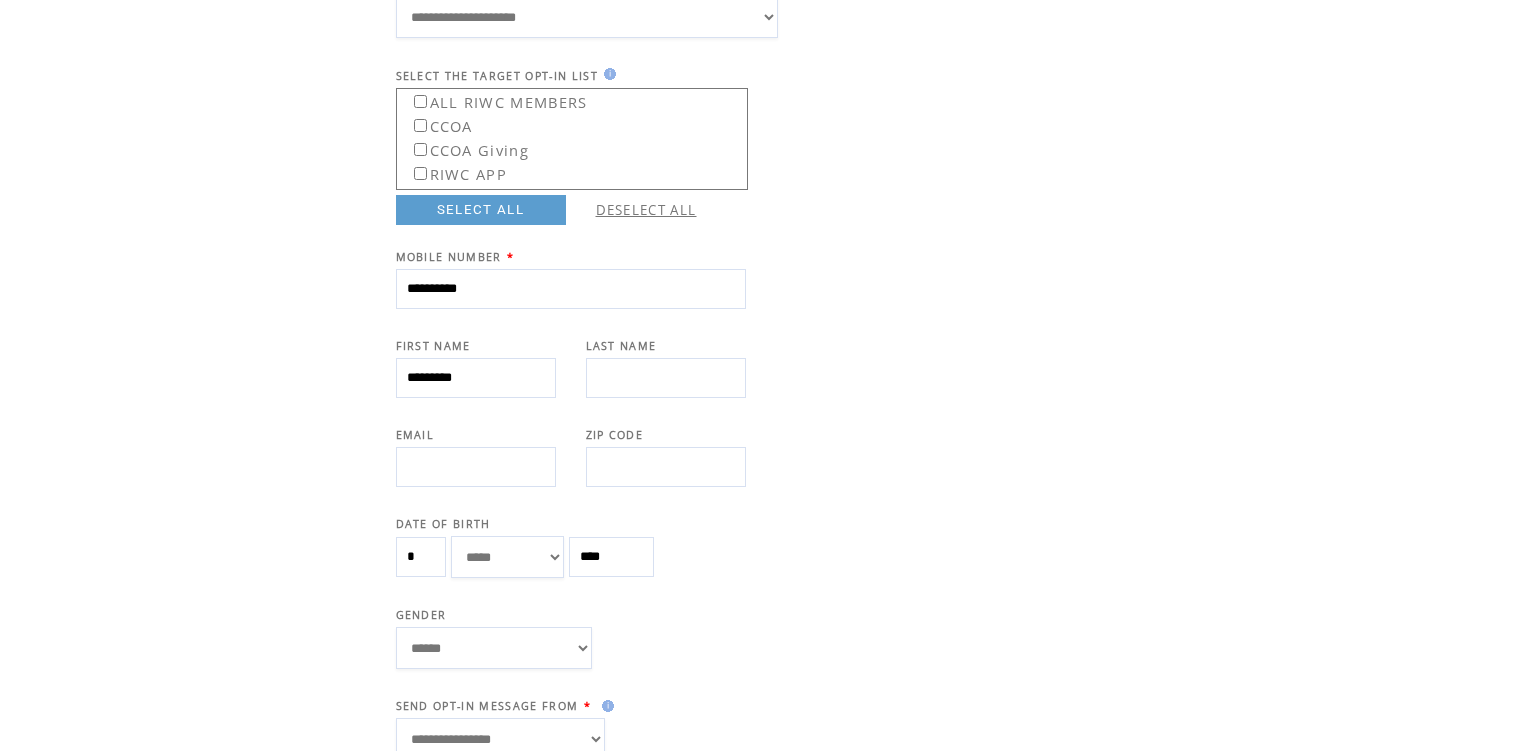 type on "*********" 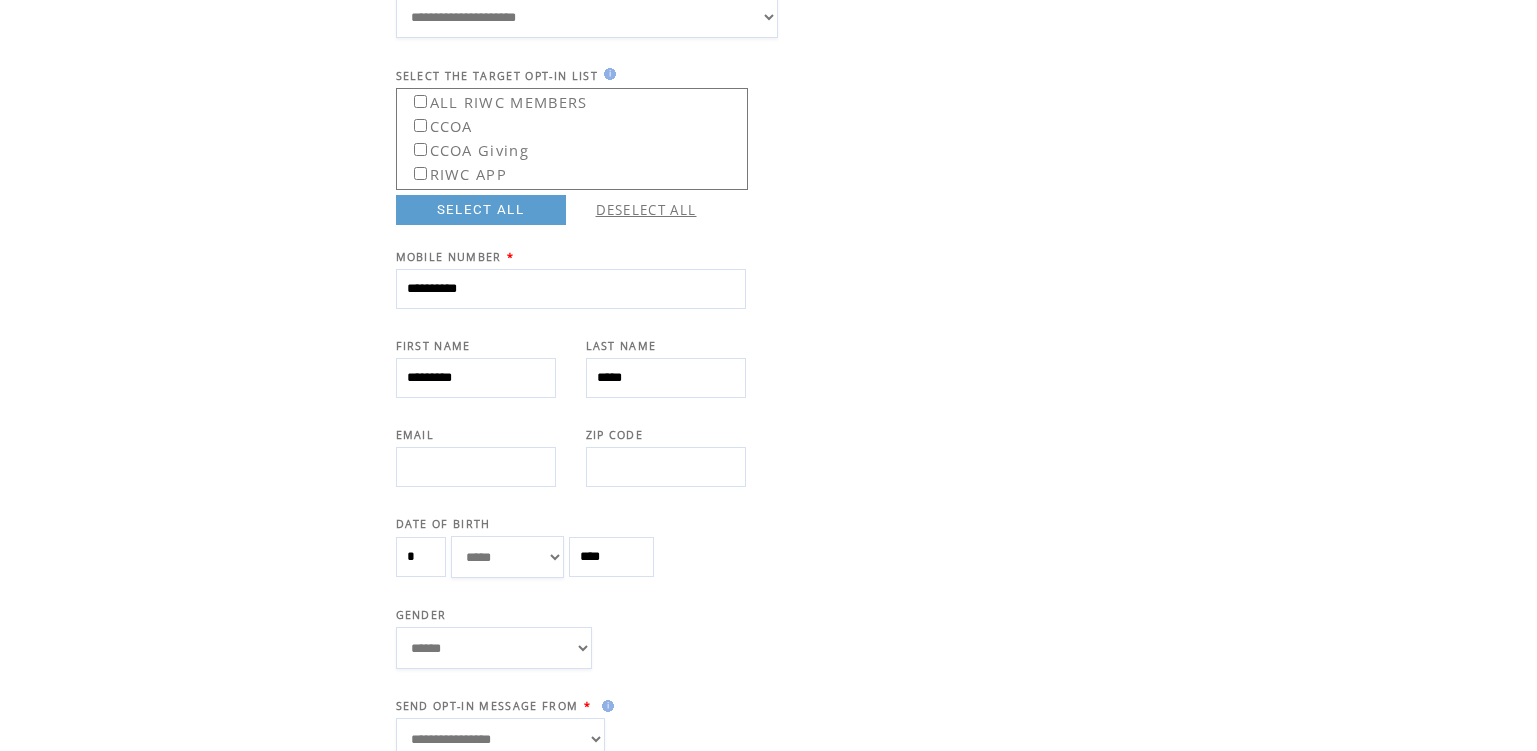 type on "*****" 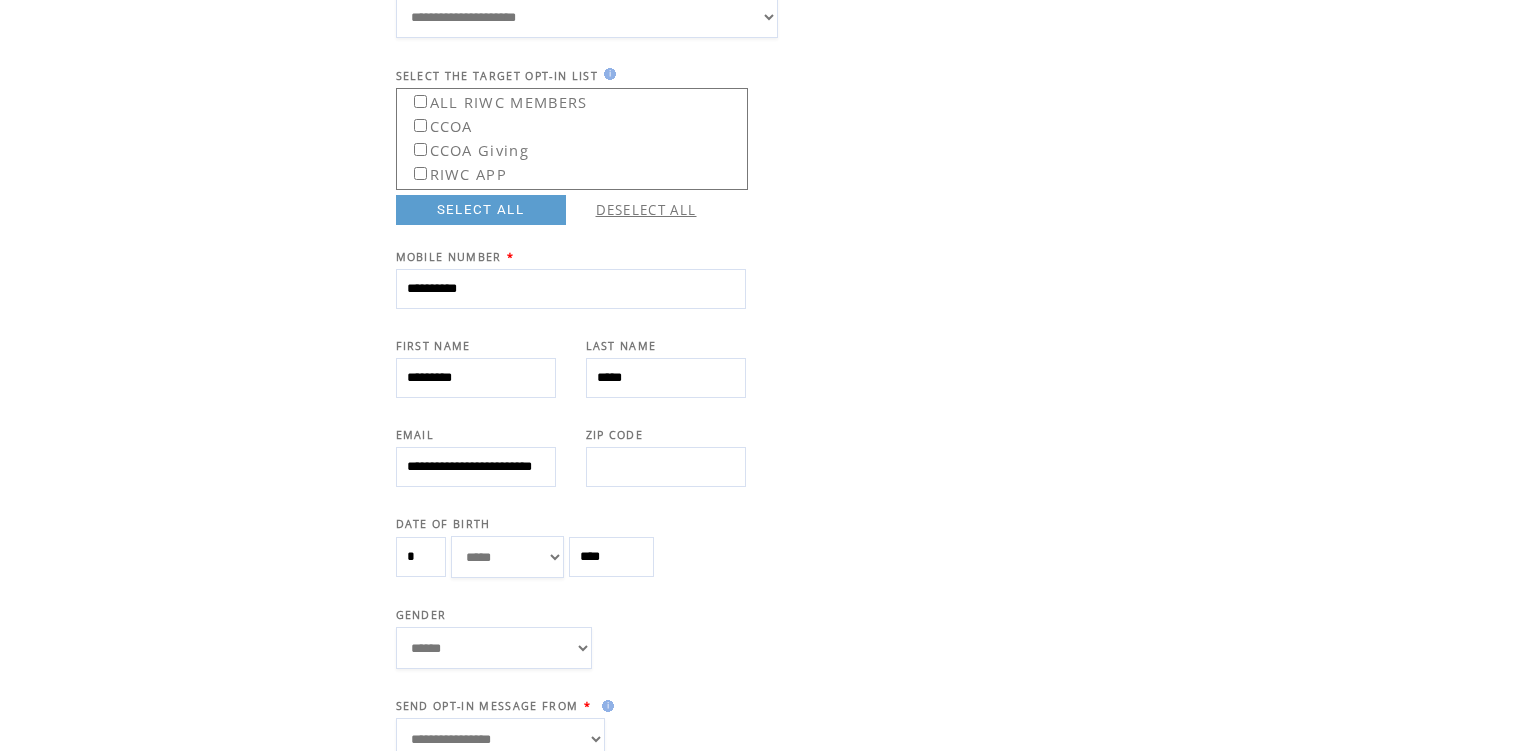 scroll, scrollTop: 0, scrollLeft: 54, axis: horizontal 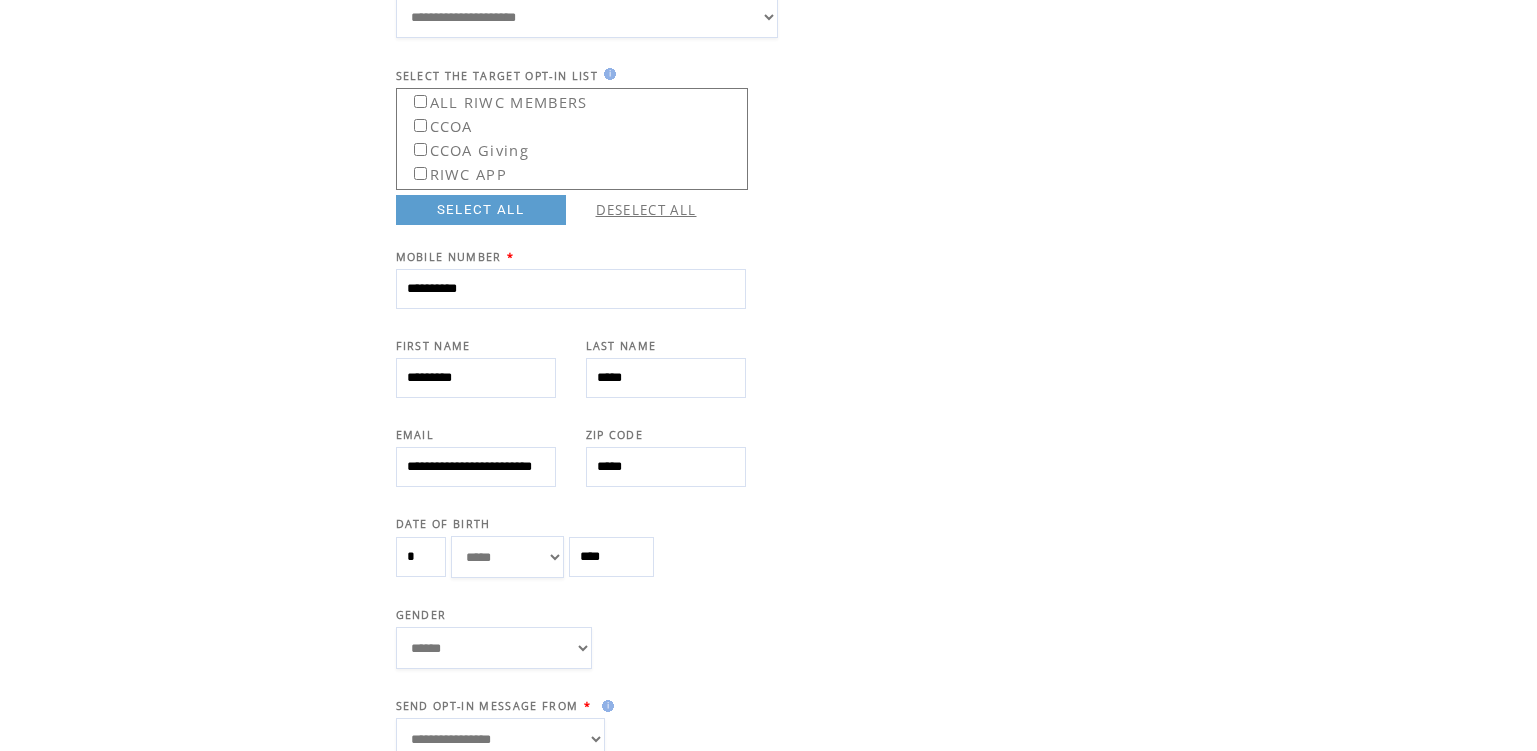 type on "*****" 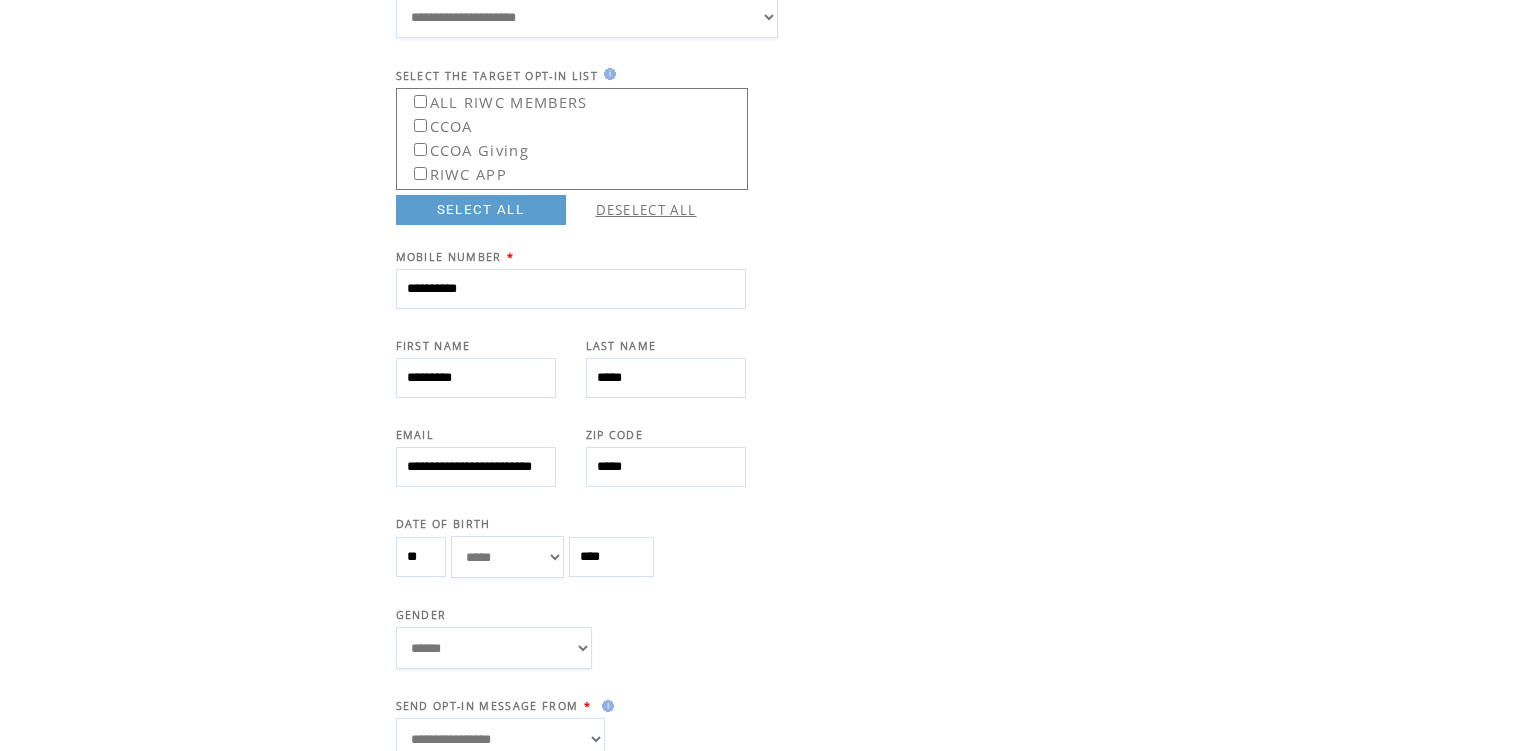type on "**" 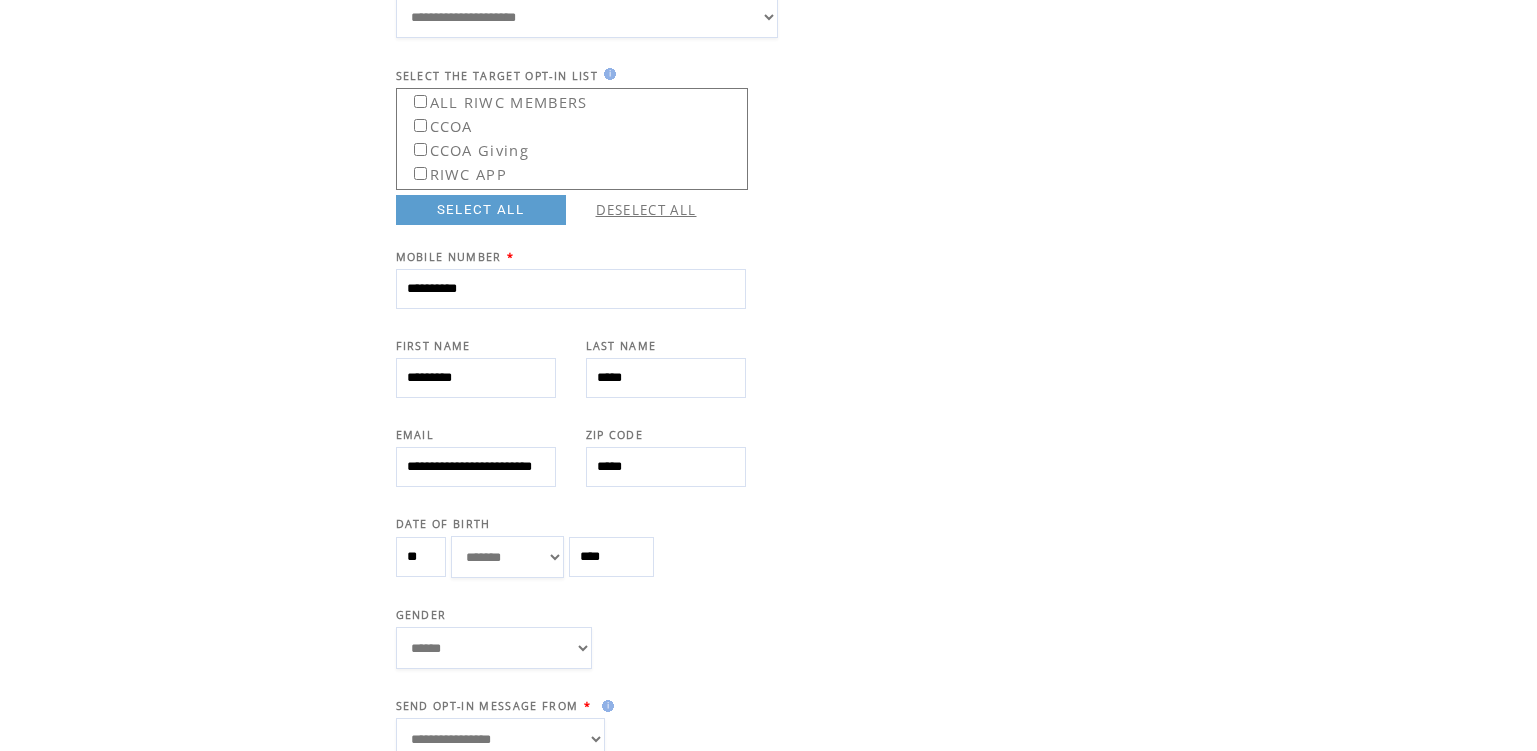 click on "****** 	 **** 	 ******" at bounding box center (494, 648) 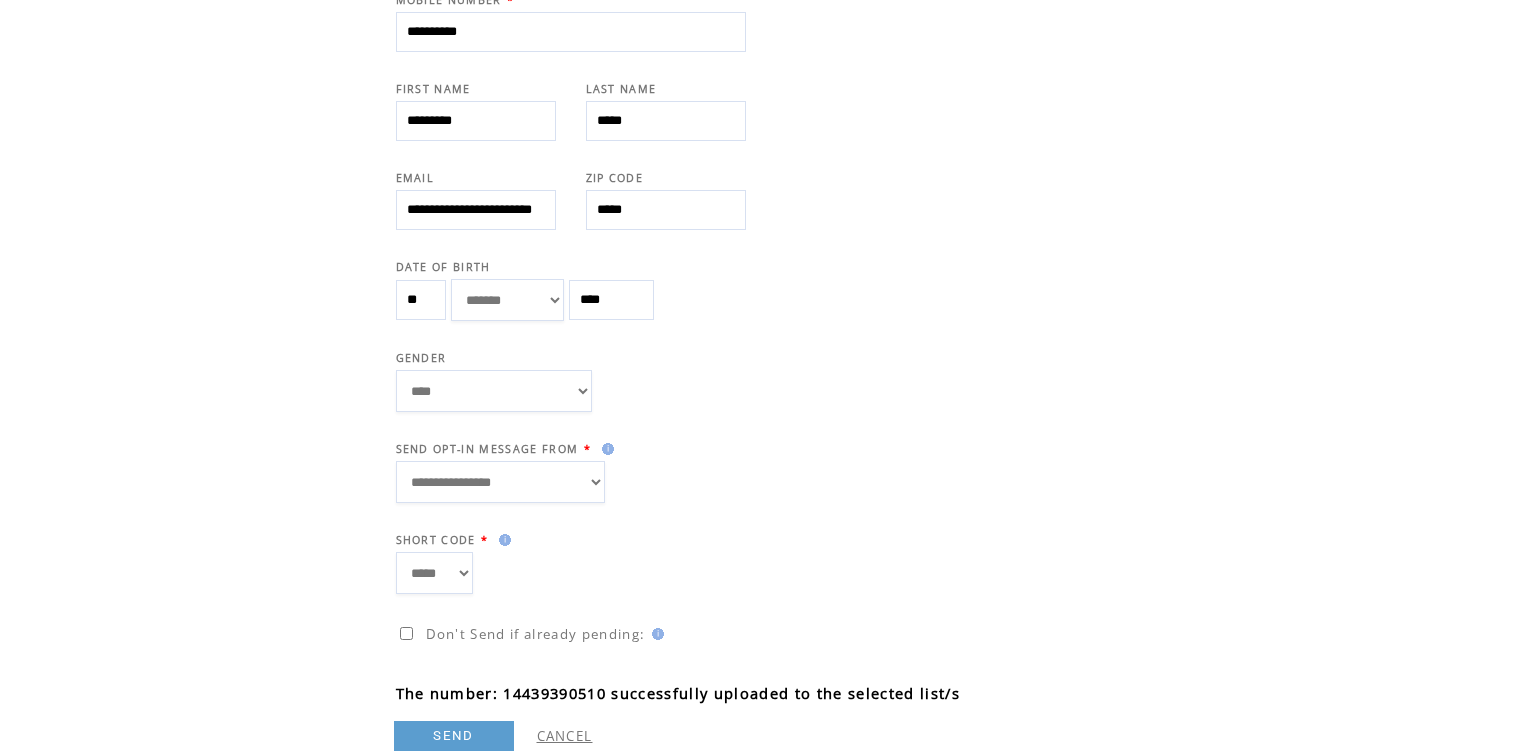 scroll, scrollTop: 501, scrollLeft: 0, axis: vertical 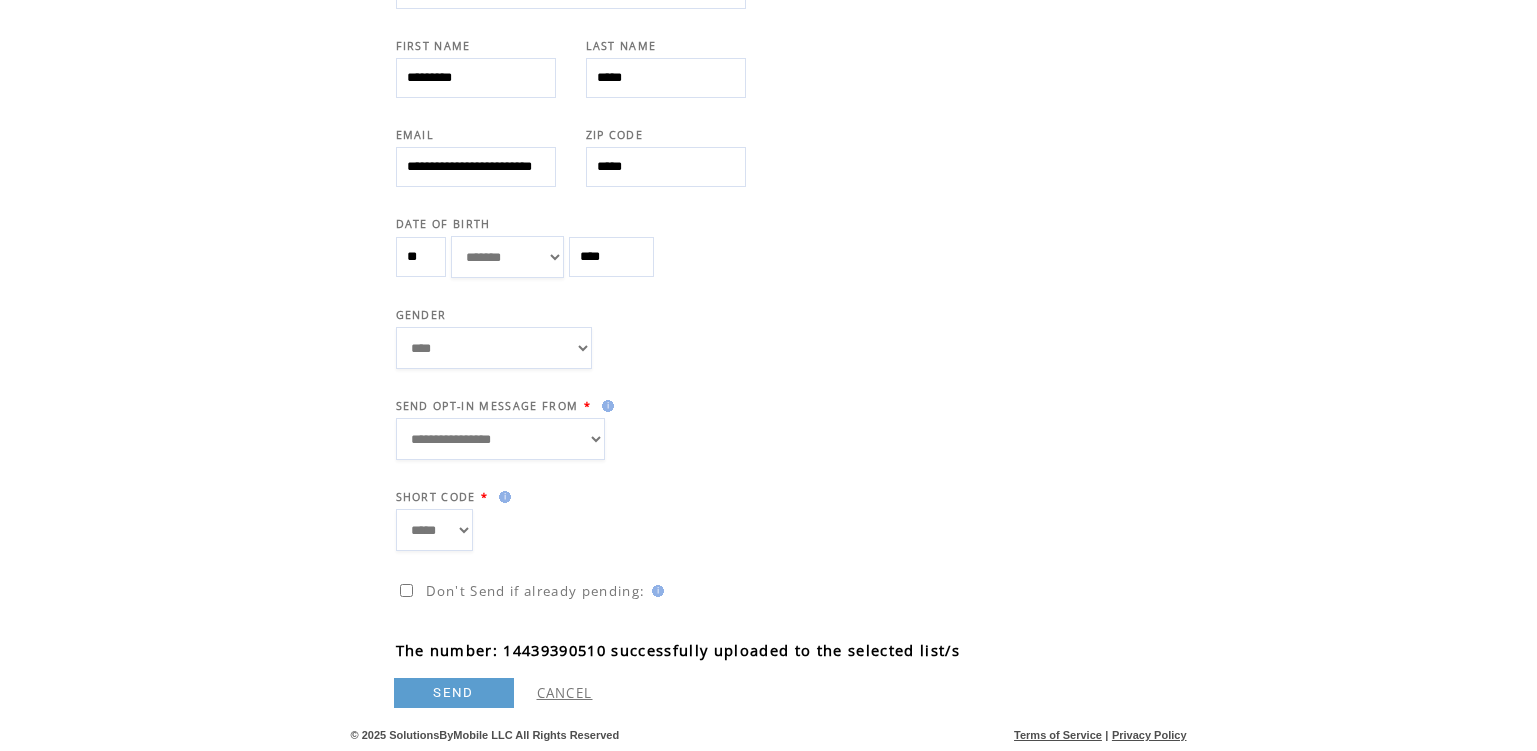 click on "SEND" at bounding box center (454, 693) 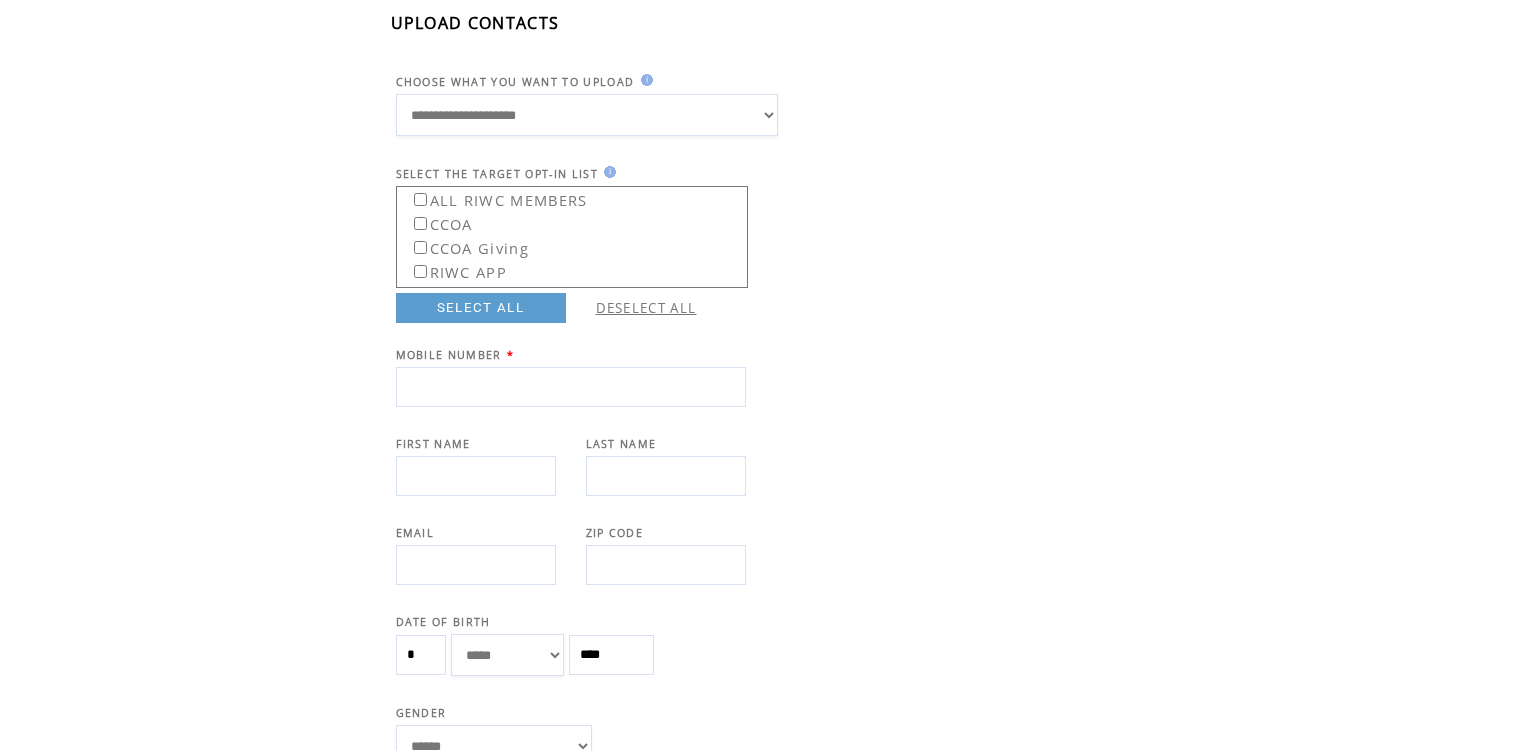 scroll, scrollTop: 101, scrollLeft: 0, axis: vertical 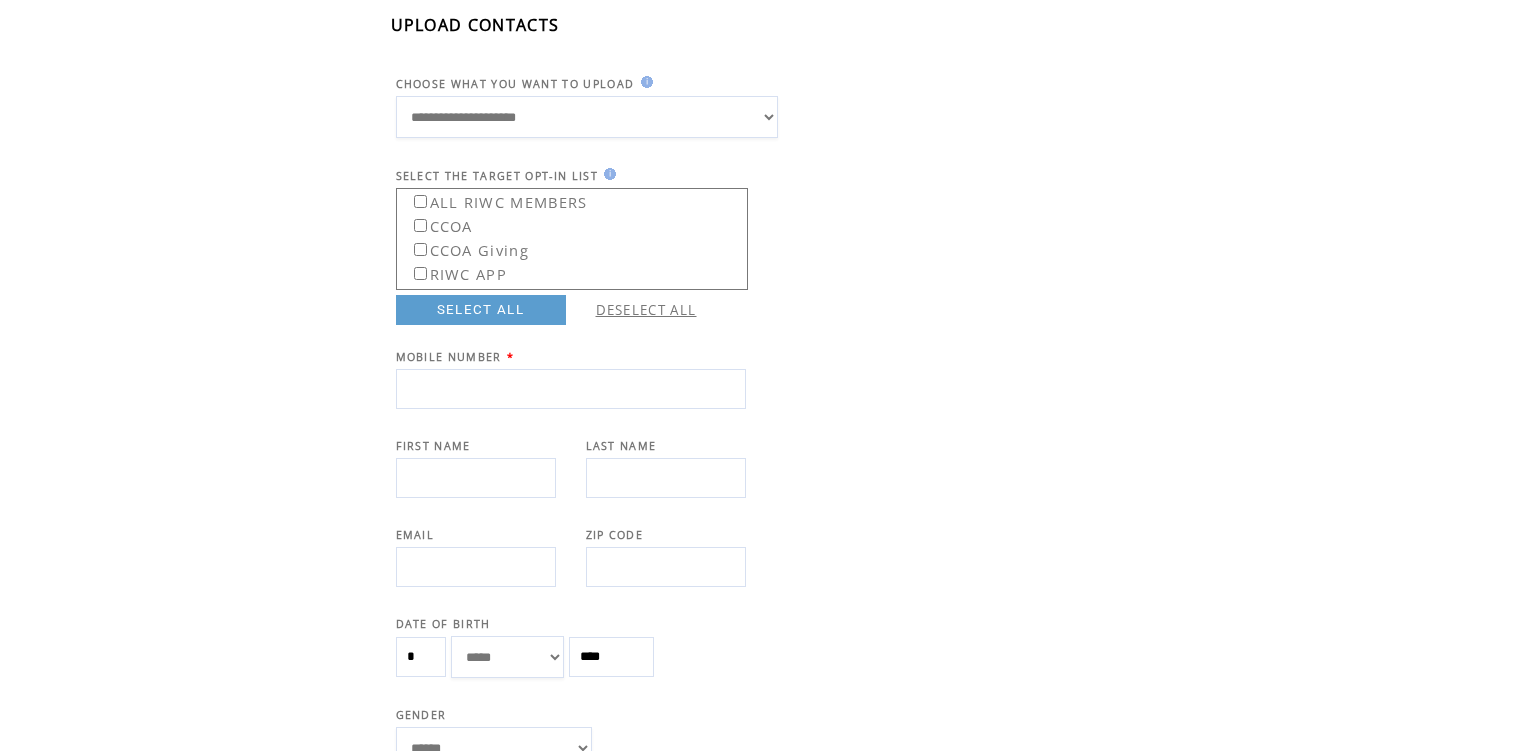 click at bounding box center [571, 389] 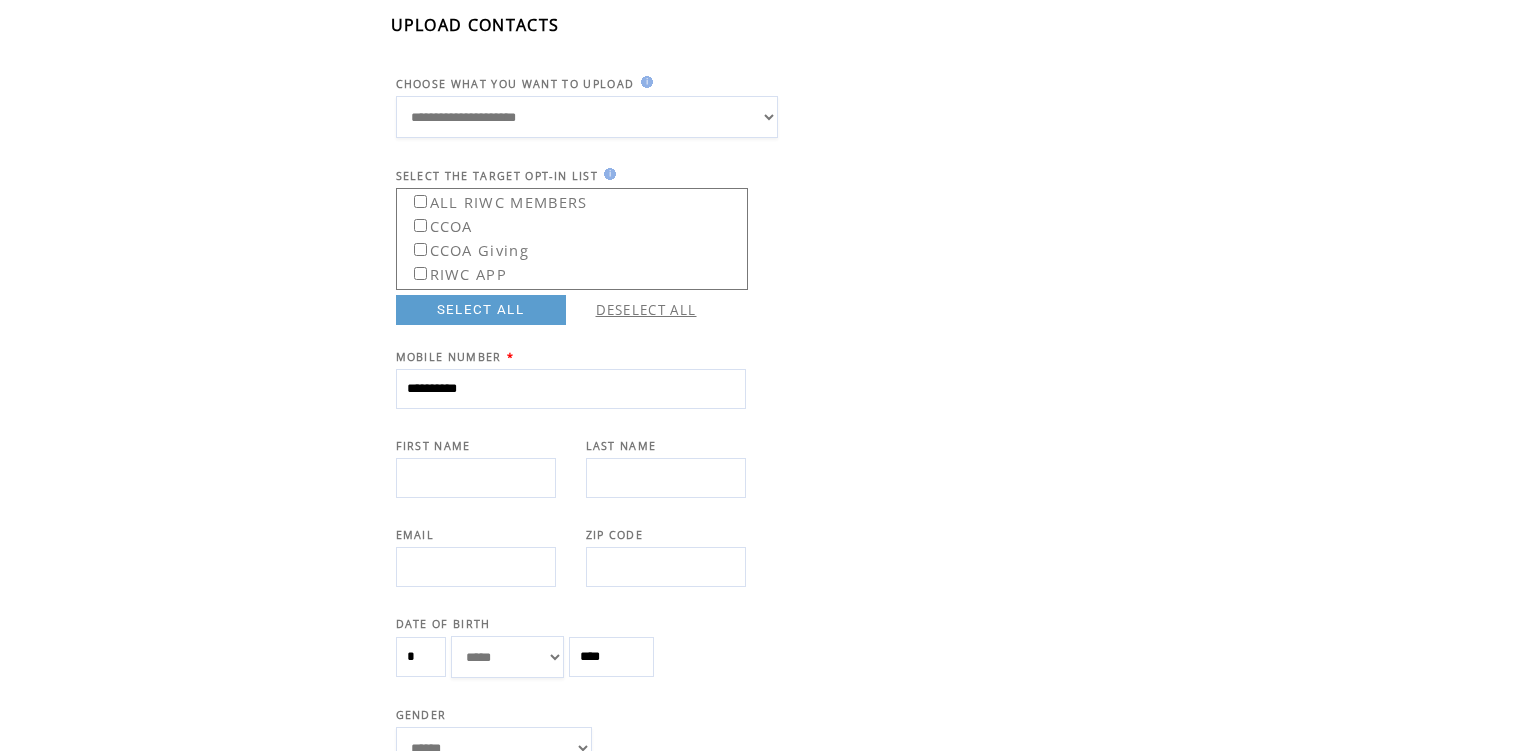 type on "**********" 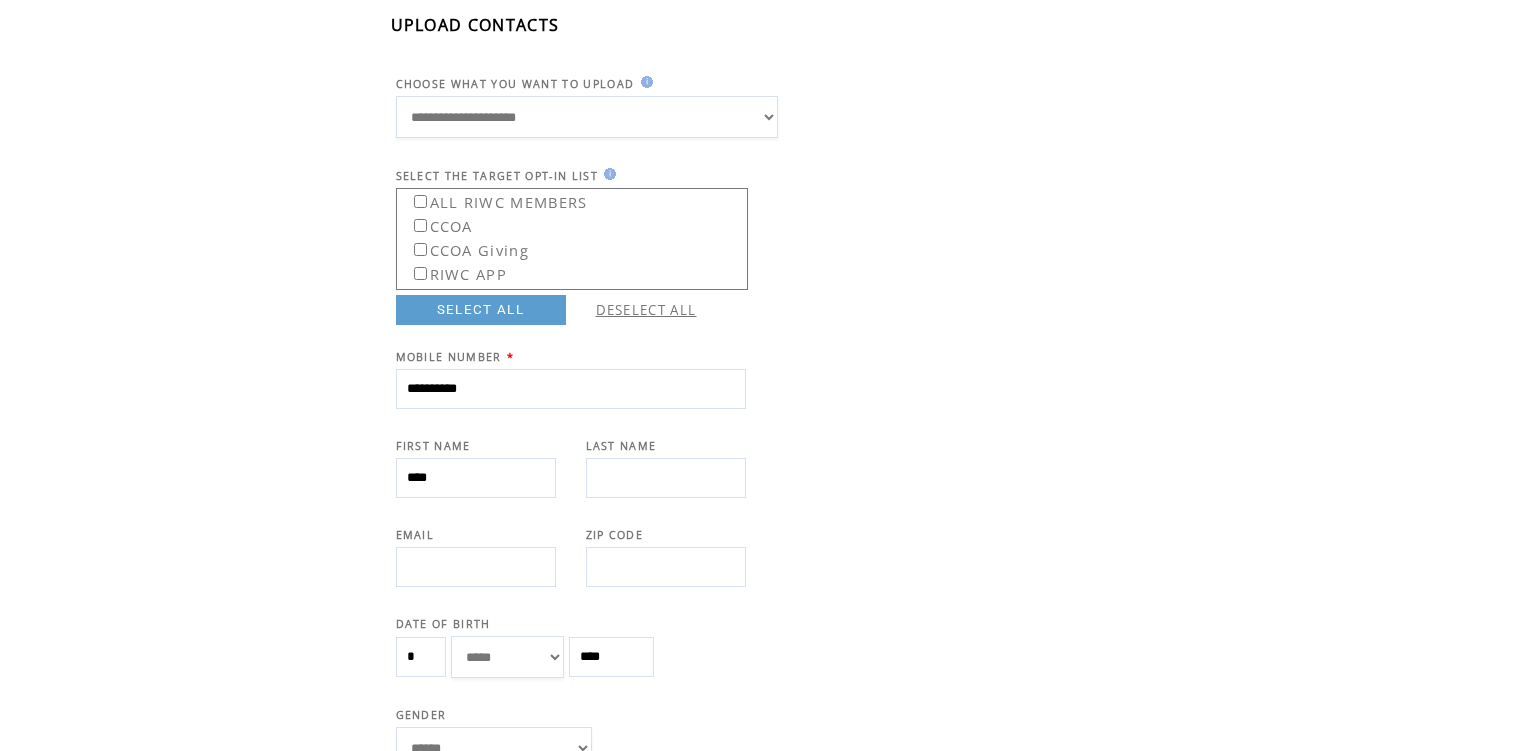 type on "****" 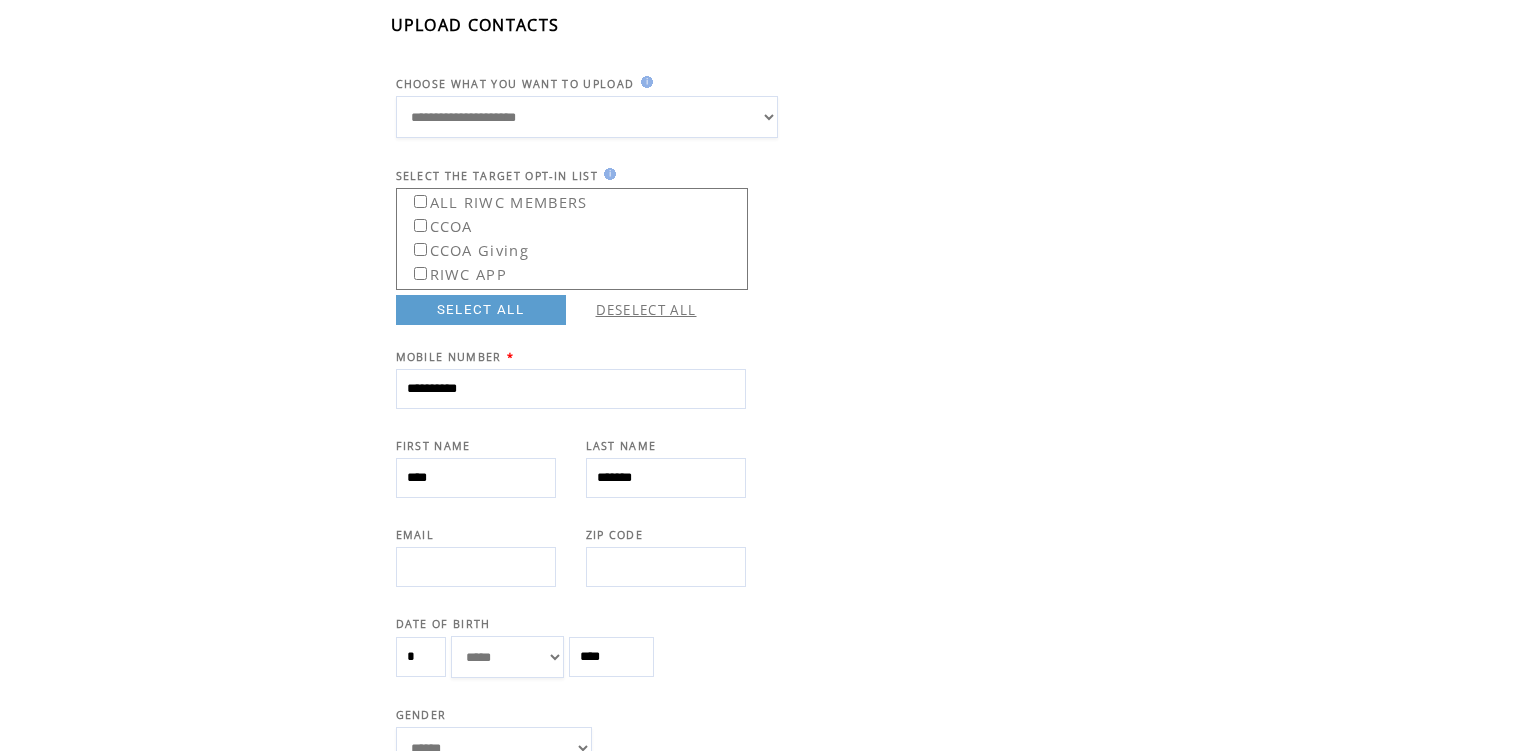 scroll, scrollTop: 201, scrollLeft: 0, axis: vertical 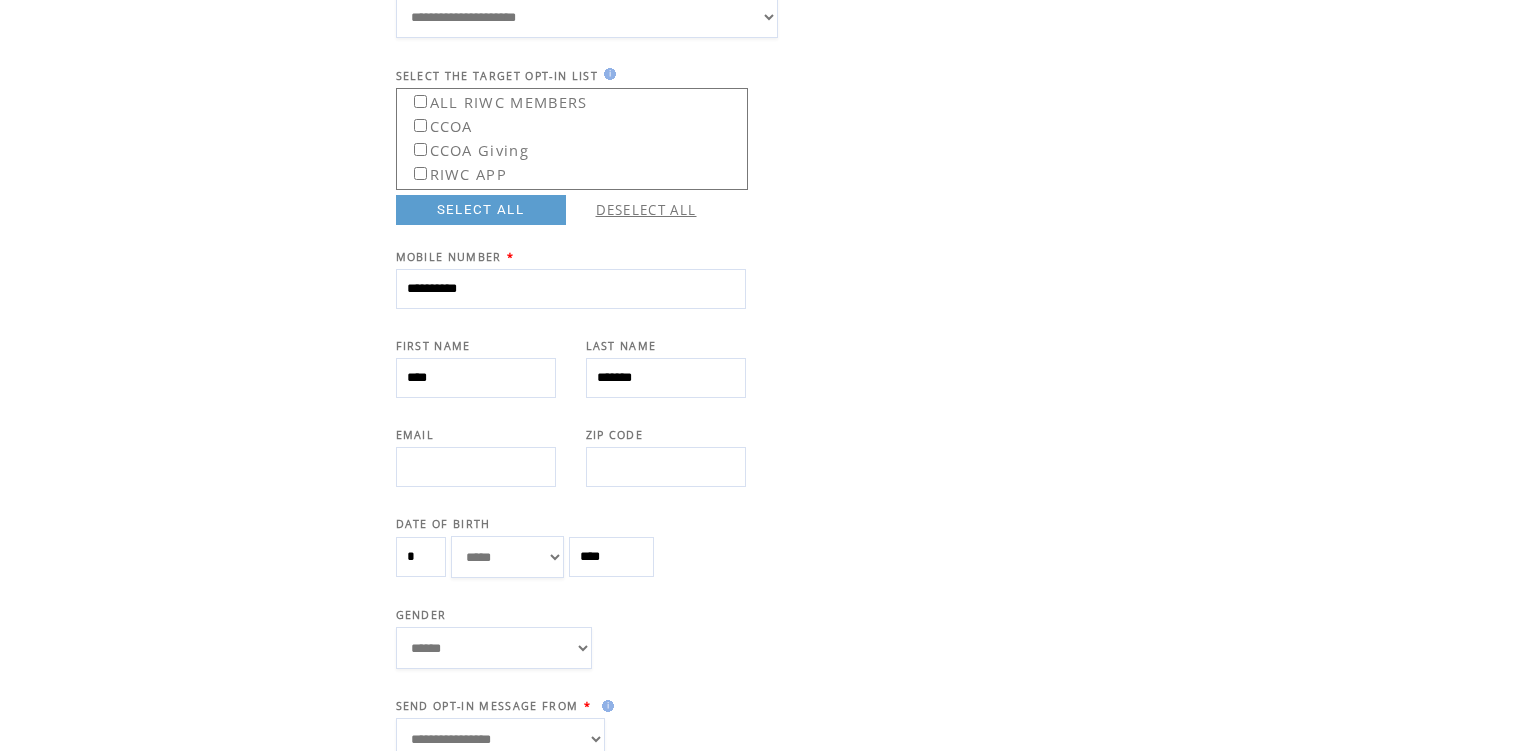 type on "*******" 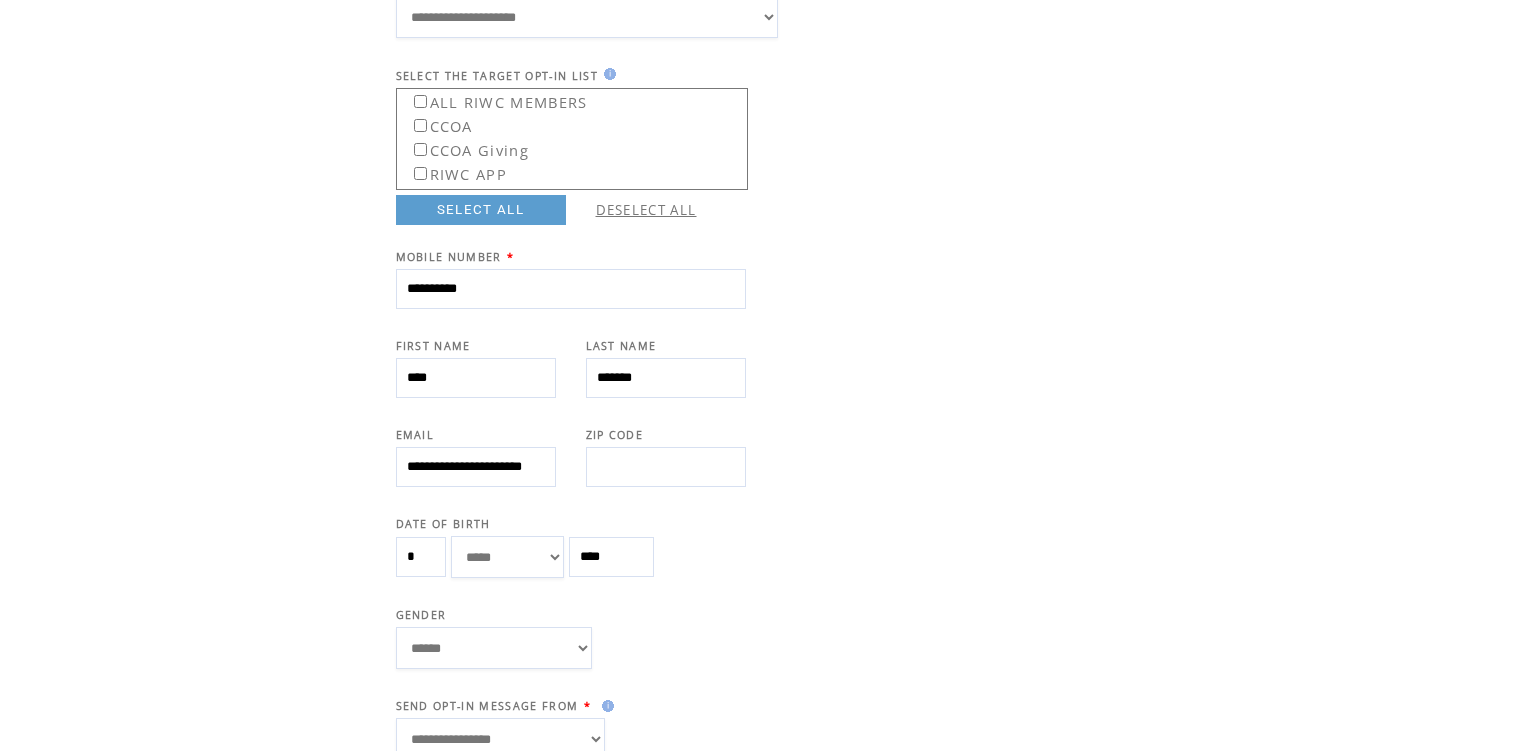 scroll, scrollTop: 0, scrollLeft: 47, axis: horizontal 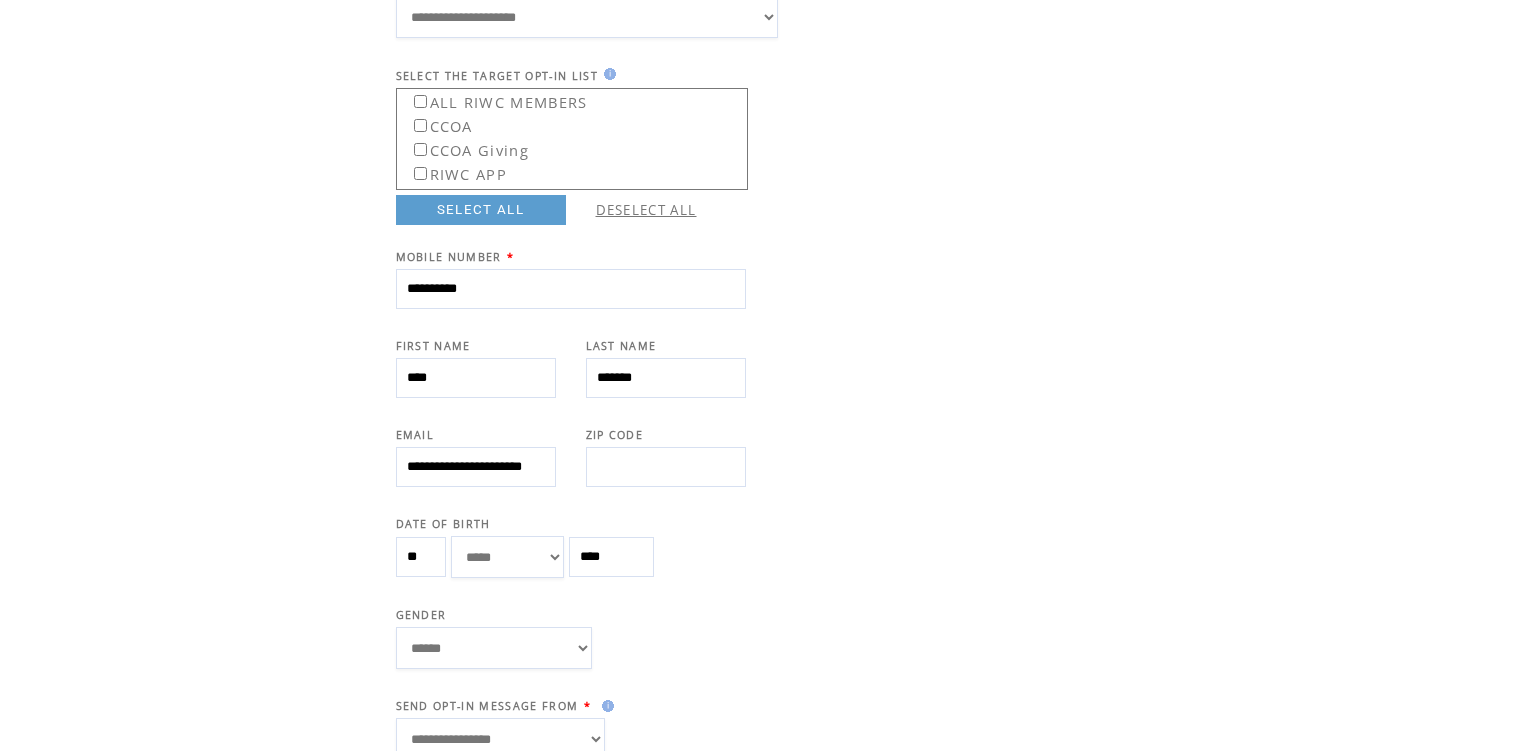 type on "**" 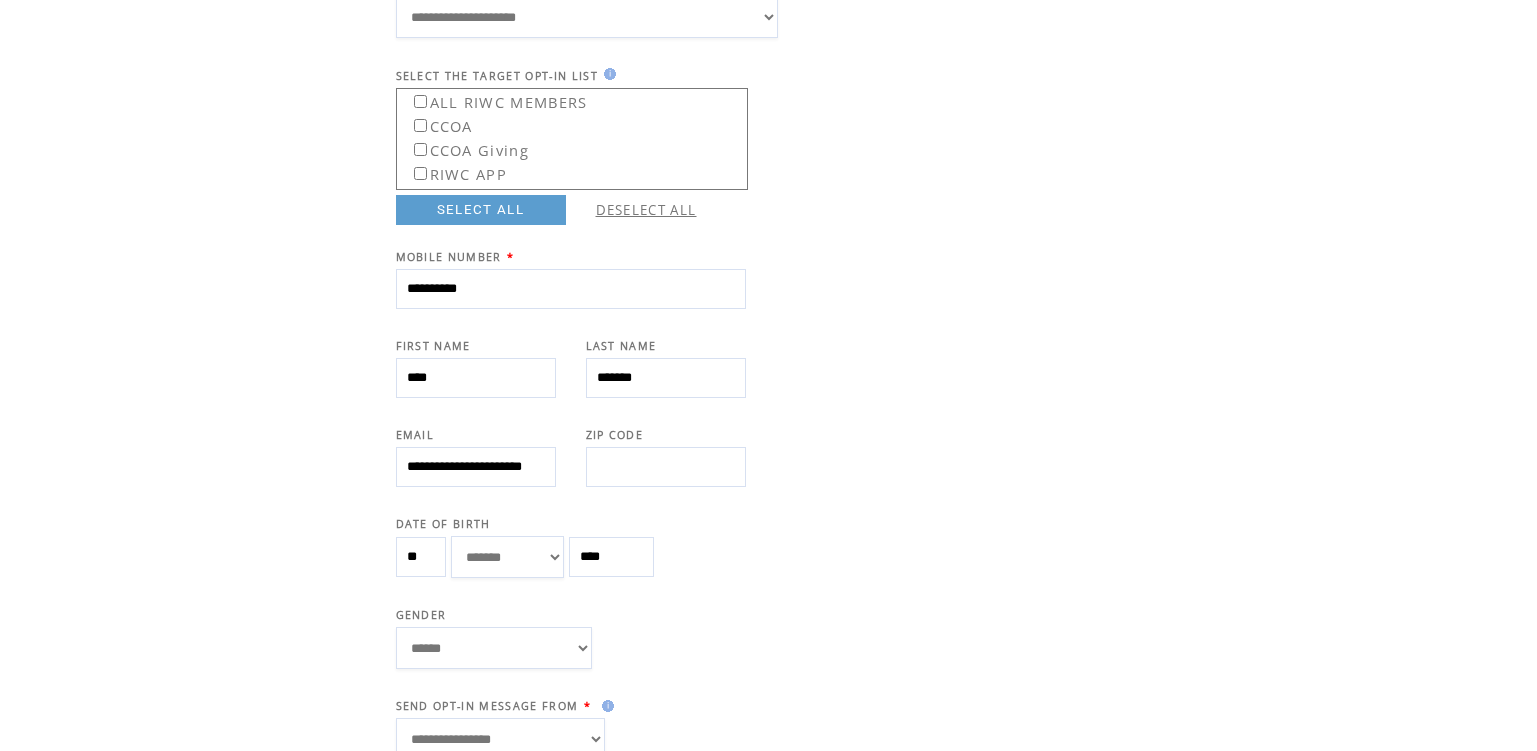 click on "****** 	 **** 	 ******" at bounding box center (494, 648) 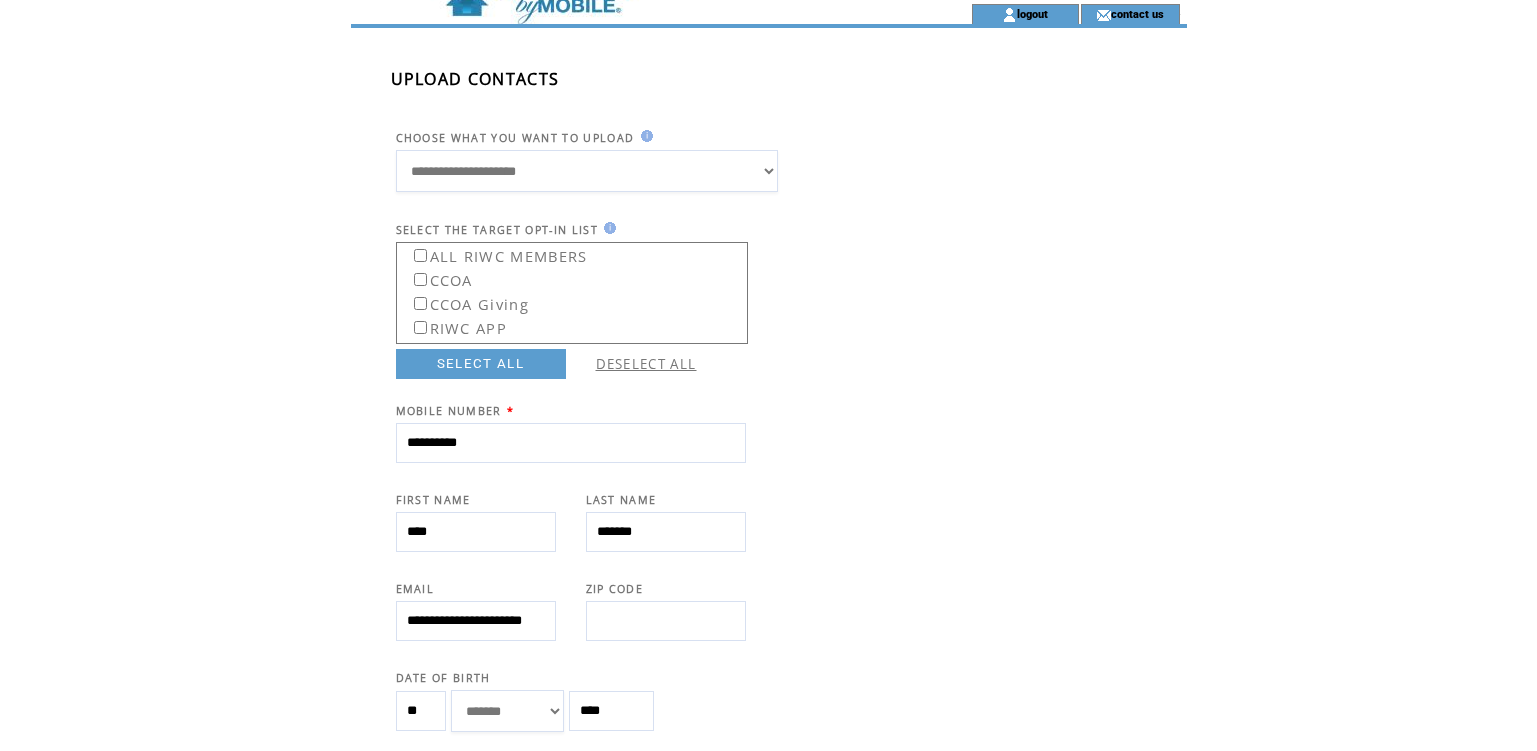 scroll, scrollTop: 0, scrollLeft: 0, axis: both 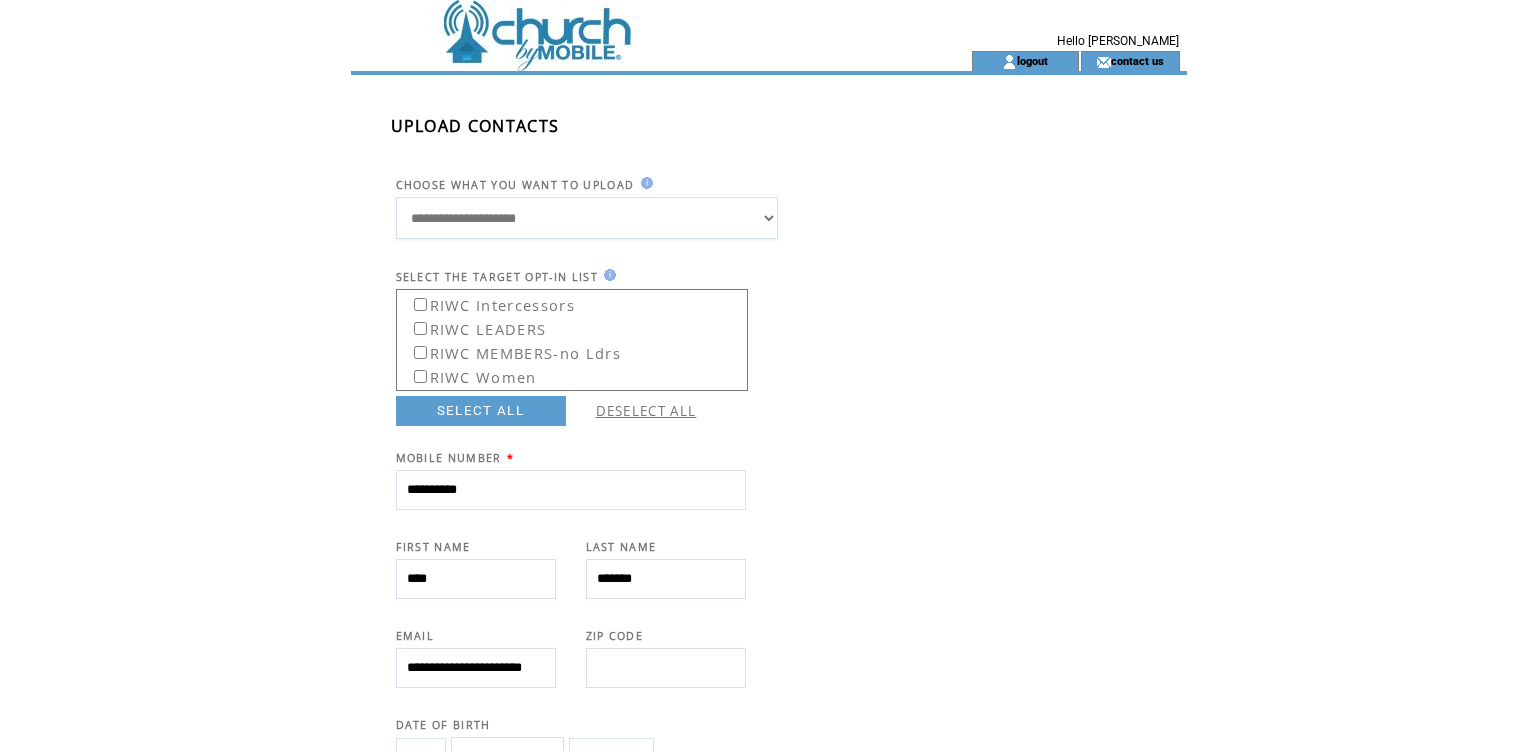 click on "RIWC Women" at bounding box center [468, 374] 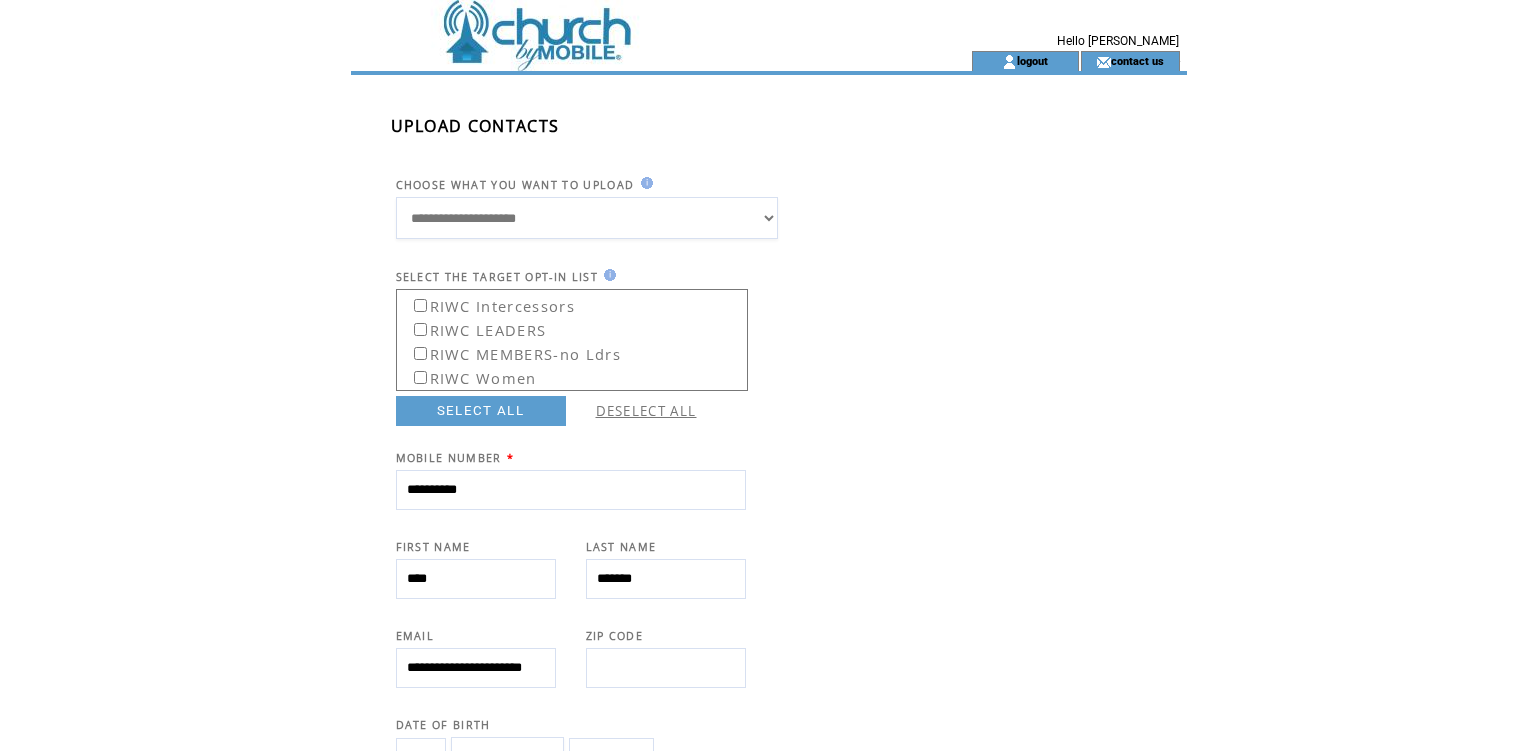 scroll, scrollTop: 118, scrollLeft: 0, axis: vertical 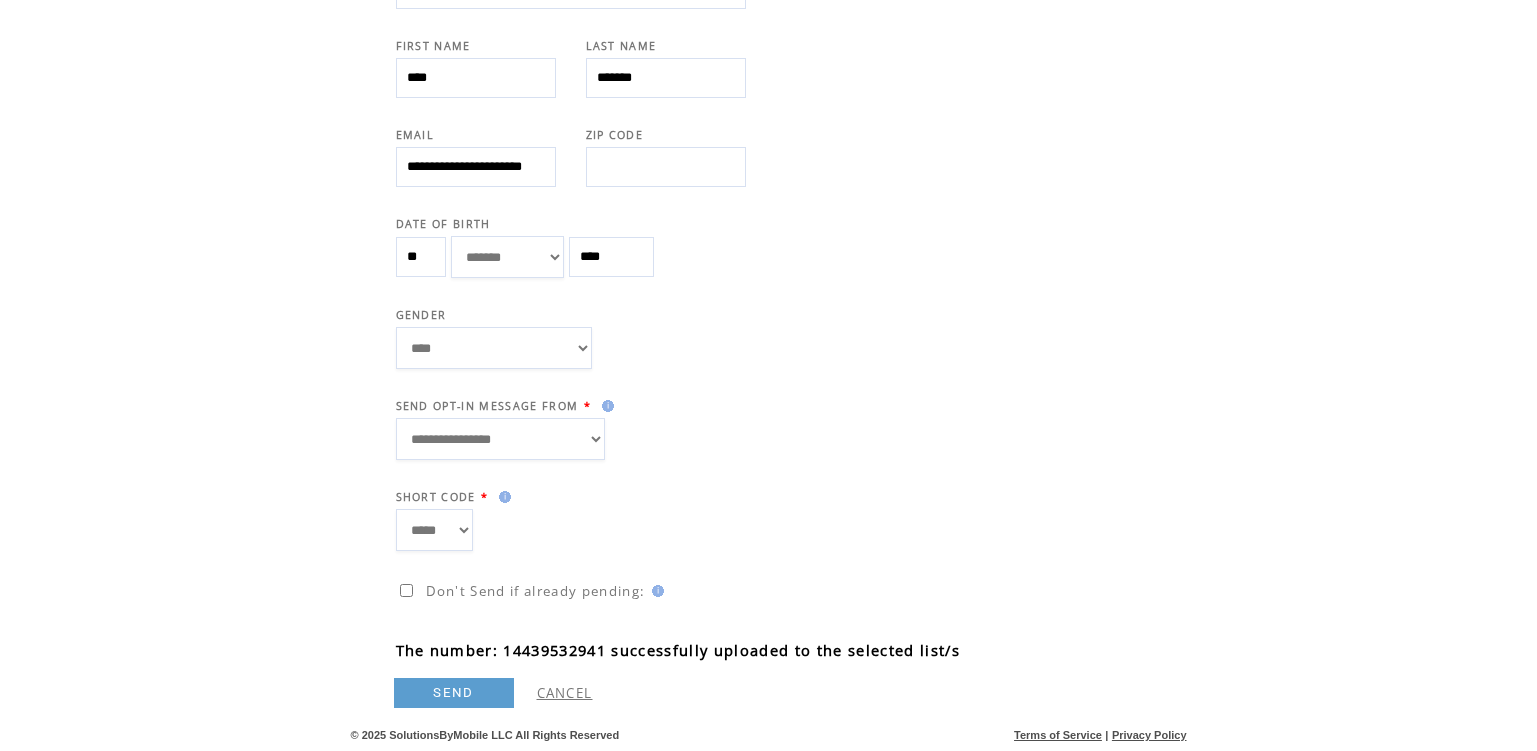 click on "SEND" at bounding box center (454, 693) 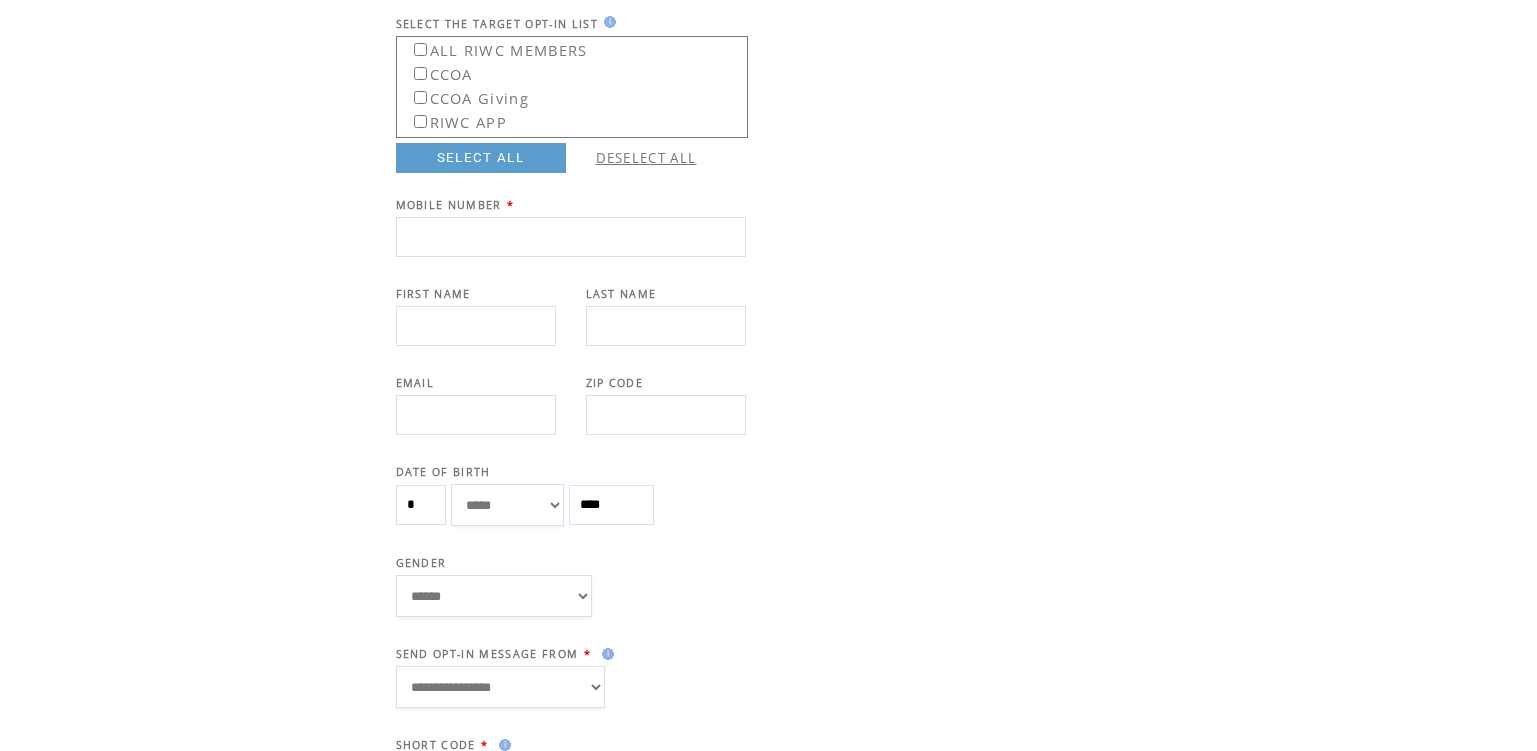 scroll, scrollTop: 0, scrollLeft: 0, axis: both 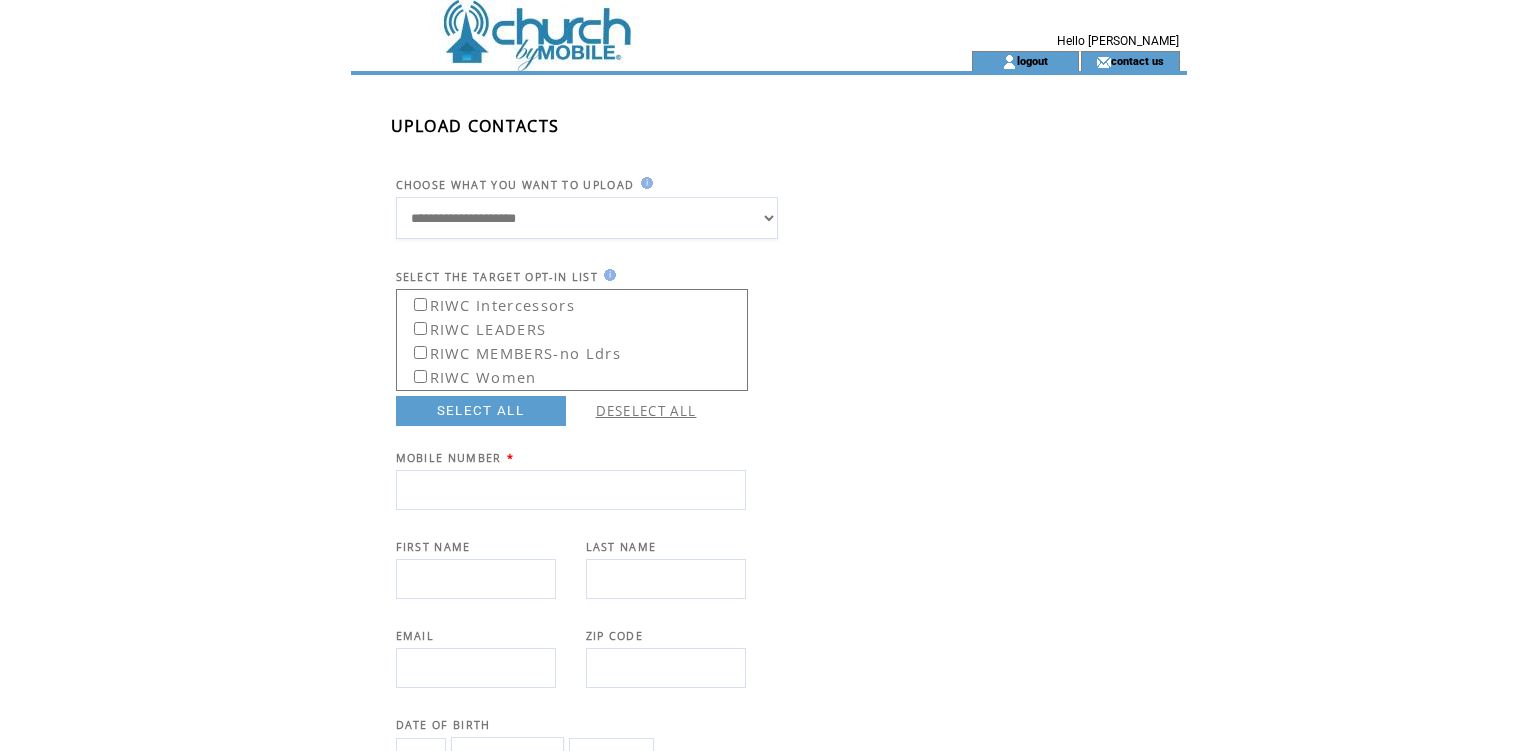 click at bounding box center [571, 490] 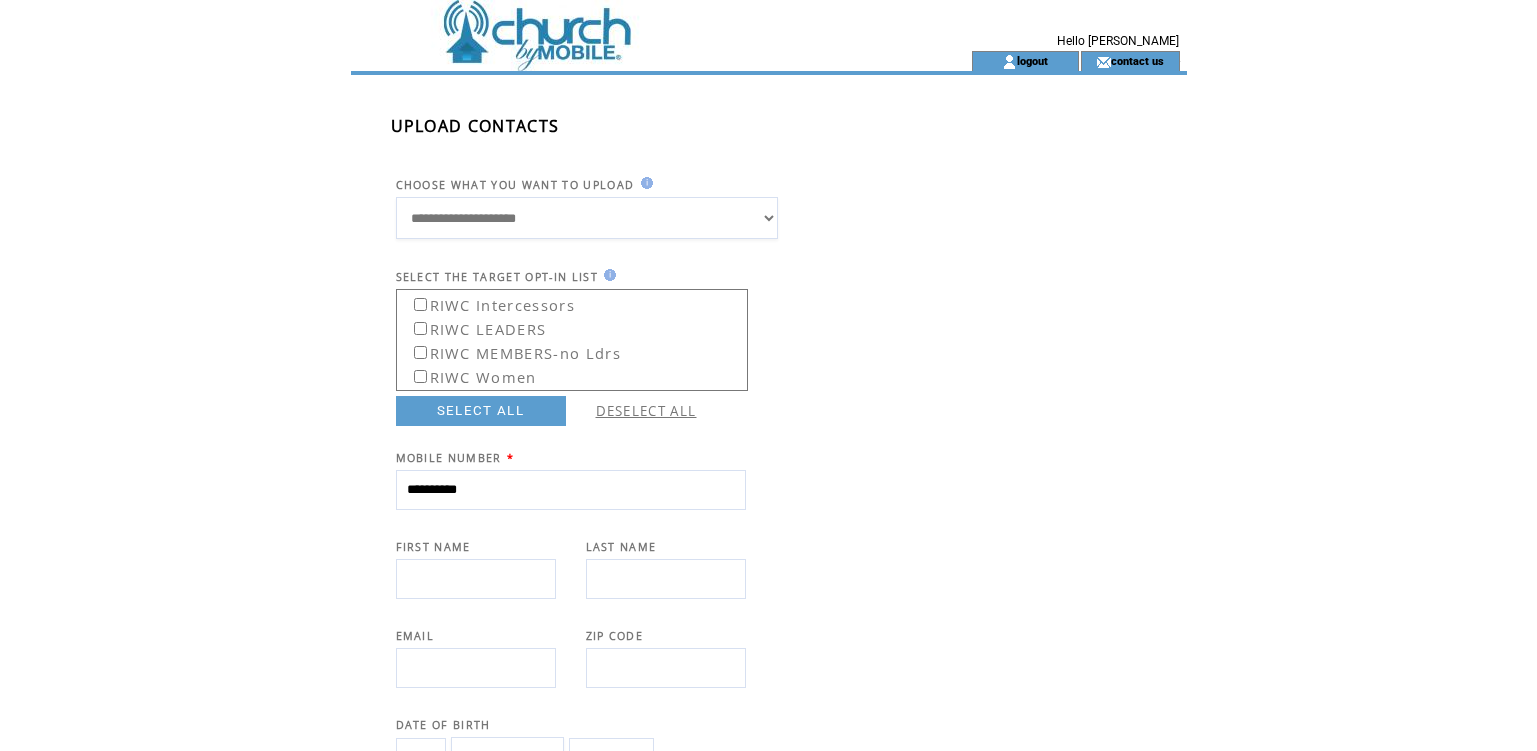 type on "**********" 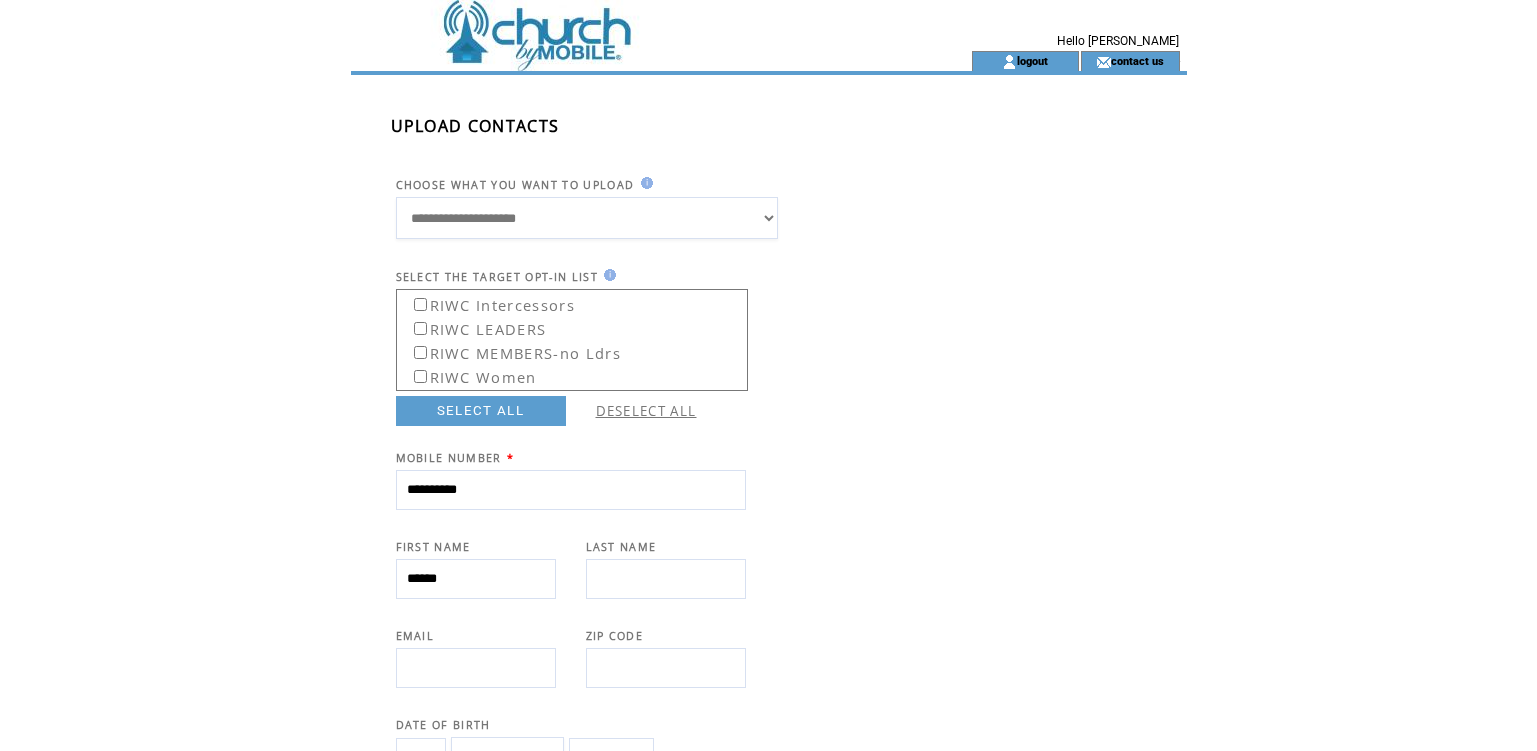 type on "******" 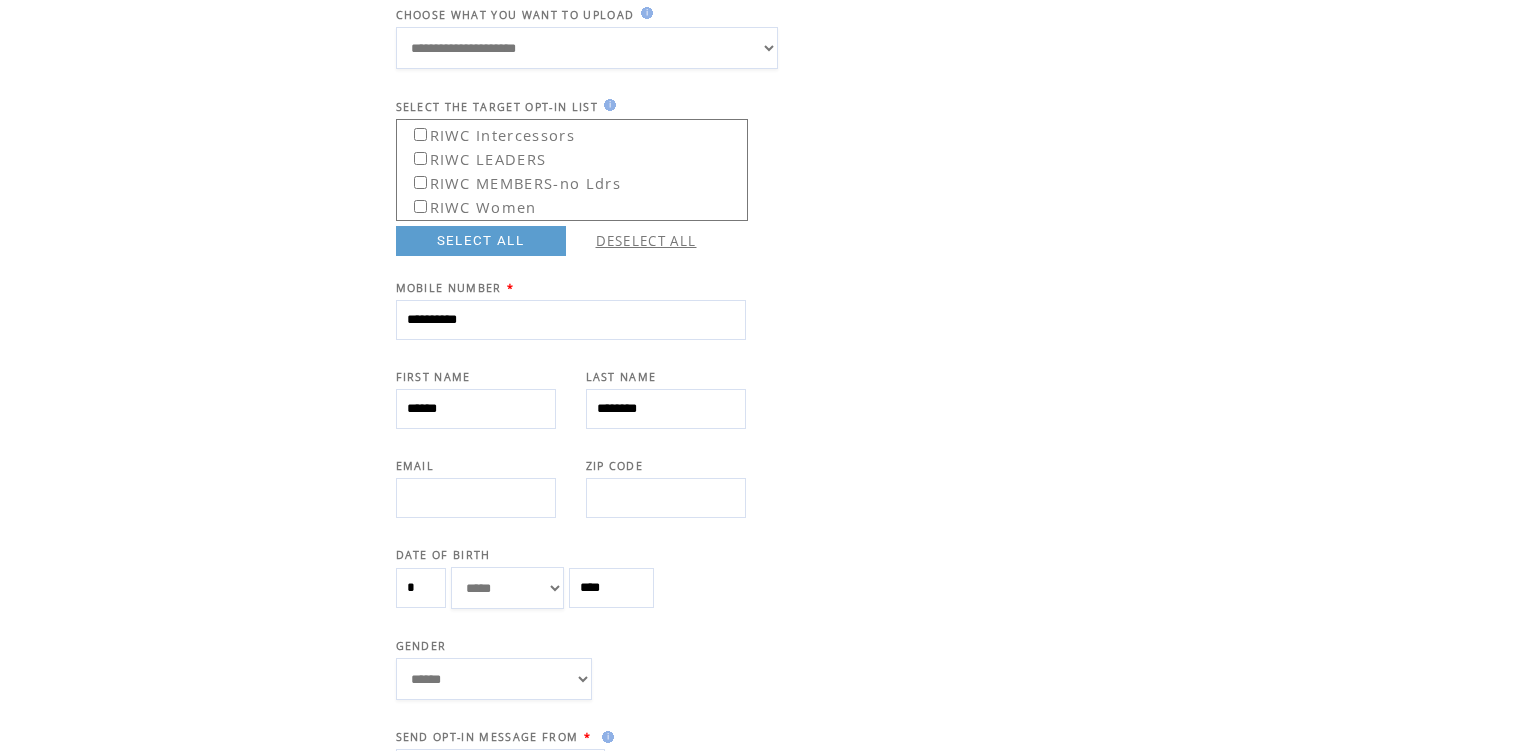 scroll, scrollTop: 200, scrollLeft: 0, axis: vertical 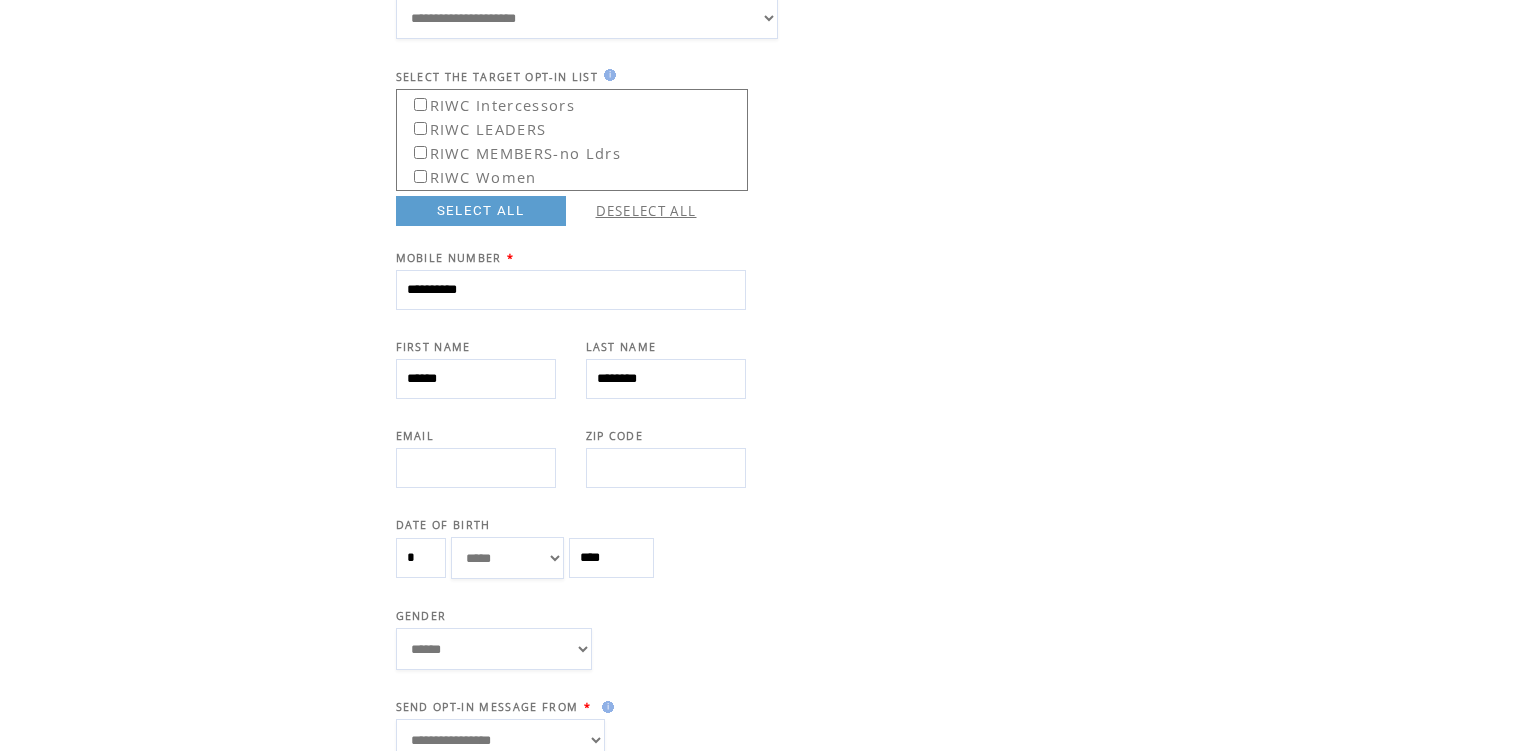 type on "********" 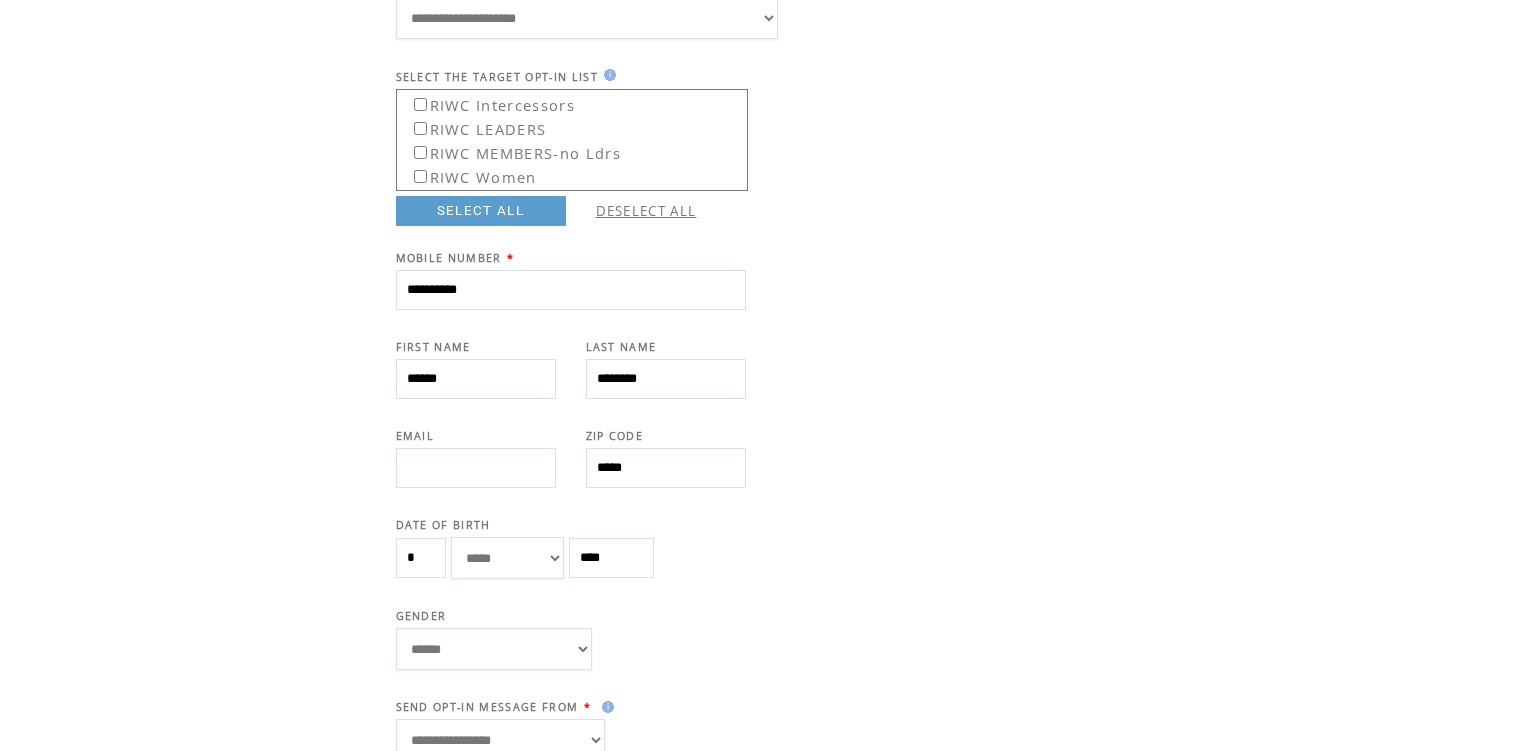 type on "*****" 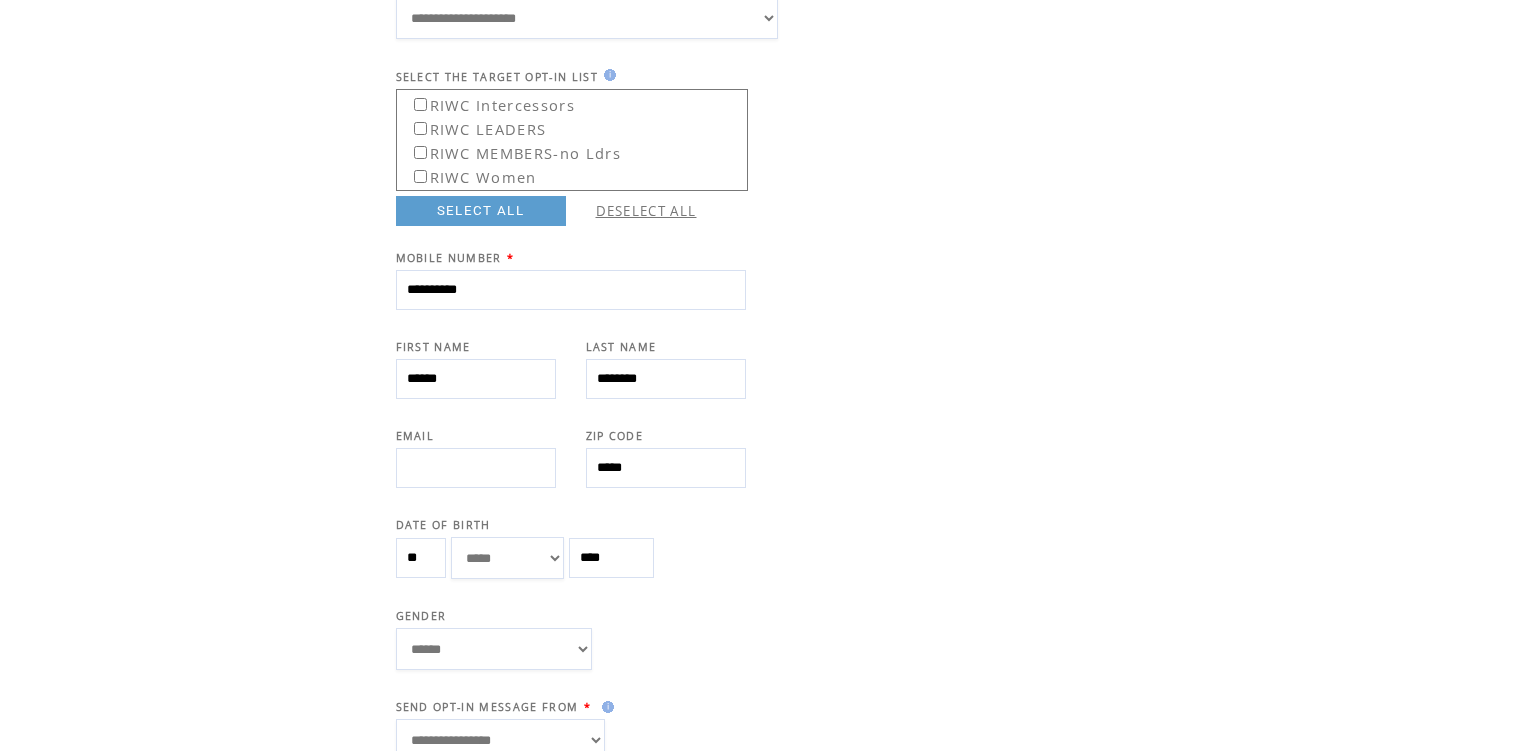 type on "**" 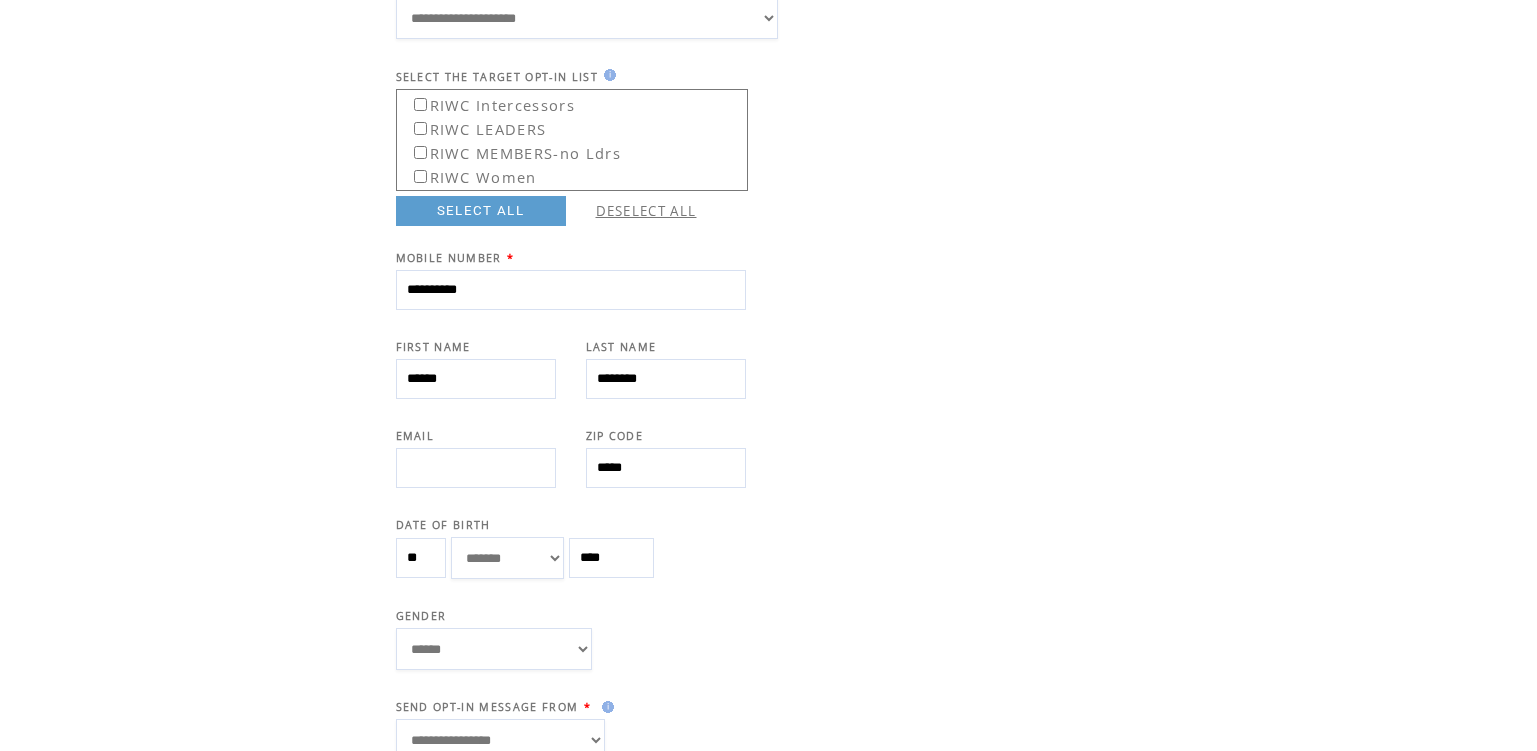 click on "****** 	 **** 	 ******" at bounding box center [494, 649] 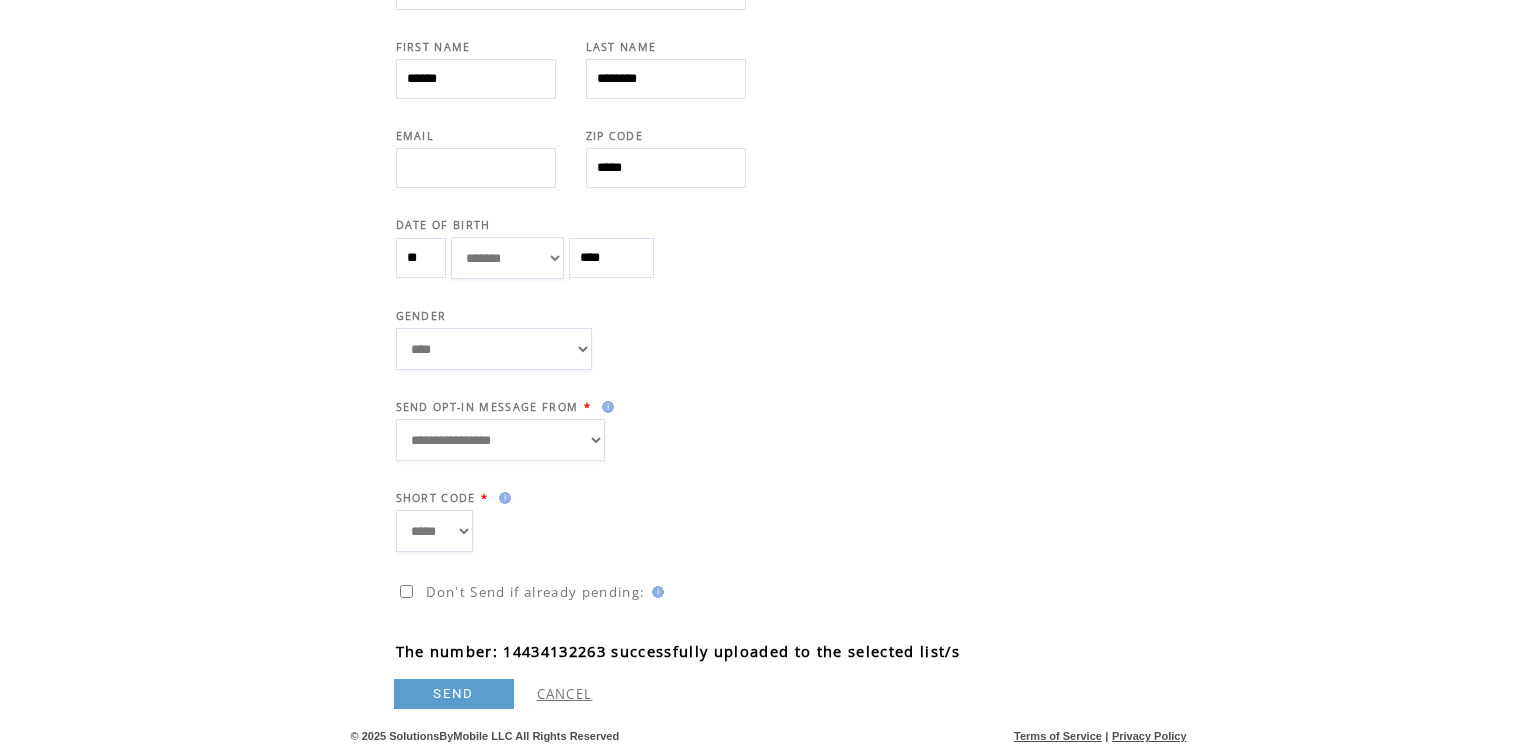 scroll, scrollTop: 501, scrollLeft: 0, axis: vertical 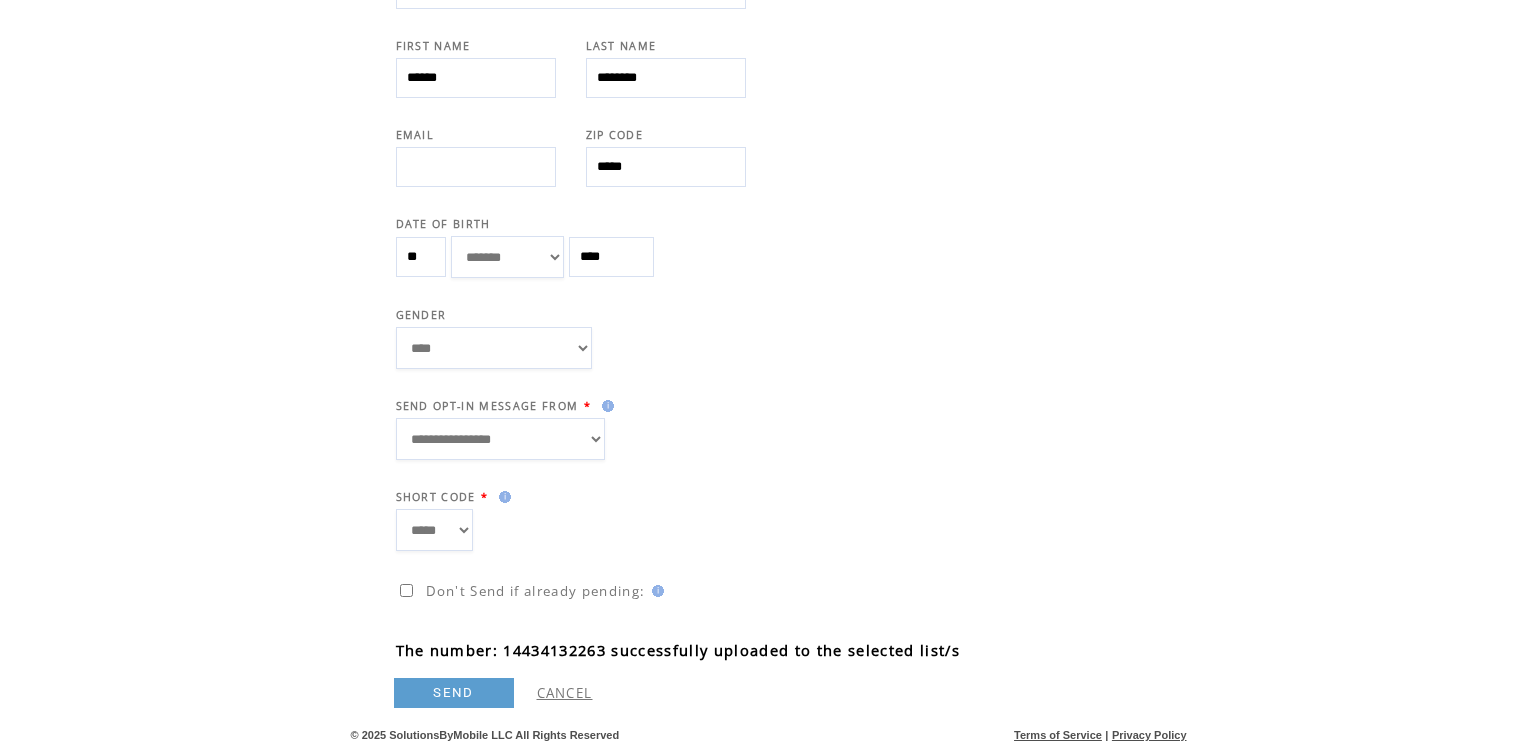 click on "SEND" at bounding box center [454, 693] 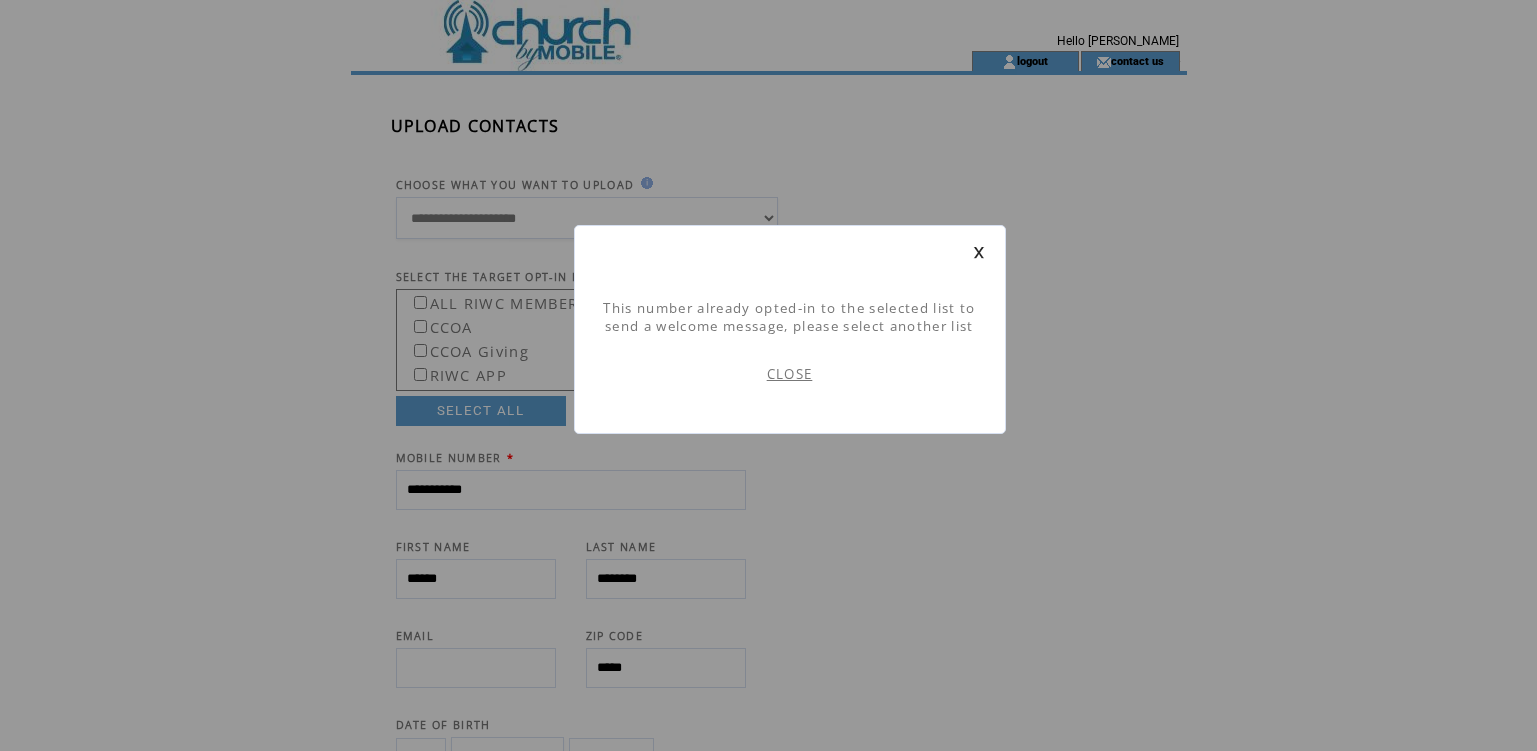 scroll, scrollTop: 1, scrollLeft: 0, axis: vertical 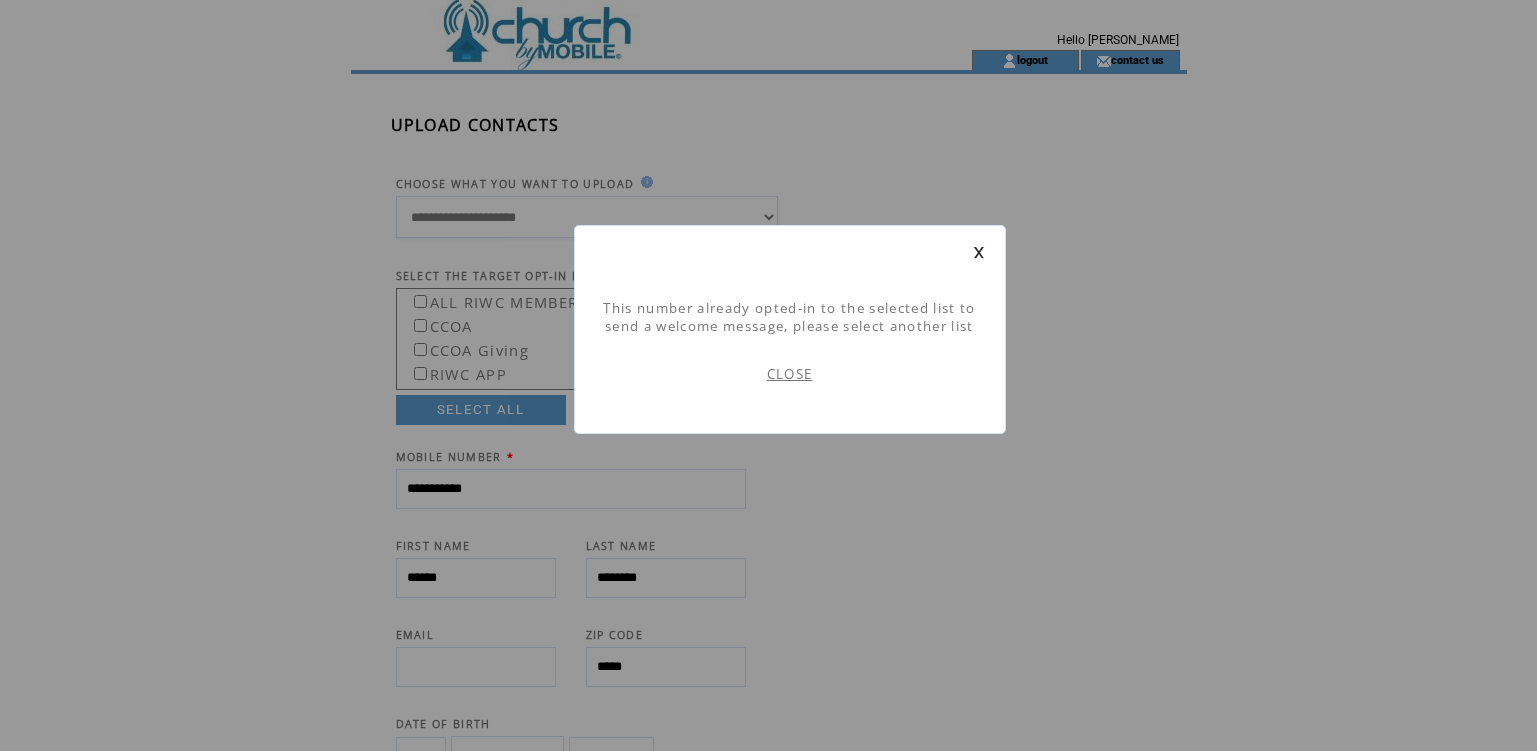 click on "CLOSE" at bounding box center (790, 374) 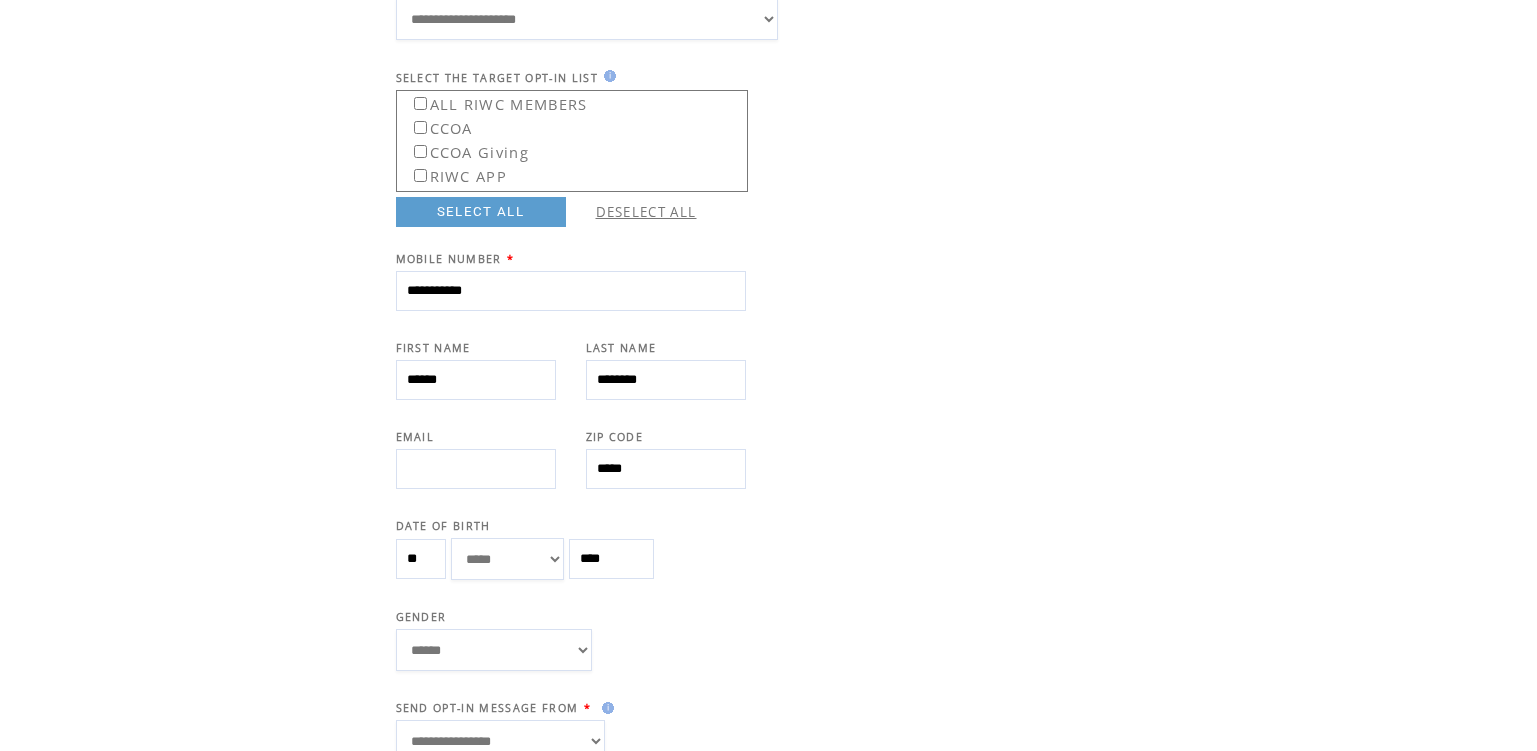 scroll, scrollTop: 471, scrollLeft: 0, axis: vertical 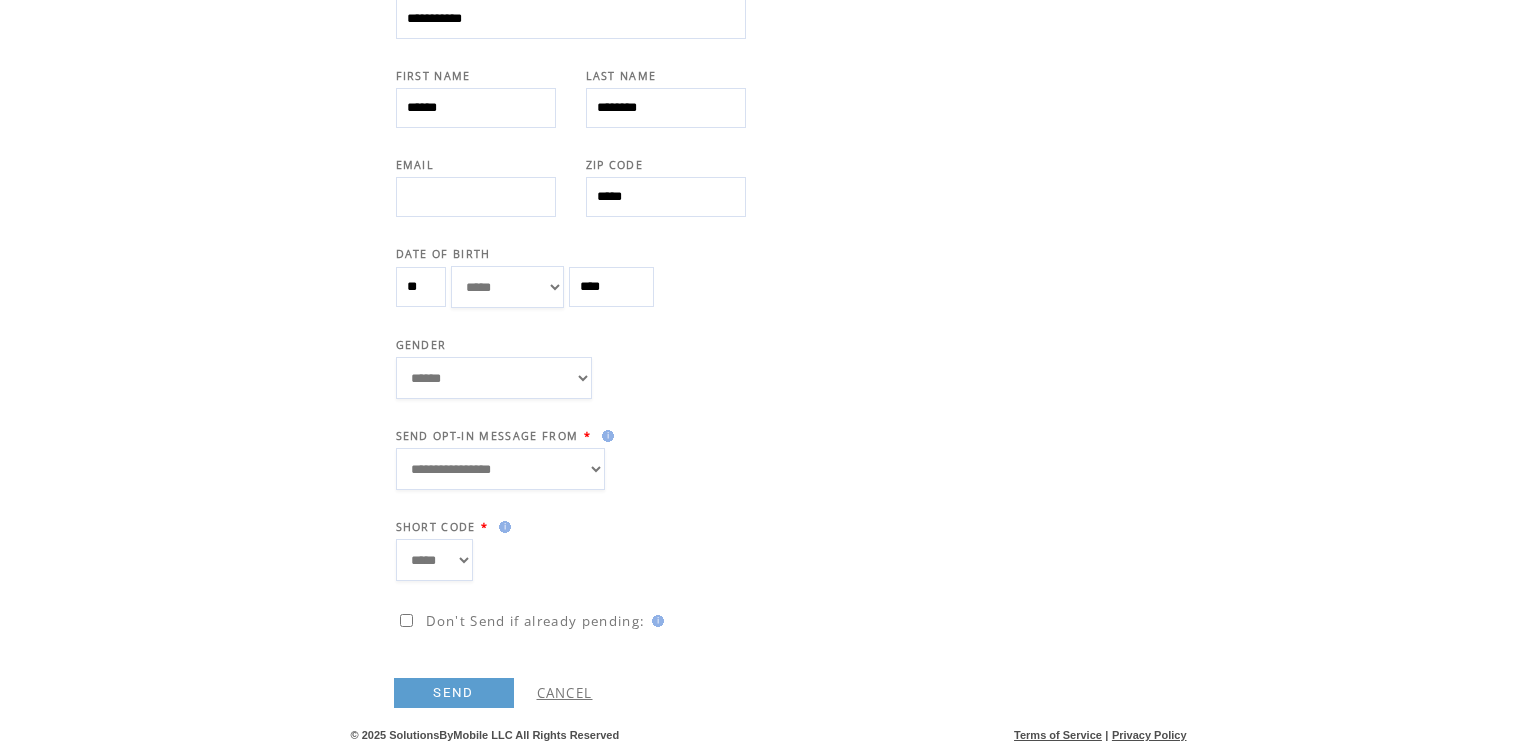 click on "CANCEL" at bounding box center [565, 693] 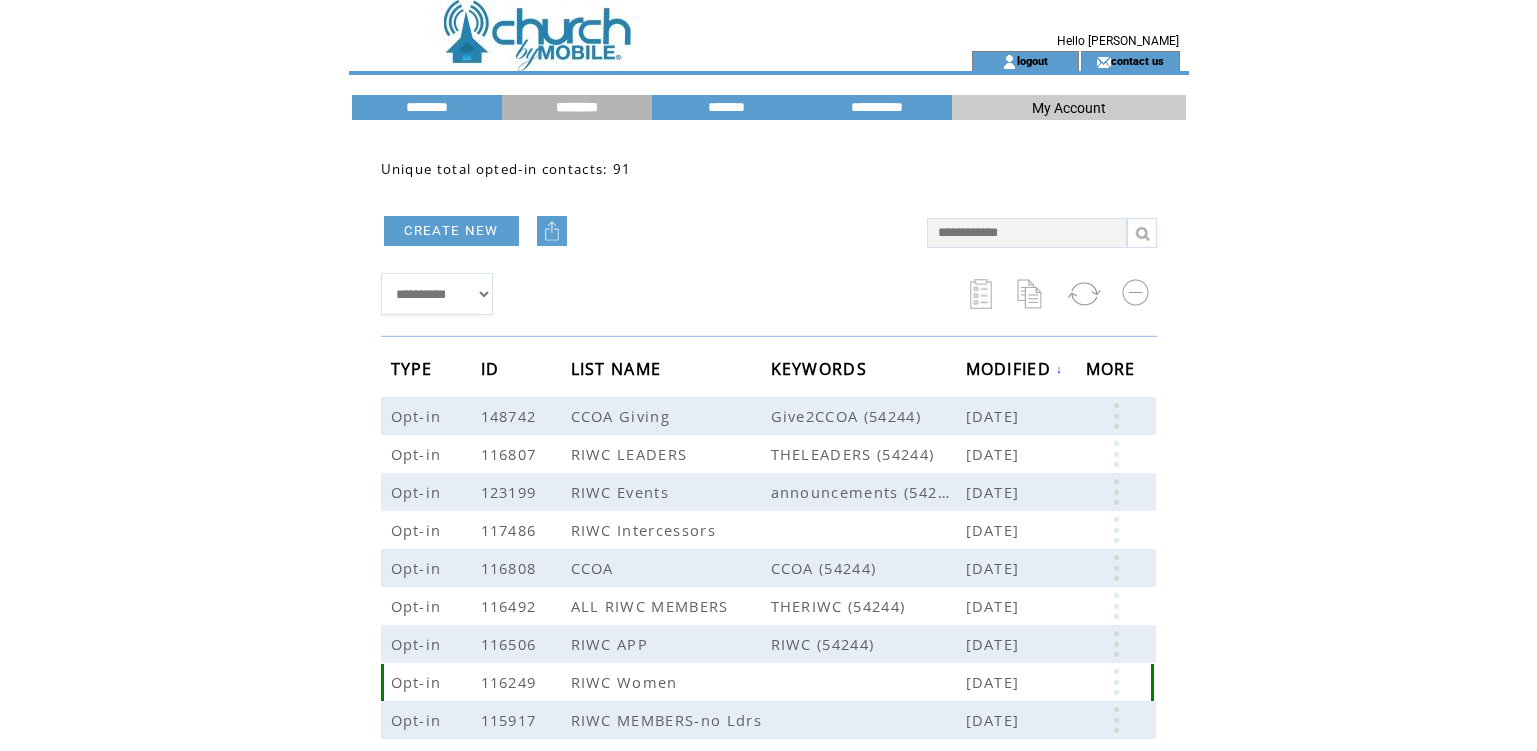 scroll, scrollTop: 0, scrollLeft: 0, axis: both 